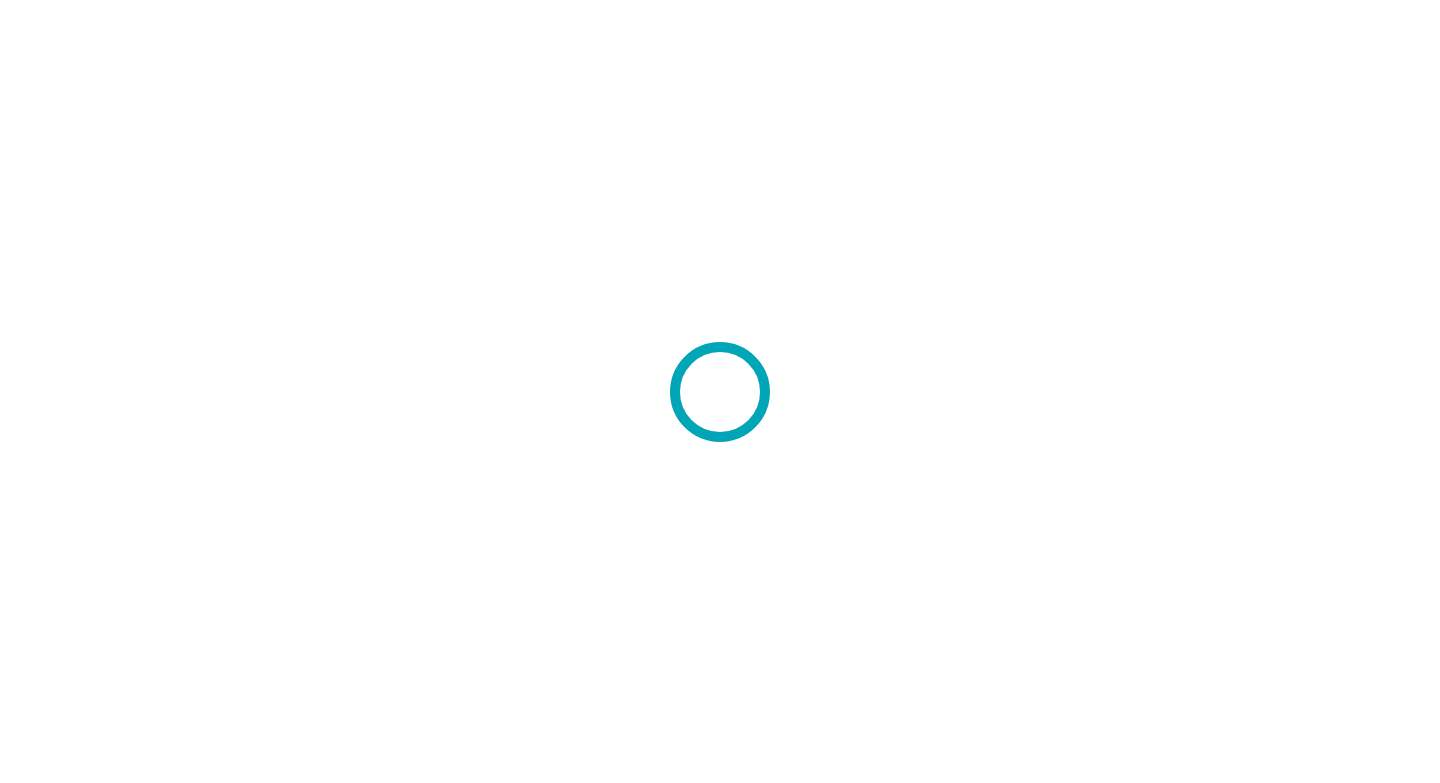scroll, scrollTop: 0, scrollLeft: 0, axis: both 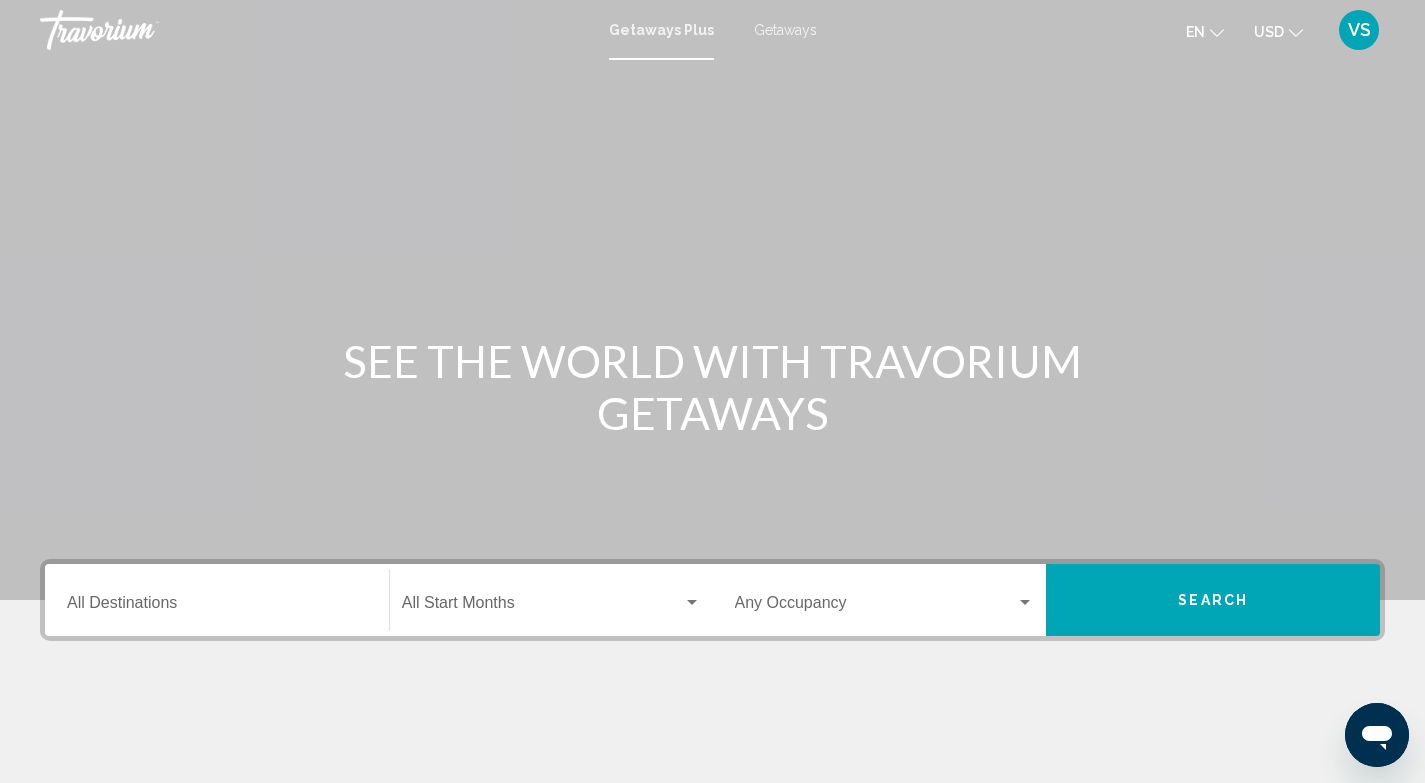 click on "Getaways" at bounding box center (785, 30) 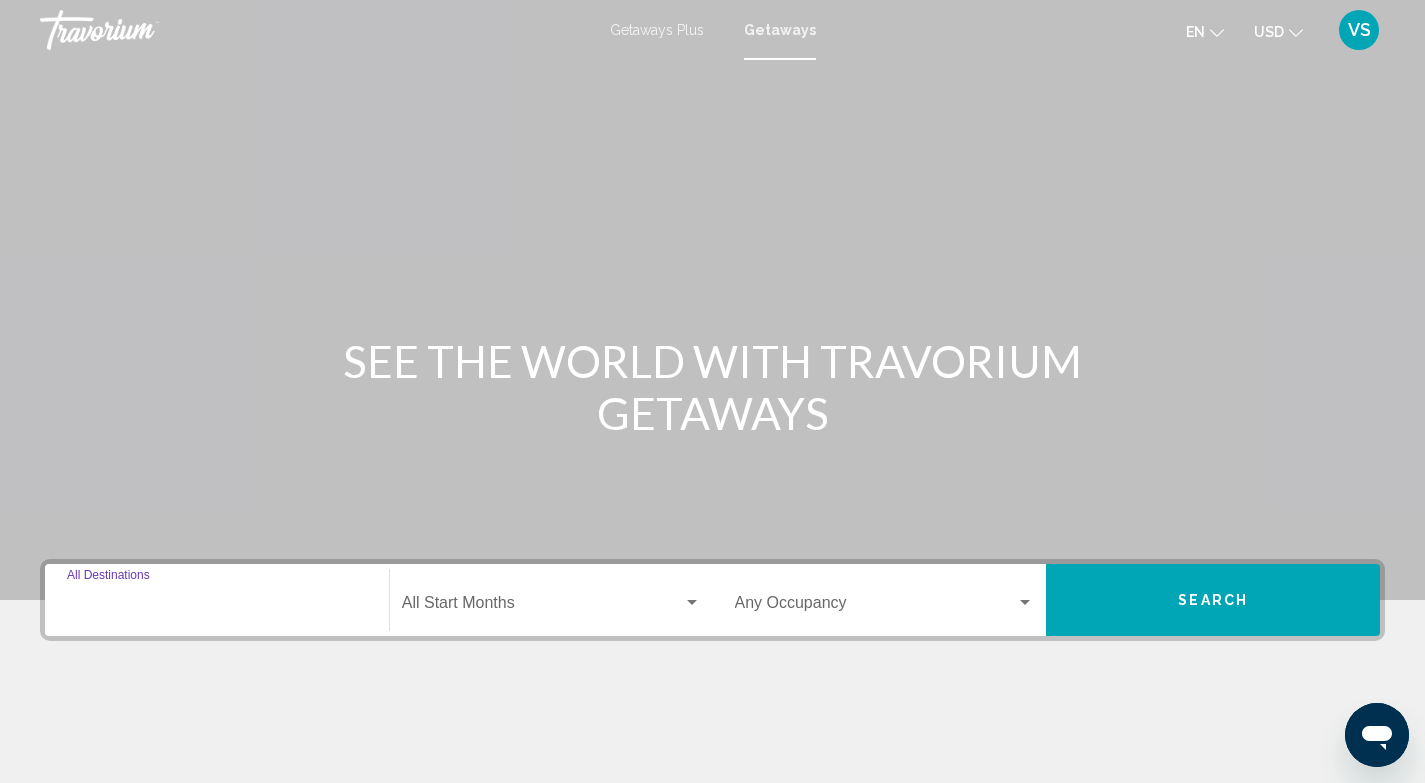 click on "Destination All Destinations" at bounding box center (217, 607) 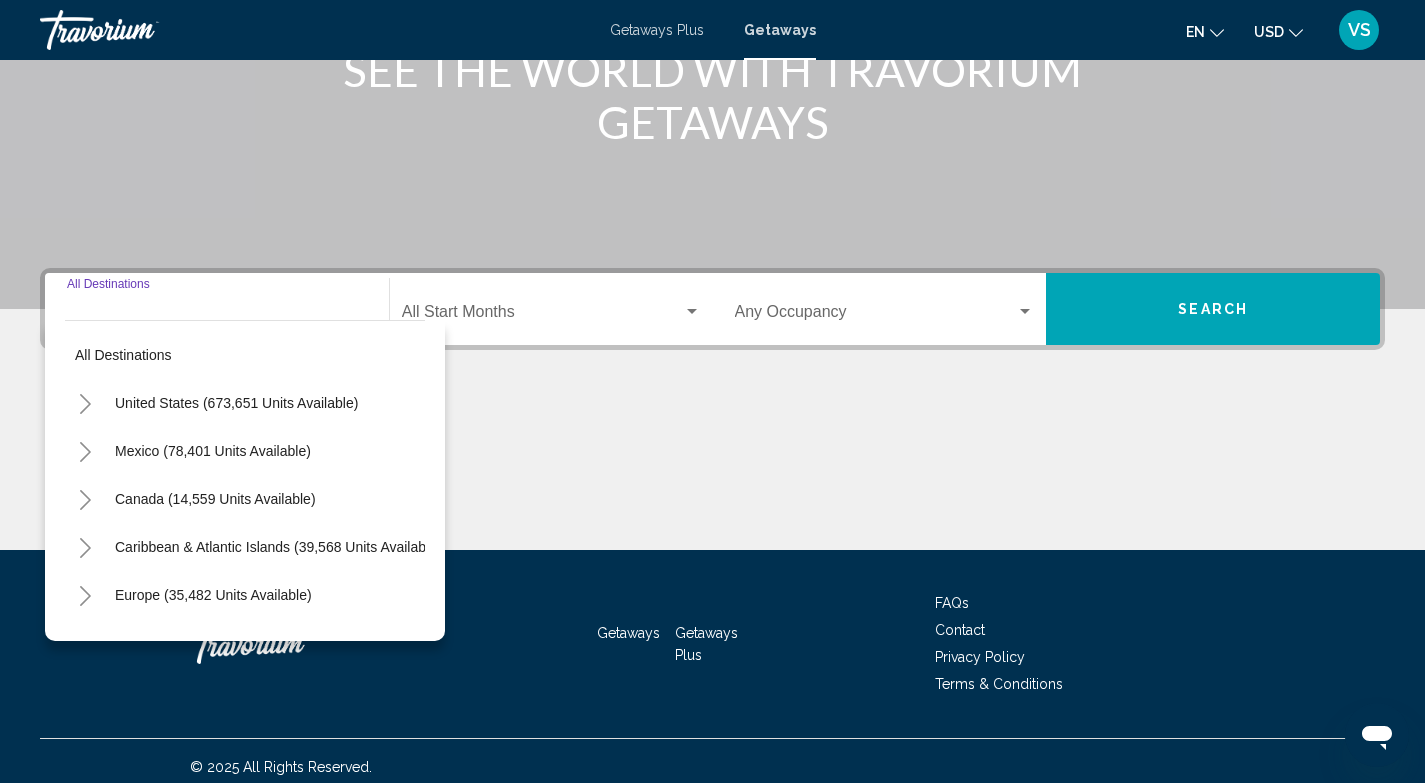 scroll, scrollTop: 303, scrollLeft: 0, axis: vertical 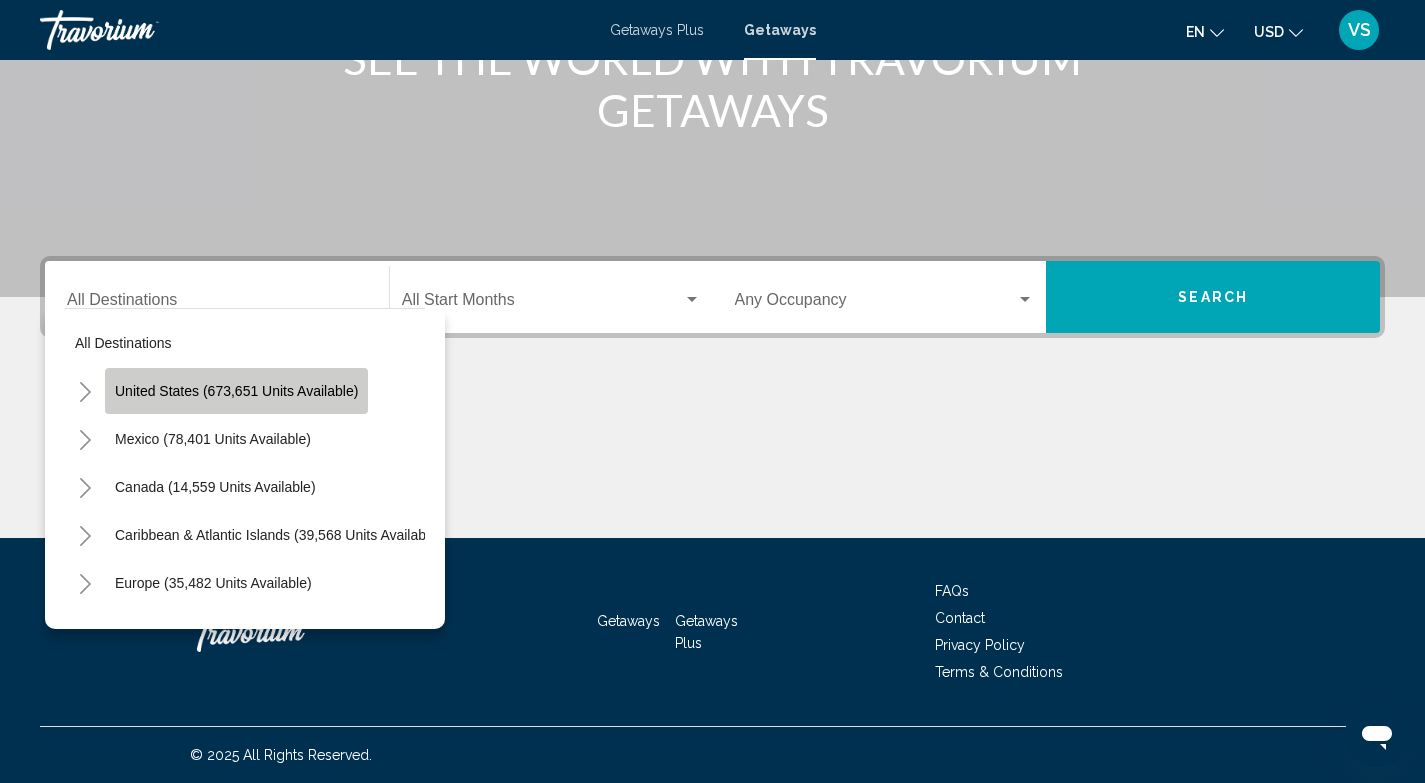 click on "United States (673,651 units available)" 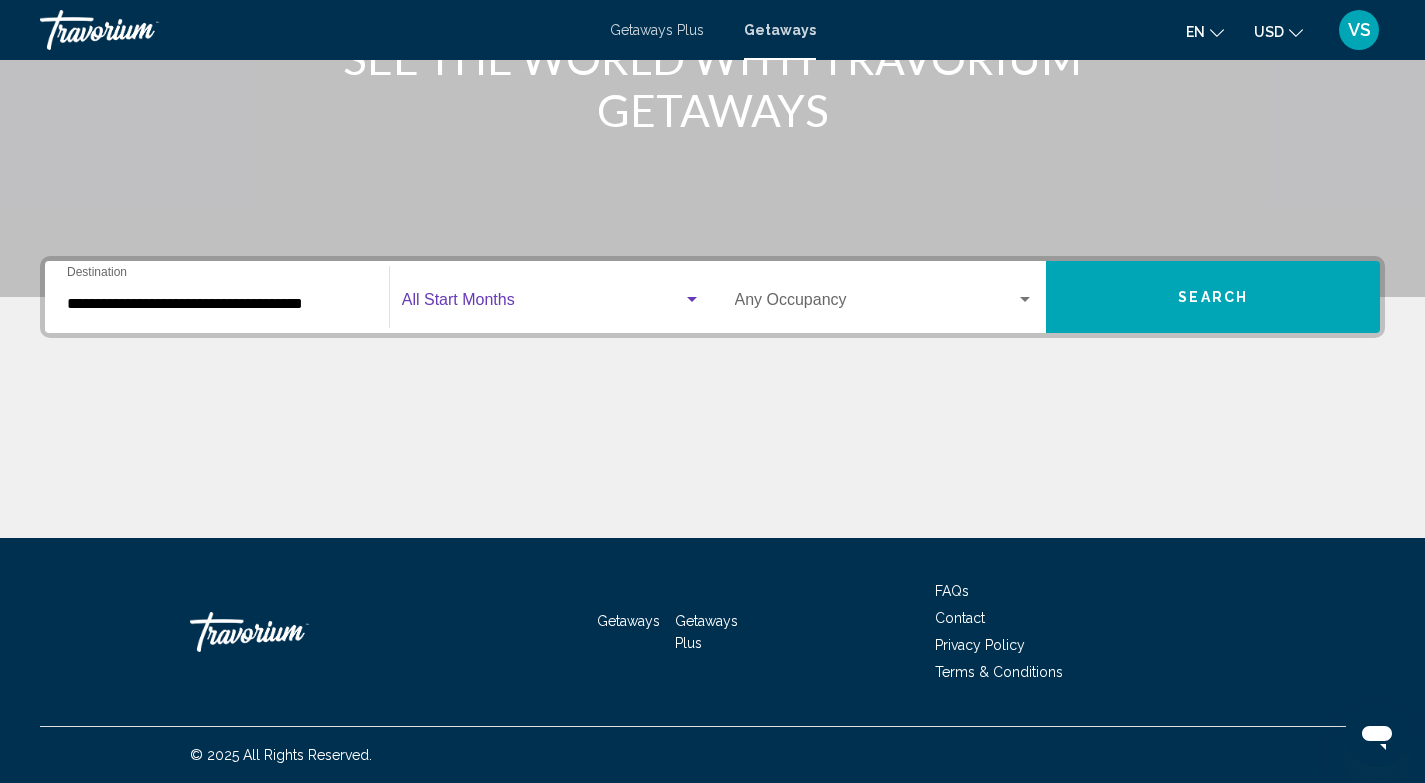 click at bounding box center (542, 304) 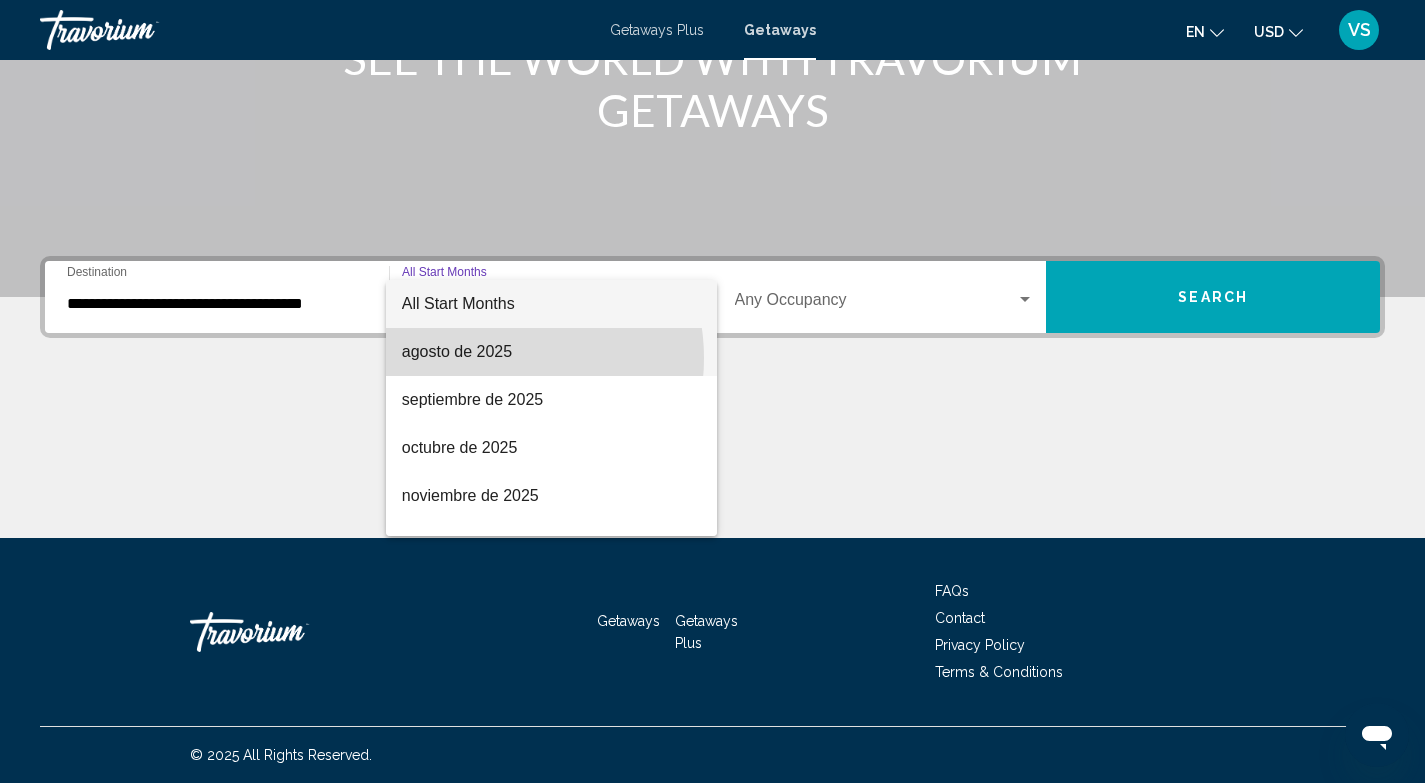 click on "agosto de 2025" at bounding box center (551, 352) 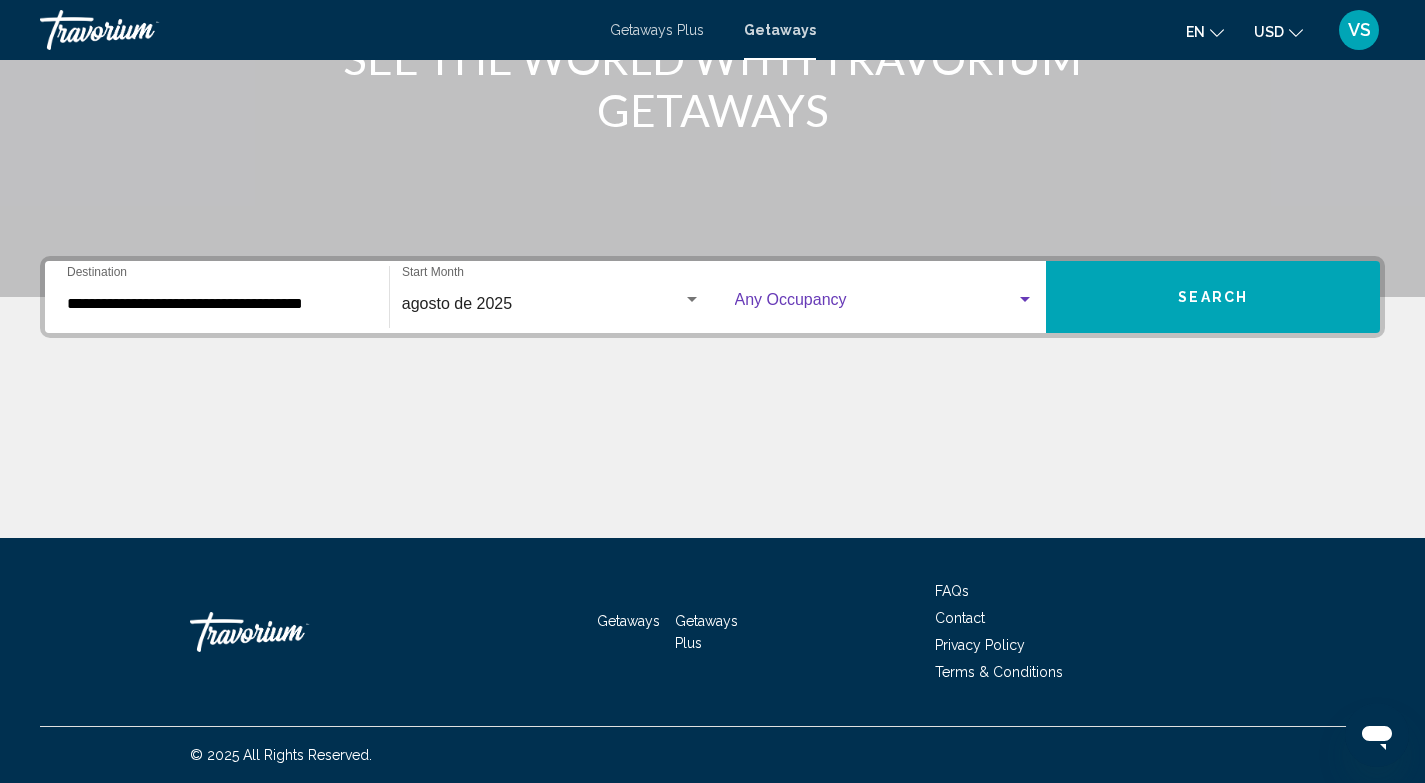 click at bounding box center [876, 304] 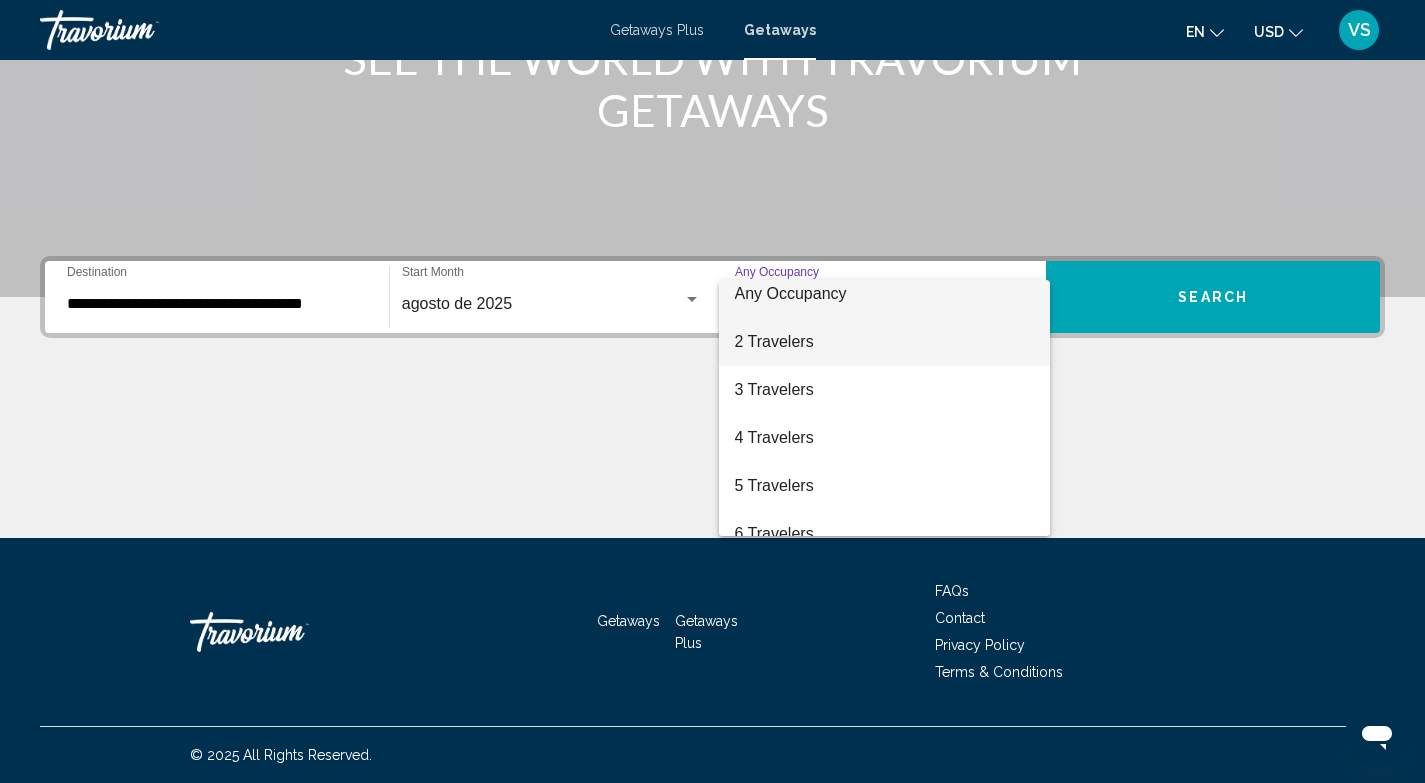 scroll, scrollTop: 0, scrollLeft: 0, axis: both 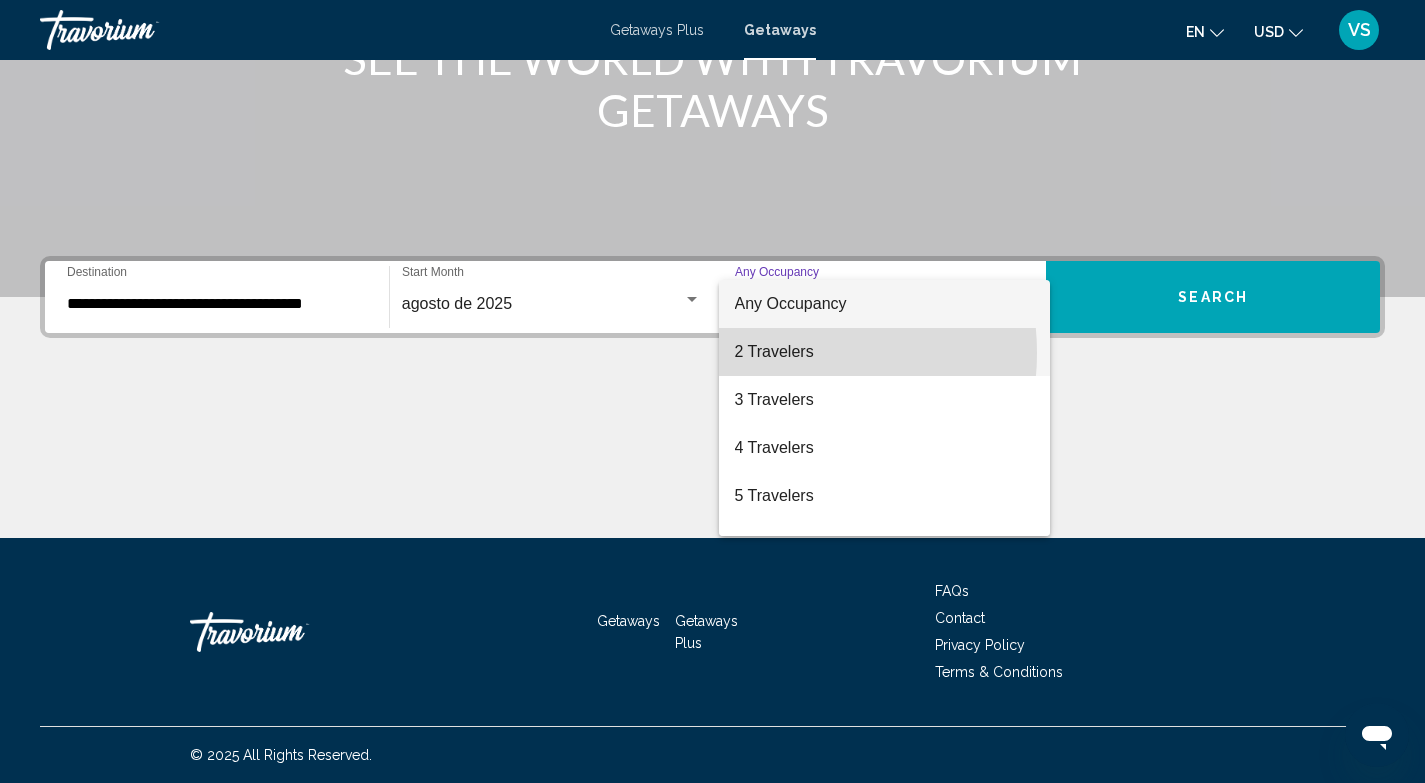 click on "2 Travelers" at bounding box center (885, 352) 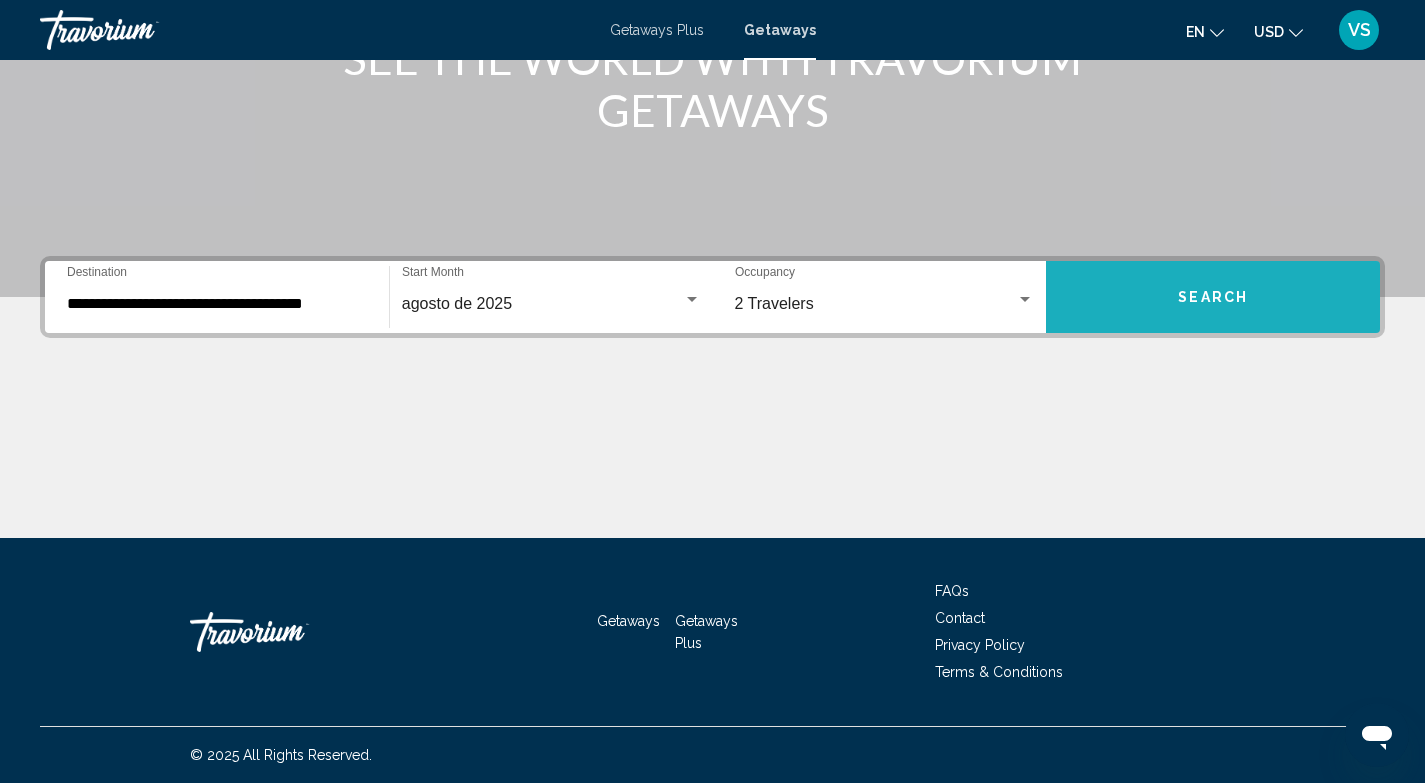 click on "Search" at bounding box center (1213, 298) 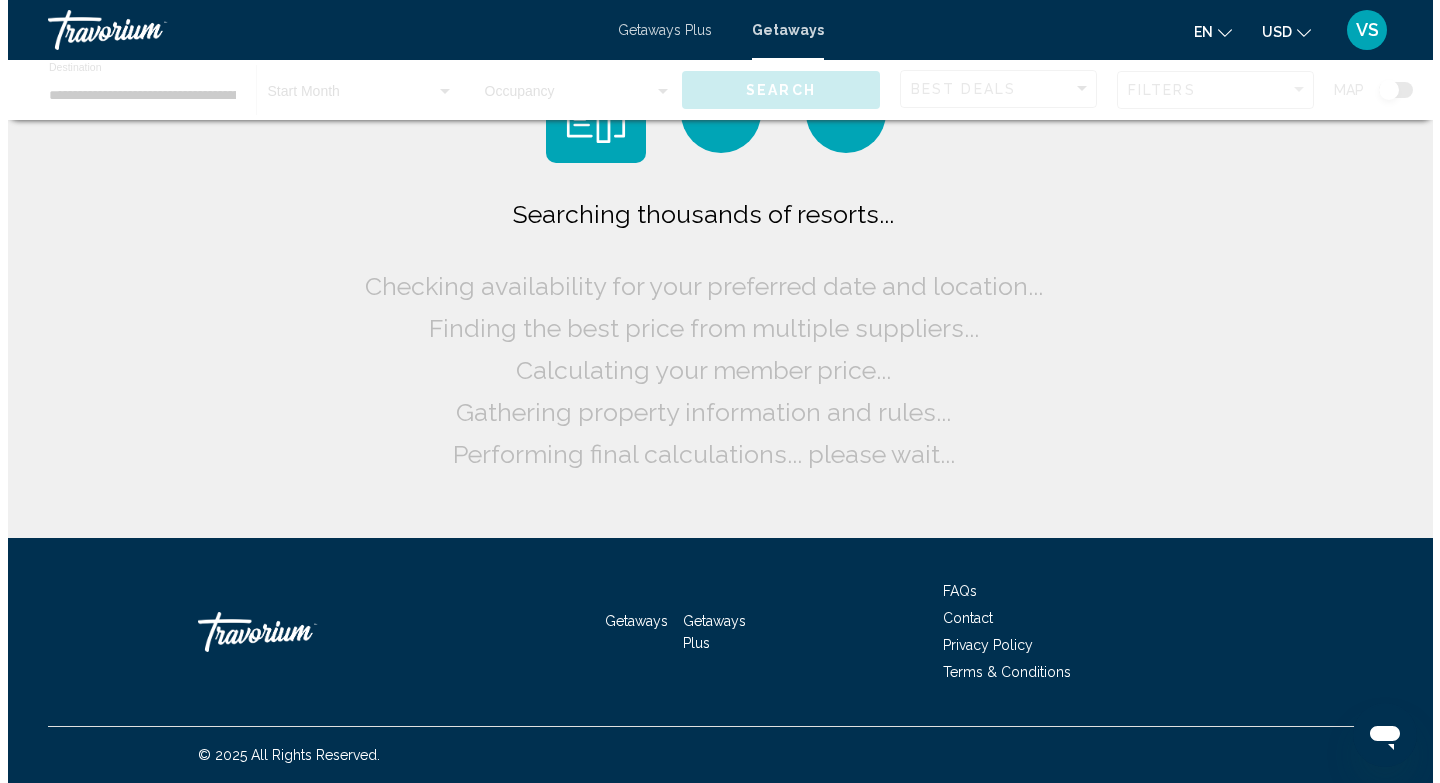 scroll, scrollTop: 0, scrollLeft: 0, axis: both 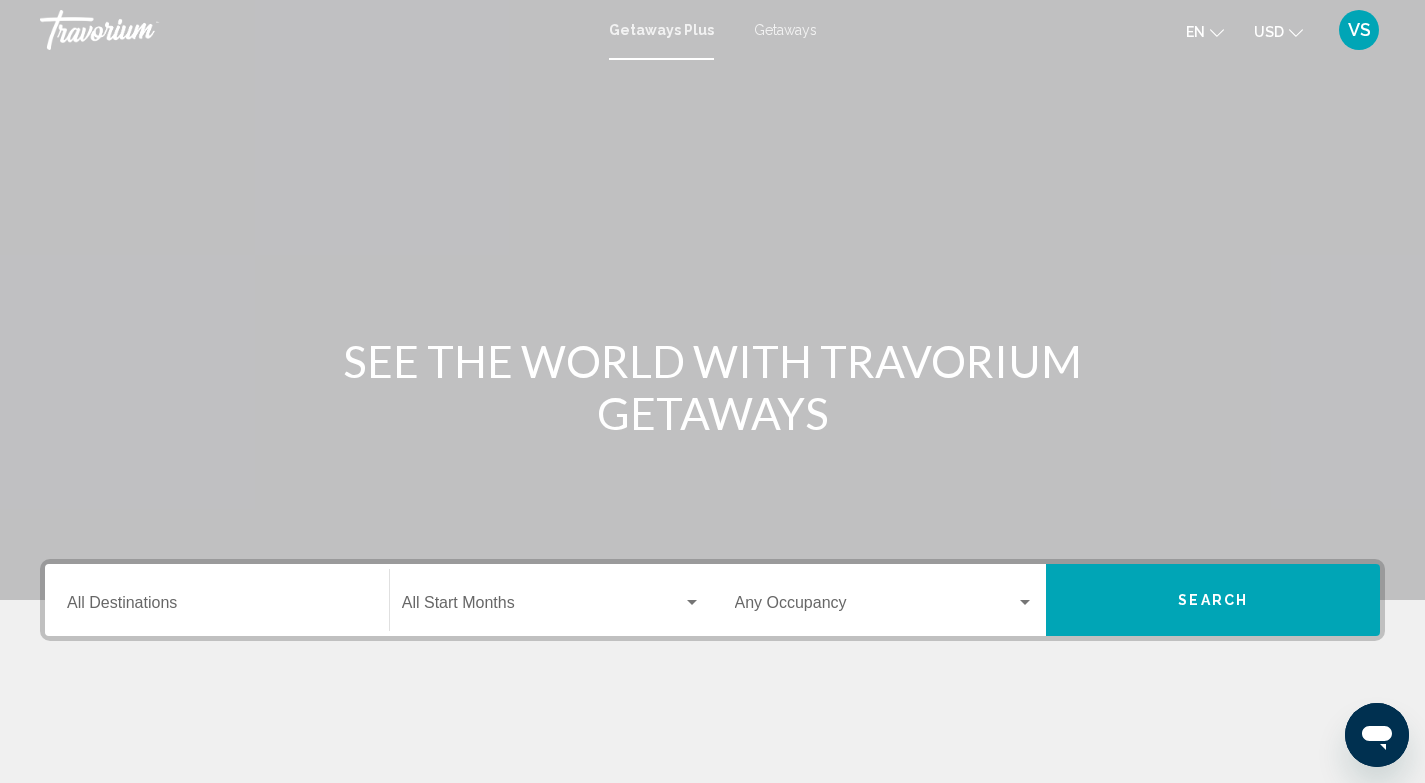 click on "Getaways" at bounding box center [785, 30] 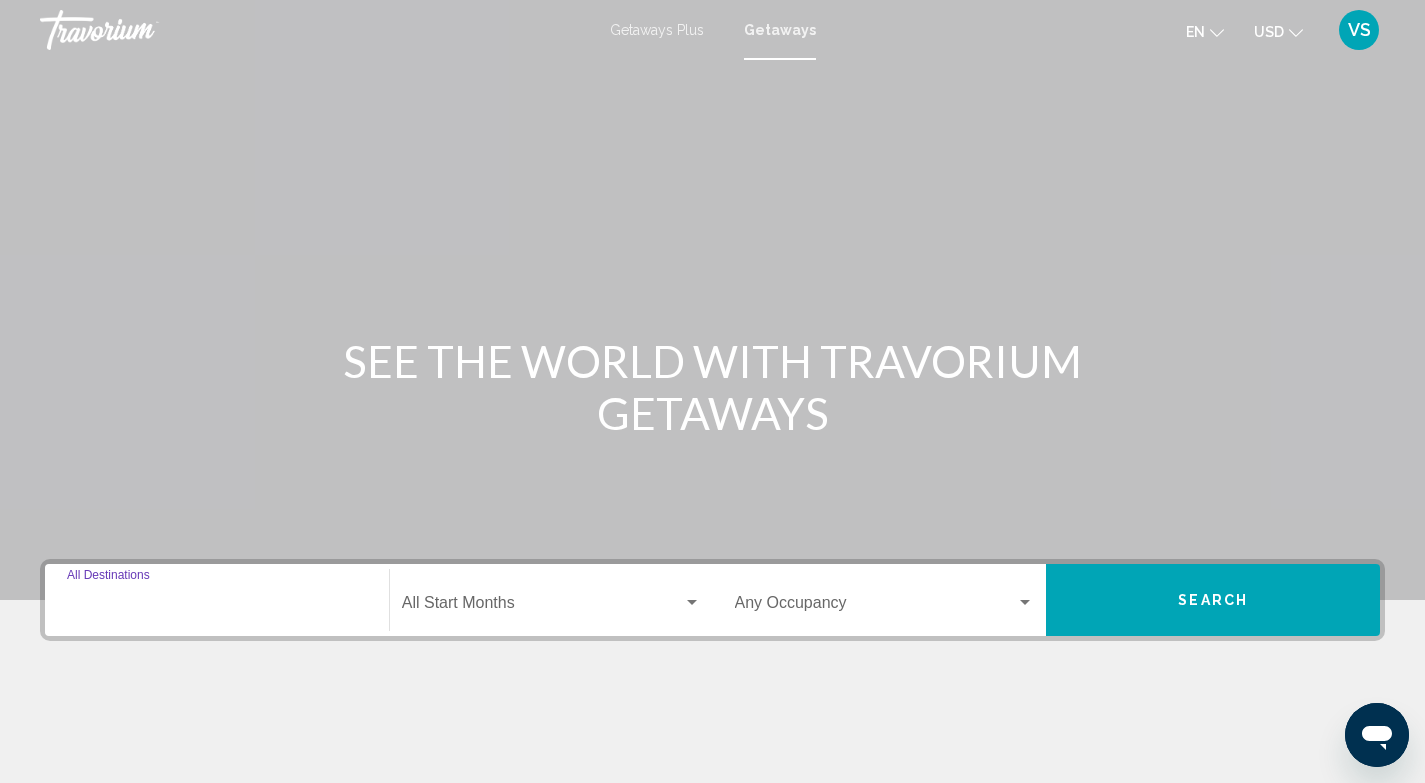 click on "Destination All Destinations" at bounding box center (217, 607) 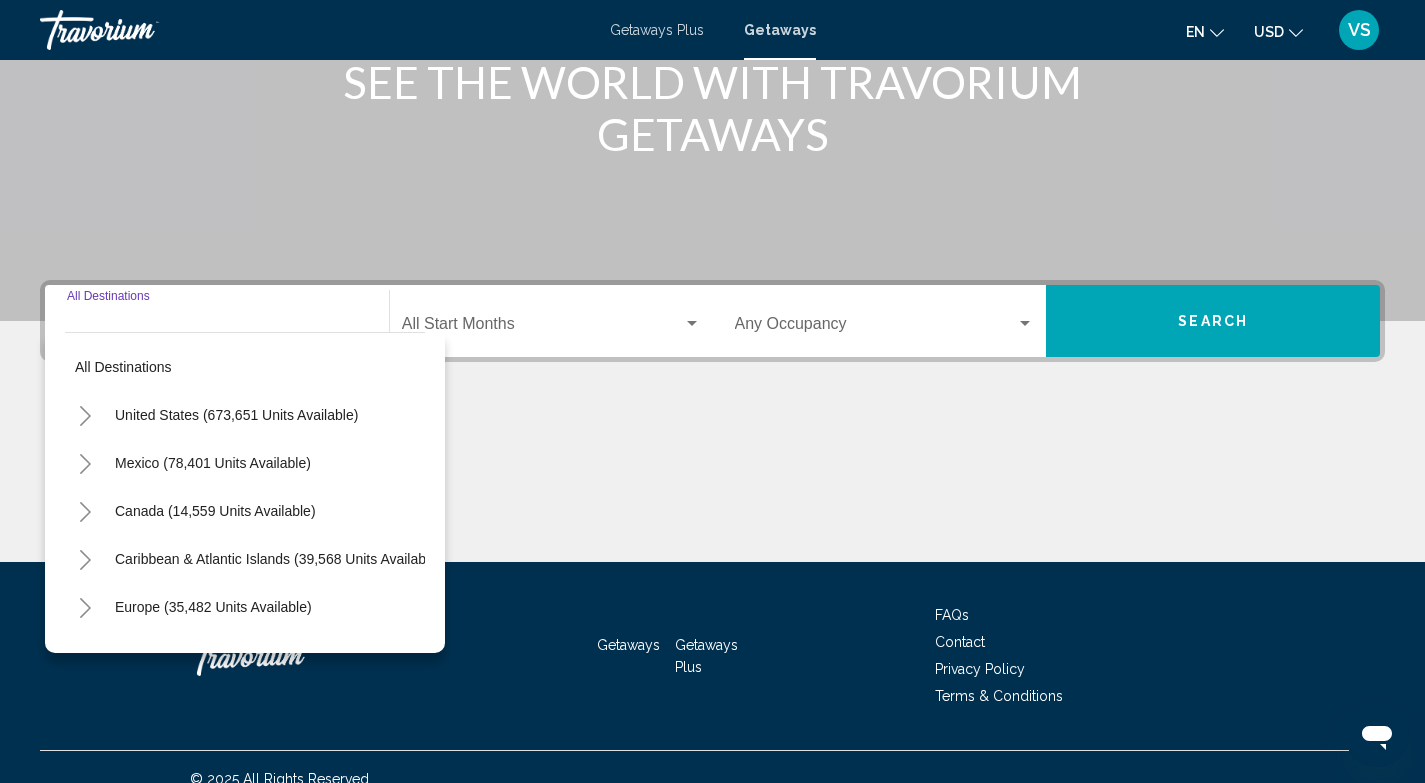 scroll, scrollTop: 303, scrollLeft: 0, axis: vertical 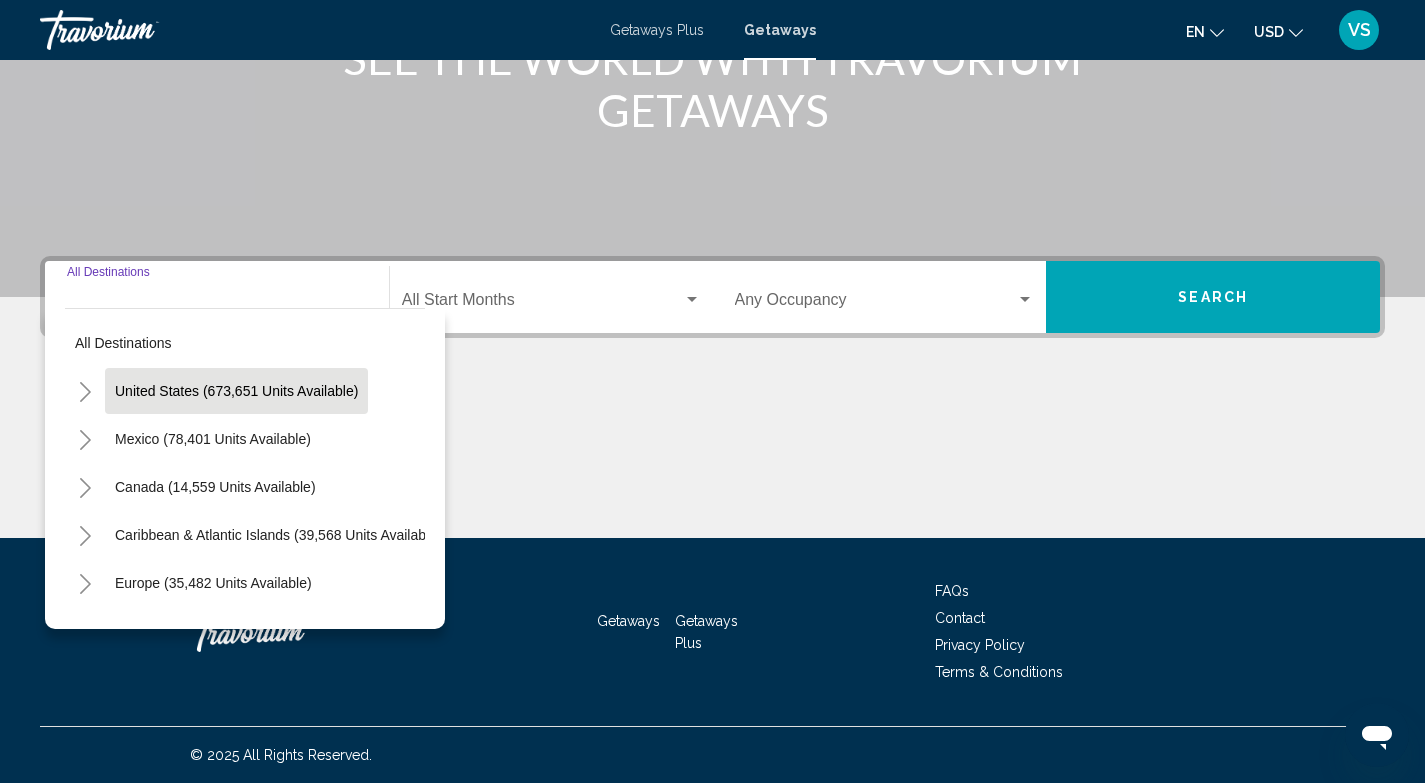 click on "United States (673,651 units available)" at bounding box center [213, 439] 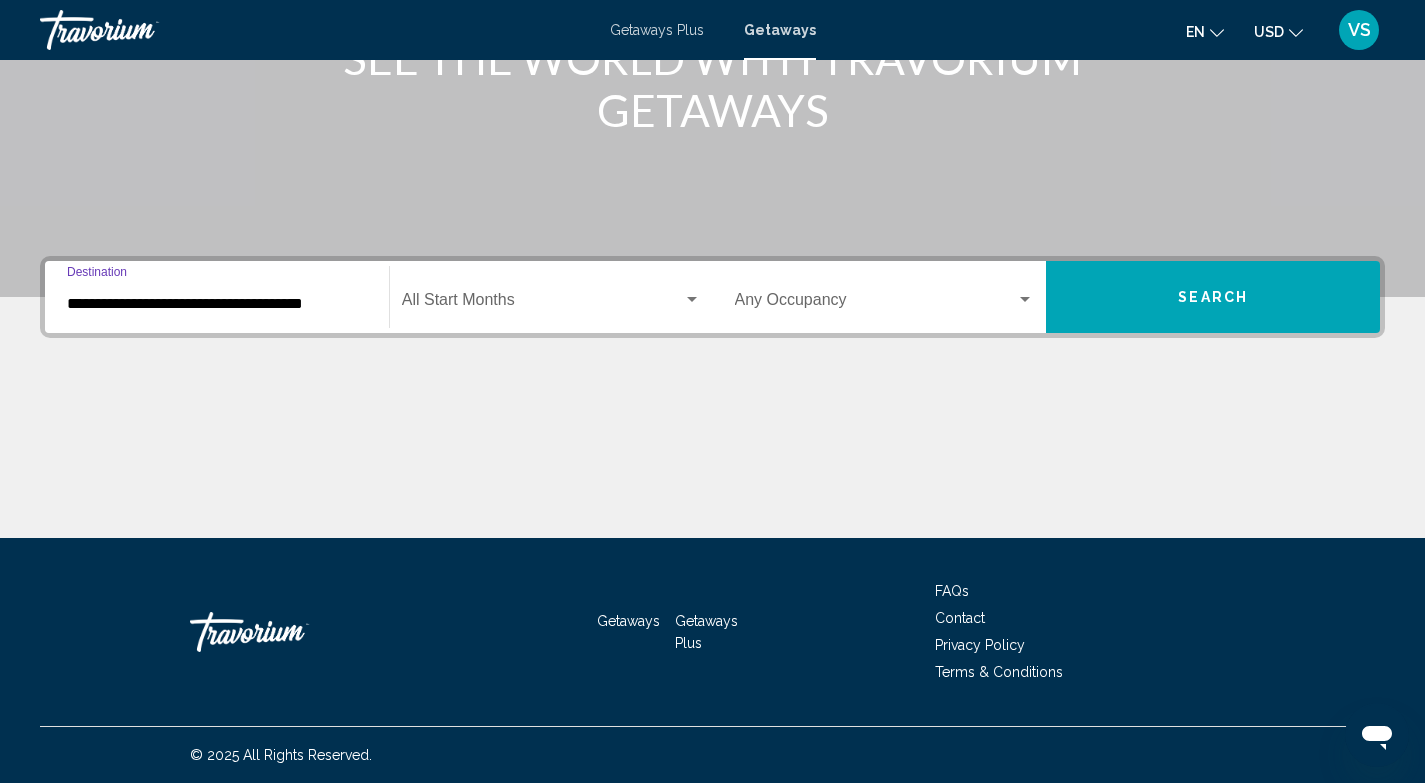 click on "Start Month All Start Months" 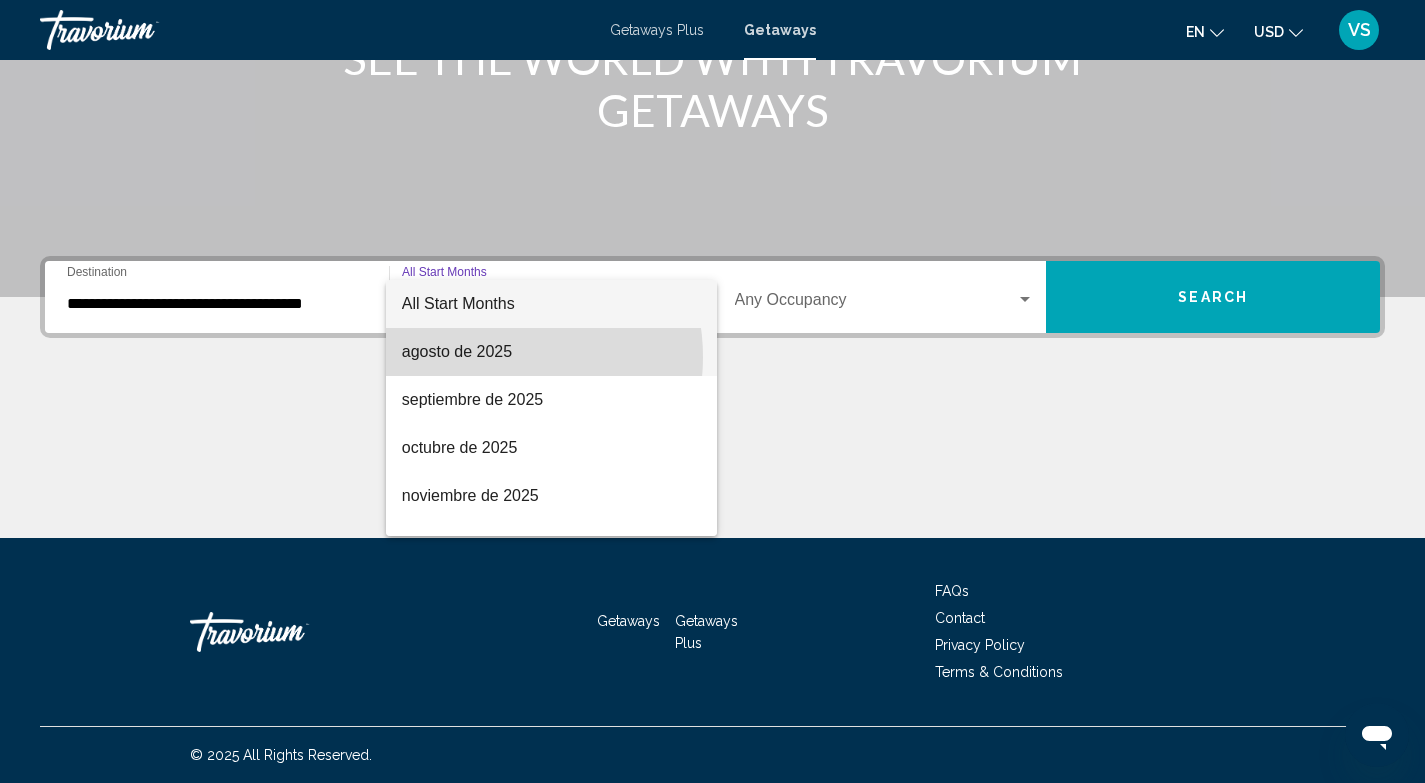 click on "agosto de 2025" at bounding box center (551, 352) 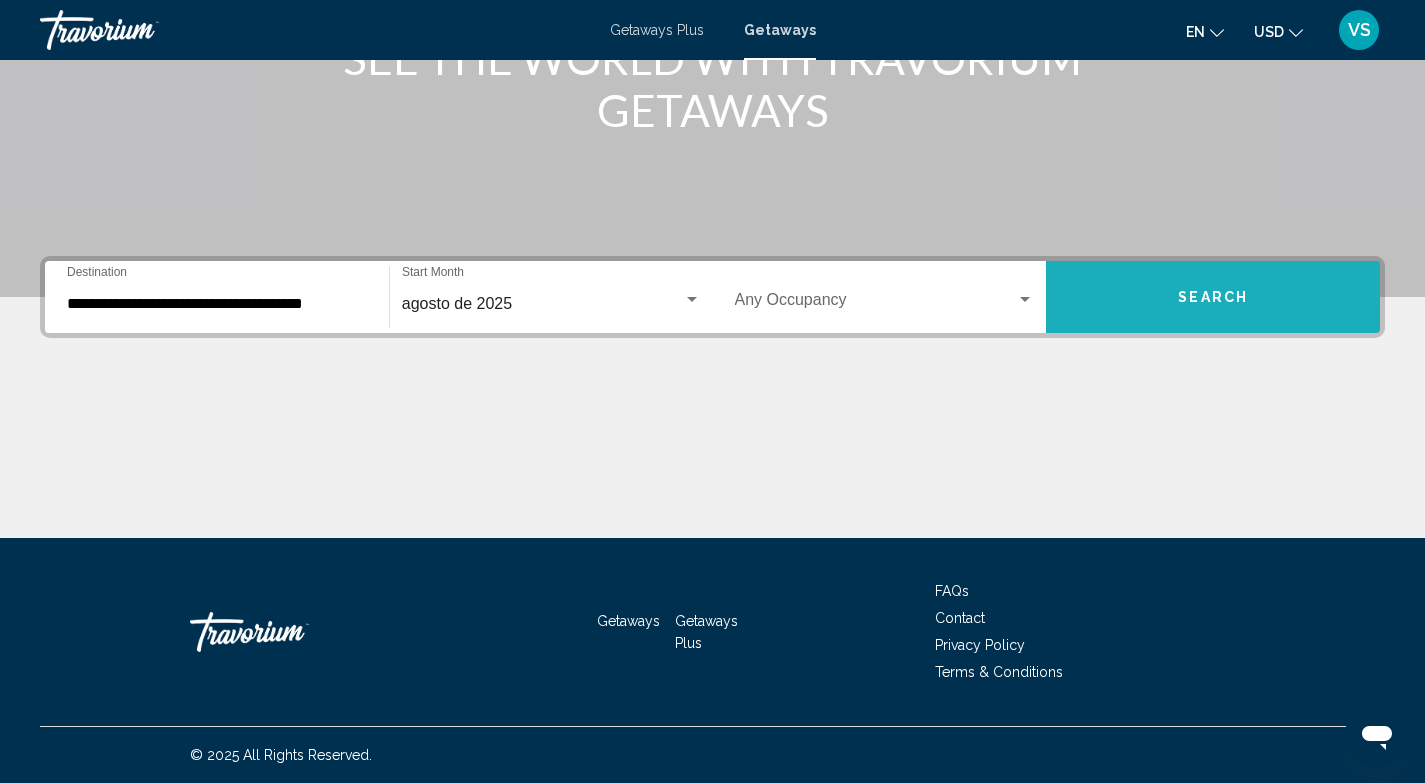 click on "Search" at bounding box center [1213, 297] 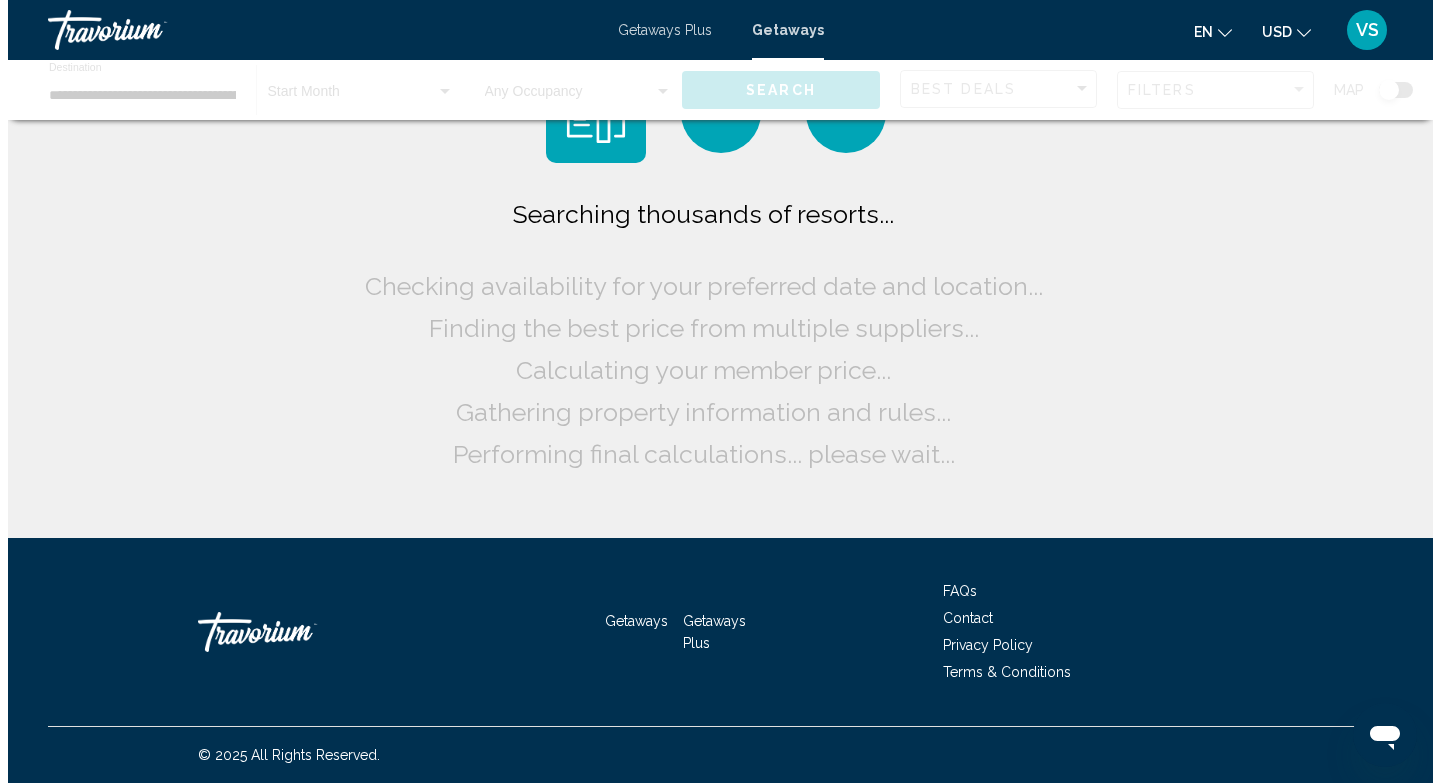 scroll, scrollTop: 0, scrollLeft: 0, axis: both 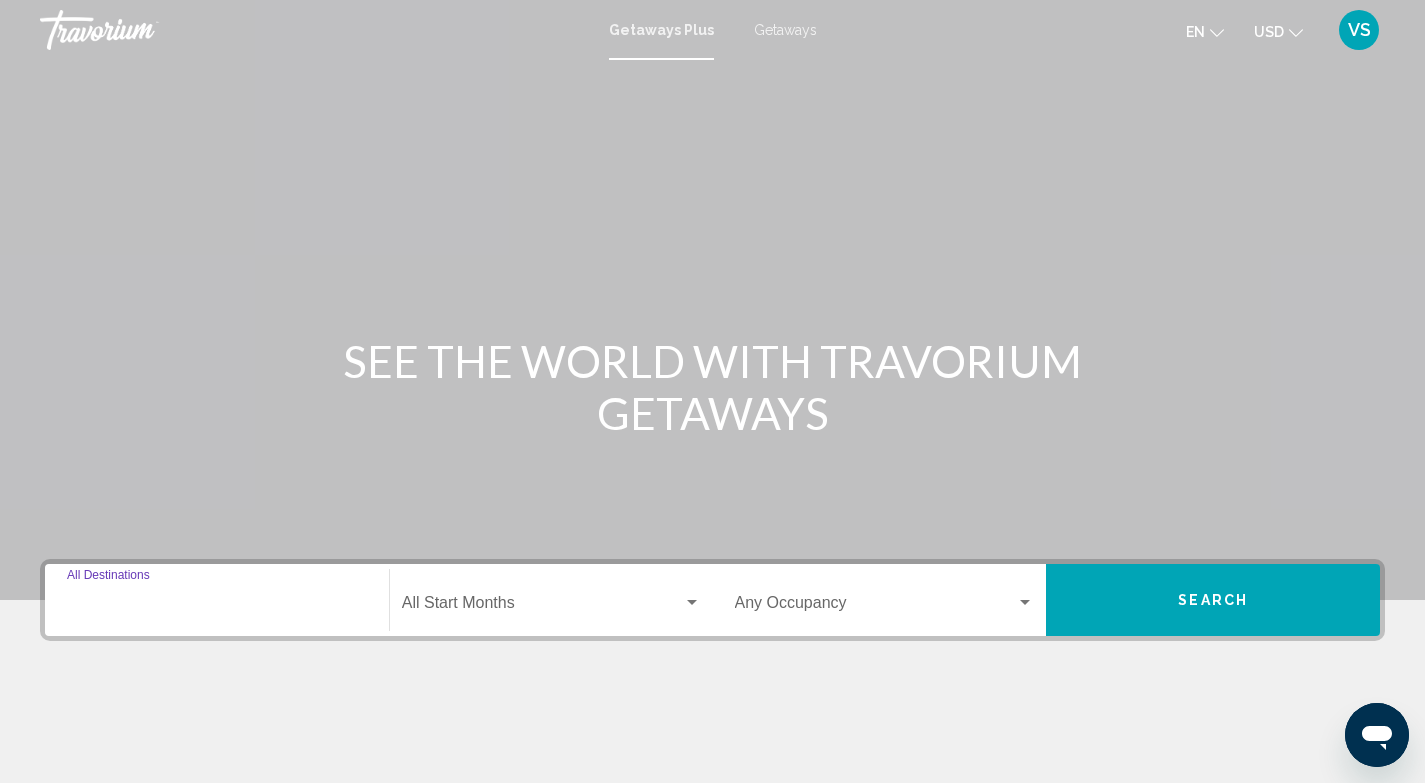 click on "Destination All Destinations" at bounding box center (217, 607) 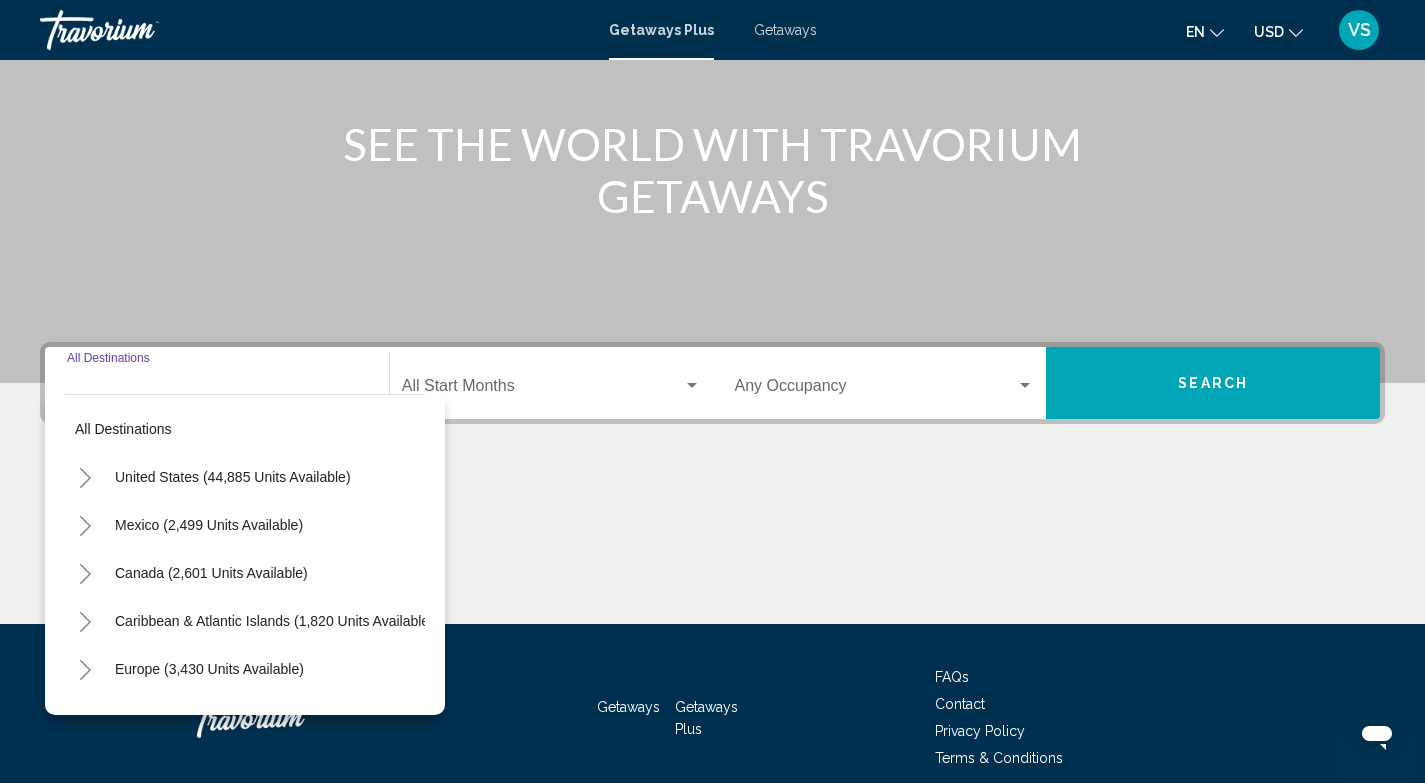 scroll, scrollTop: 303, scrollLeft: 0, axis: vertical 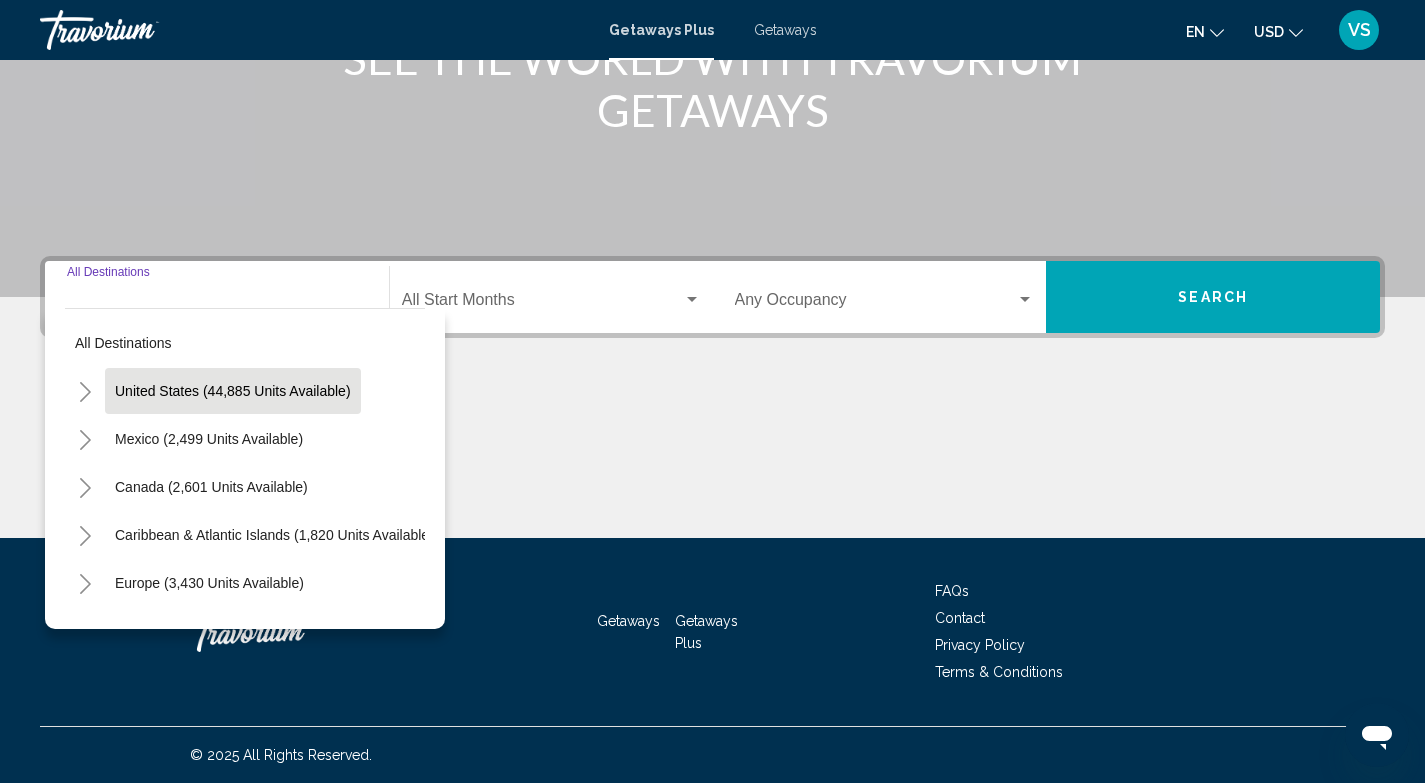 click on "United States (44,885 units available)" at bounding box center (209, 439) 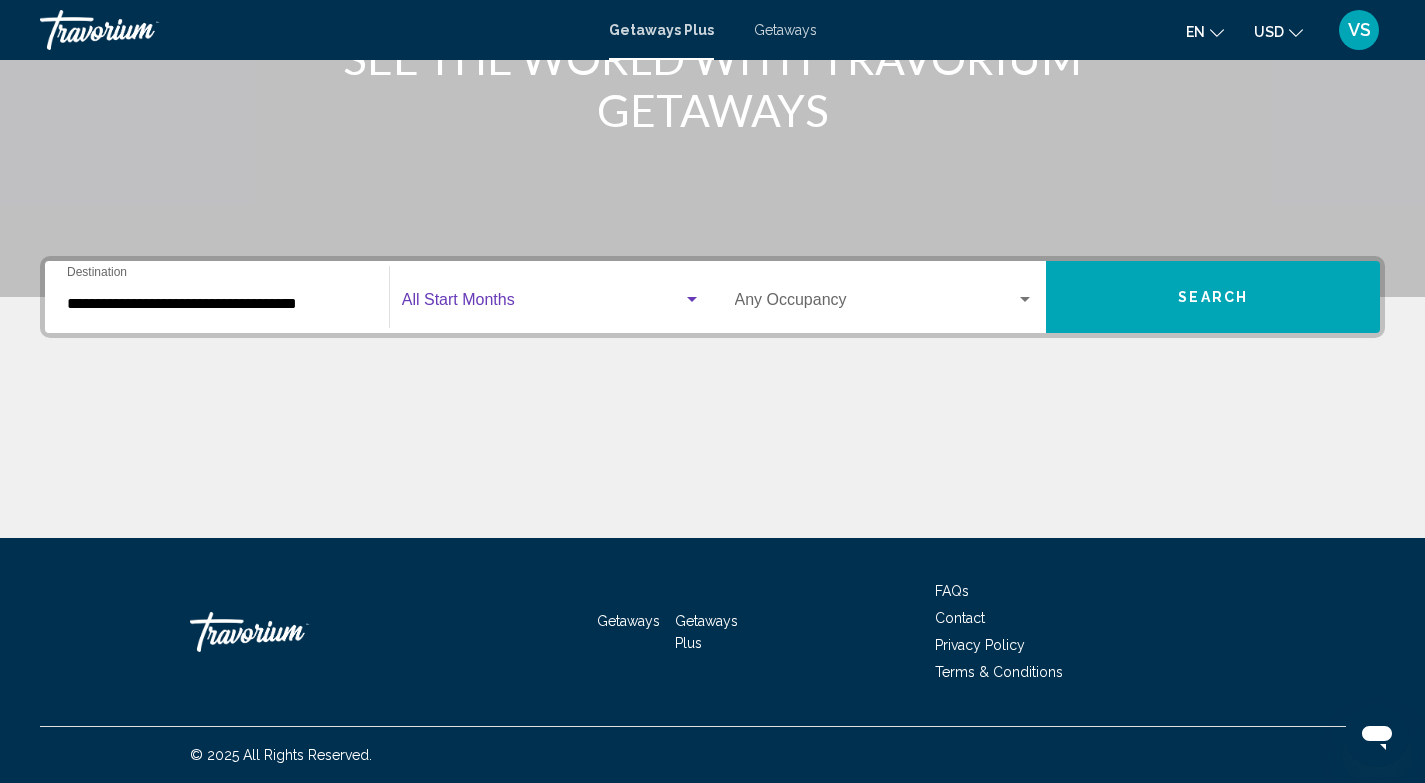 click at bounding box center [542, 304] 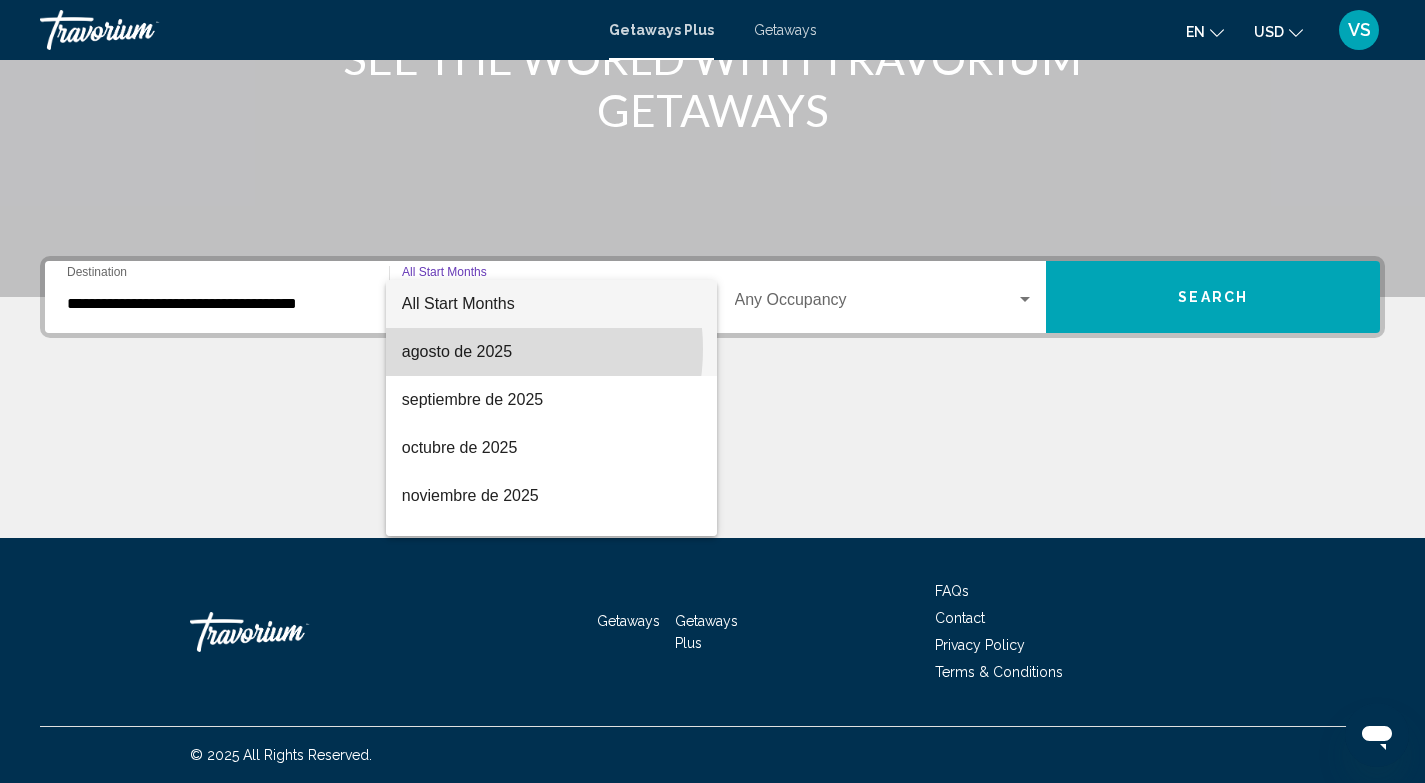 click on "agosto de 2025" at bounding box center [551, 352] 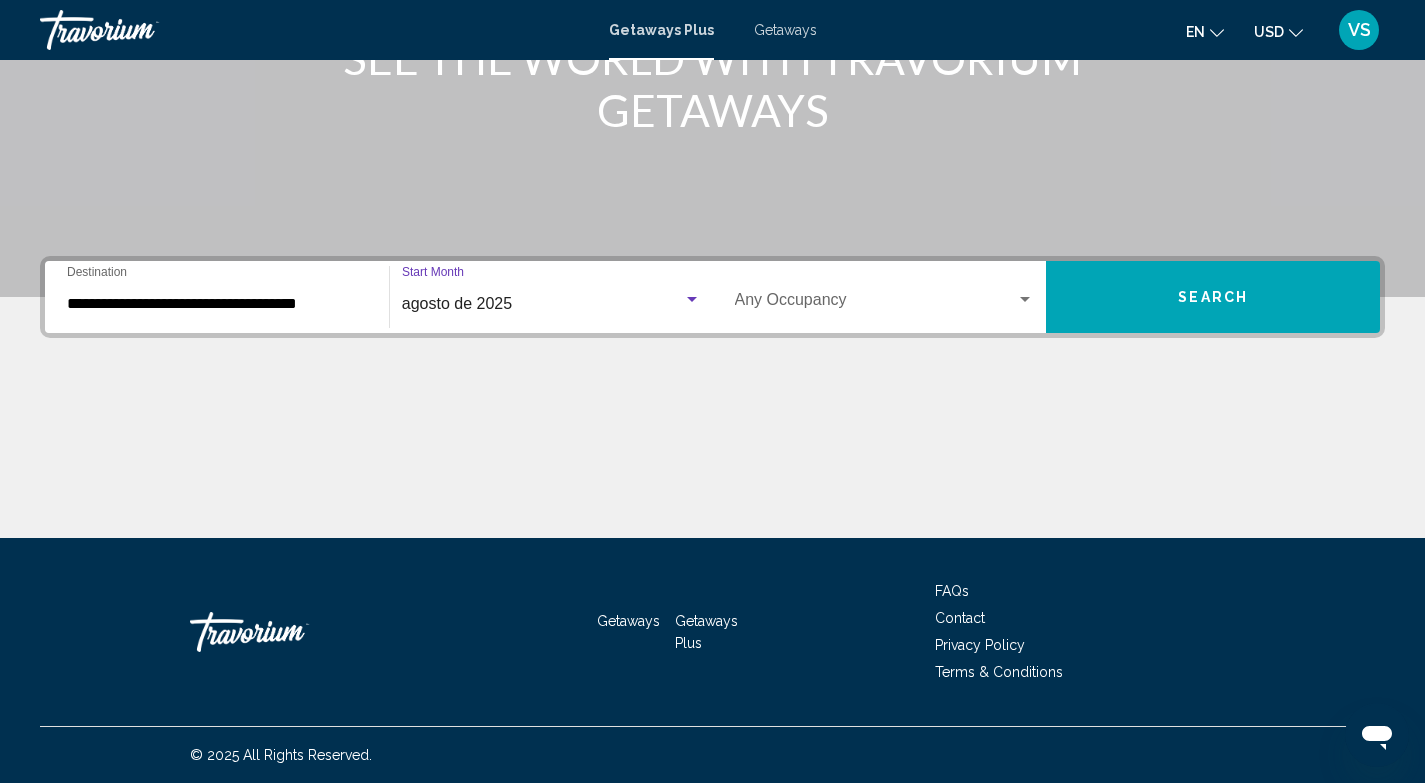 click at bounding box center (876, 304) 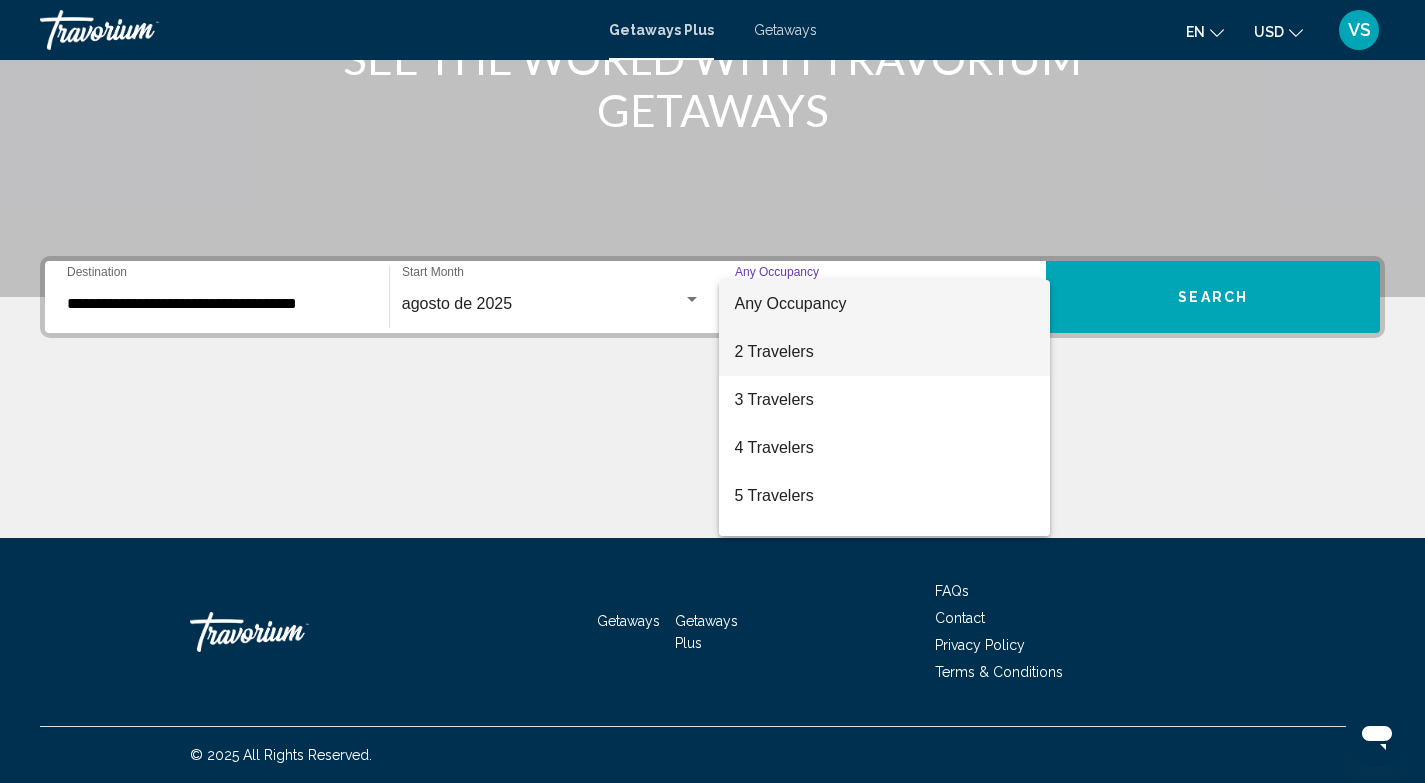 click on "2 Travelers" at bounding box center [885, 352] 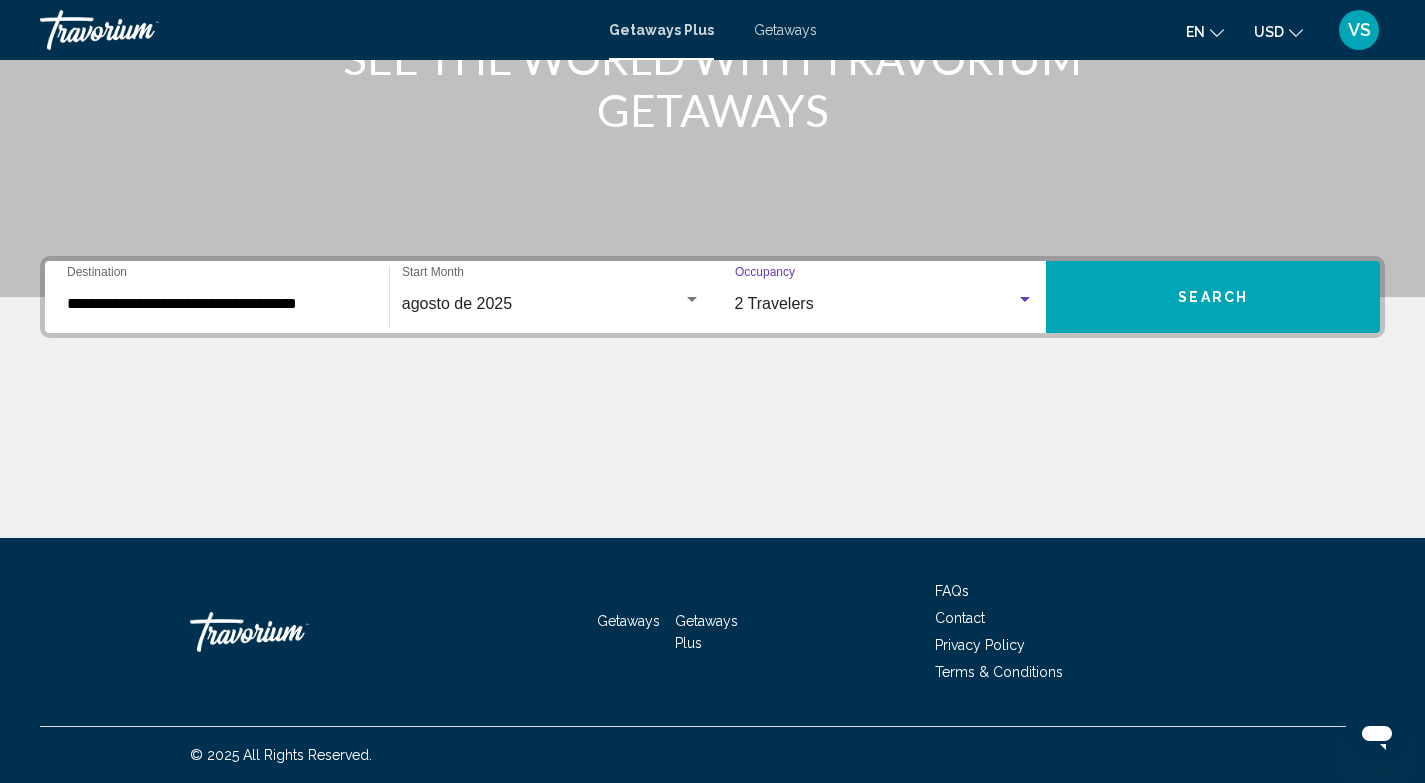 click on "Search" at bounding box center [1213, 298] 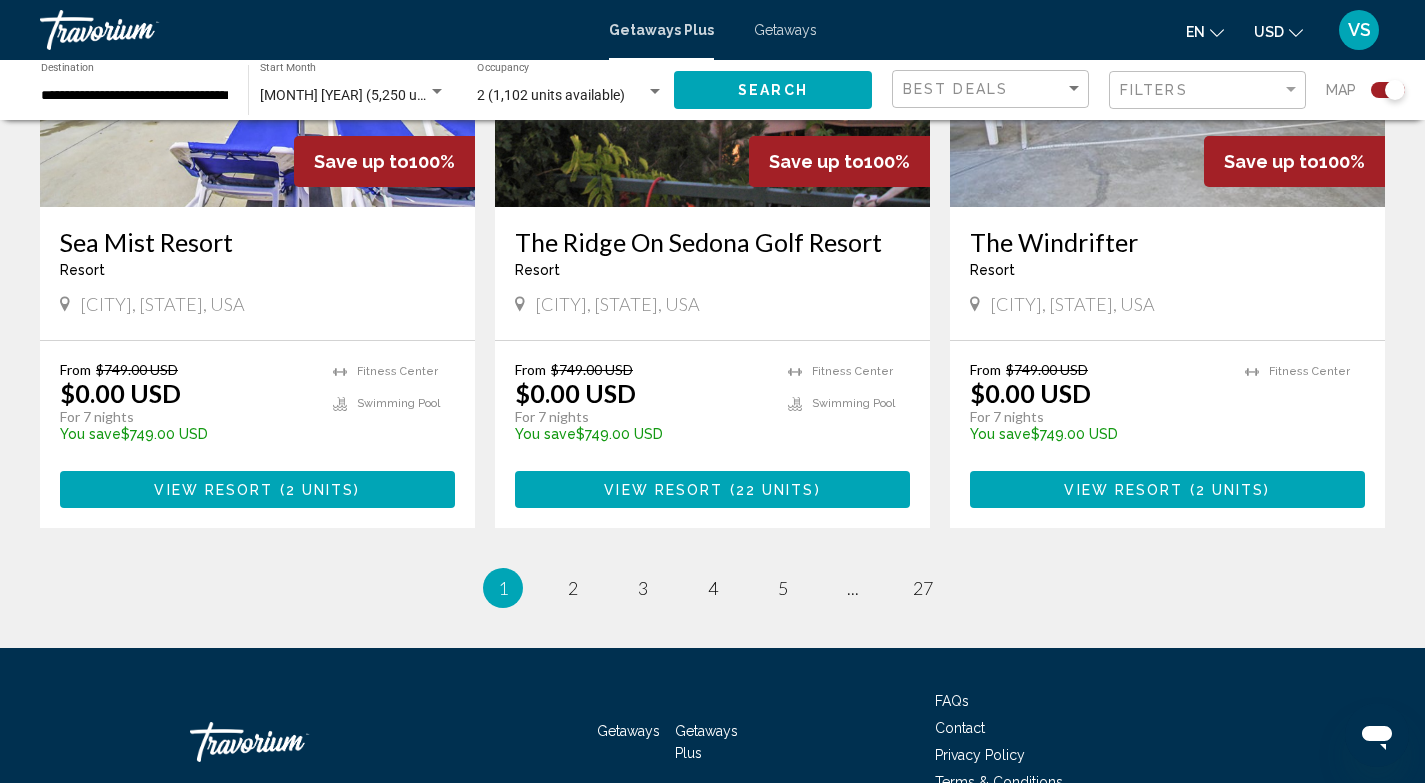 scroll, scrollTop: 3018, scrollLeft: 0, axis: vertical 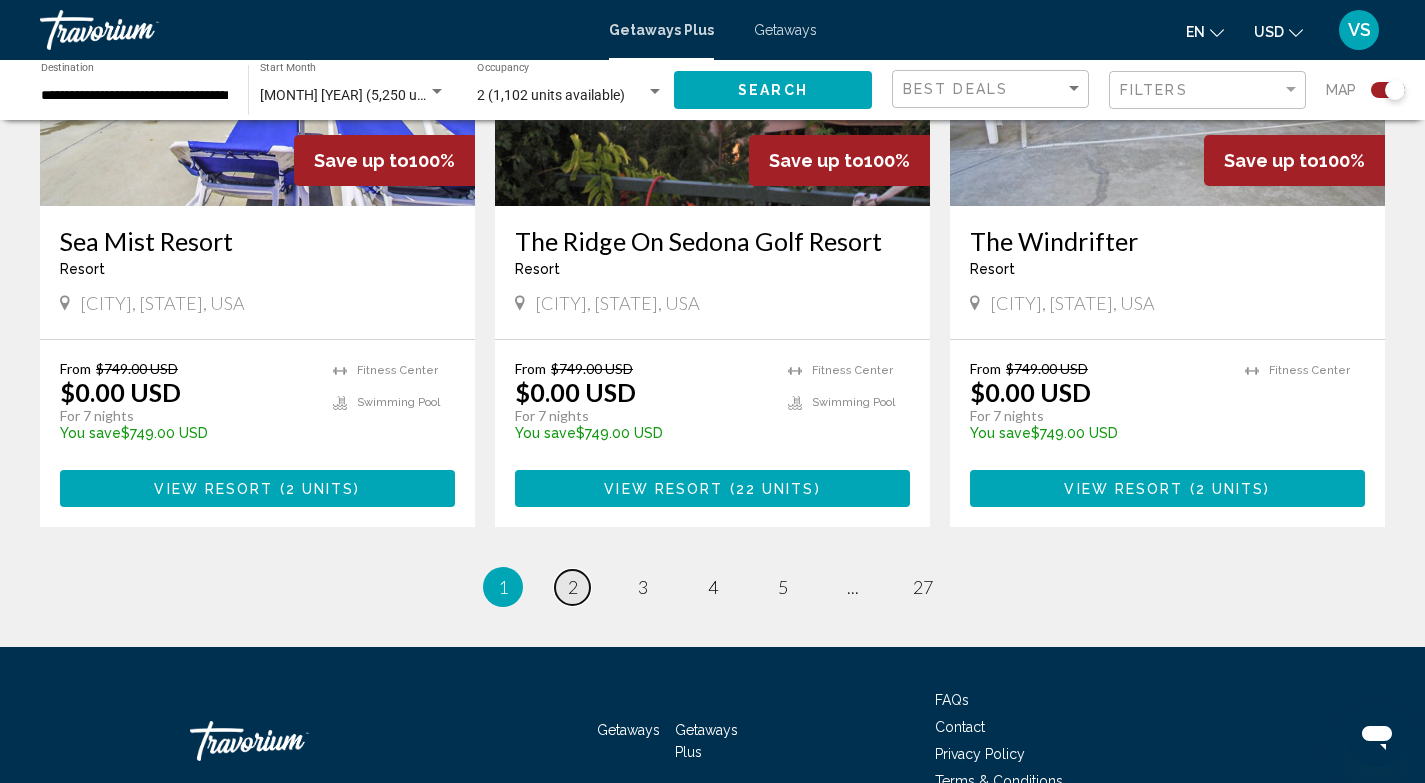 click on "2" at bounding box center [573, 587] 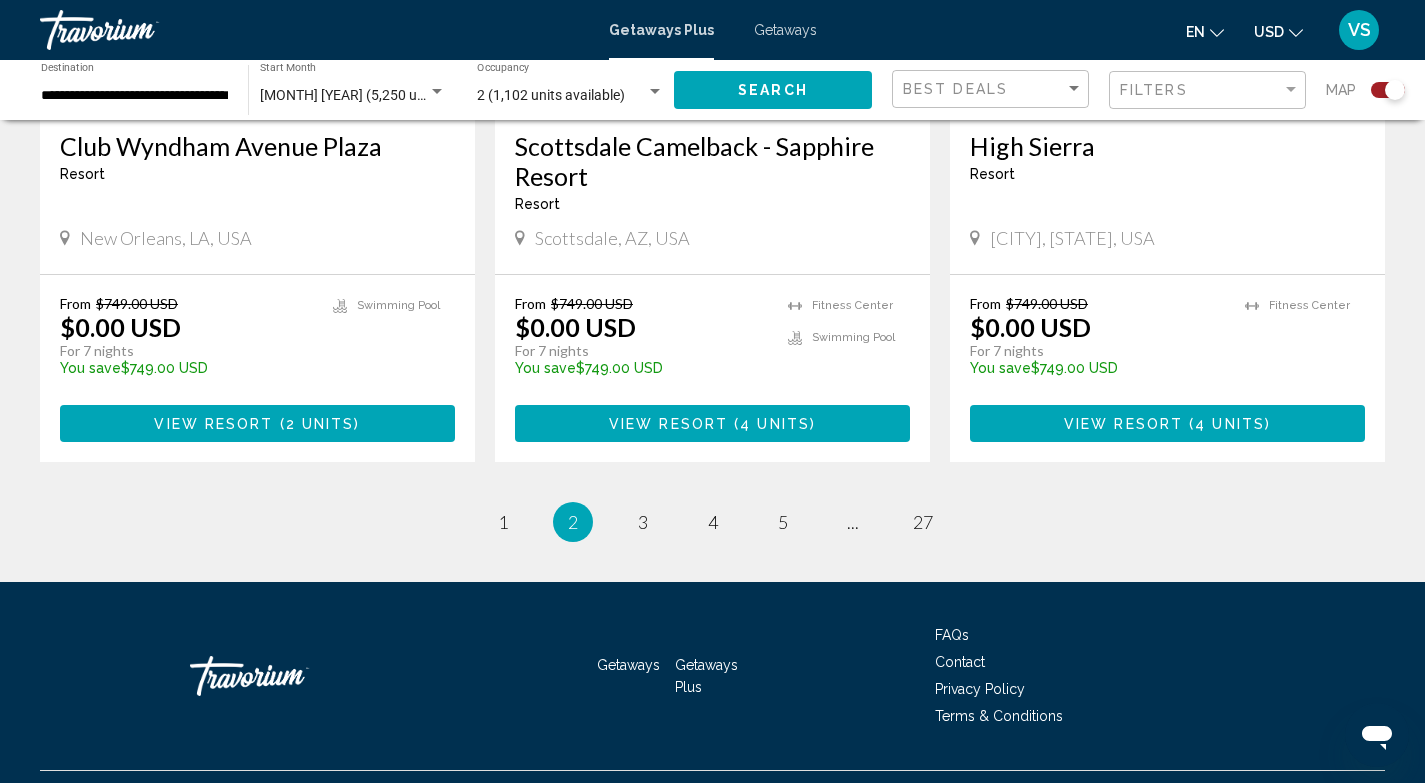 scroll, scrollTop: 3178, scrollLeft: 0, axis: vertical 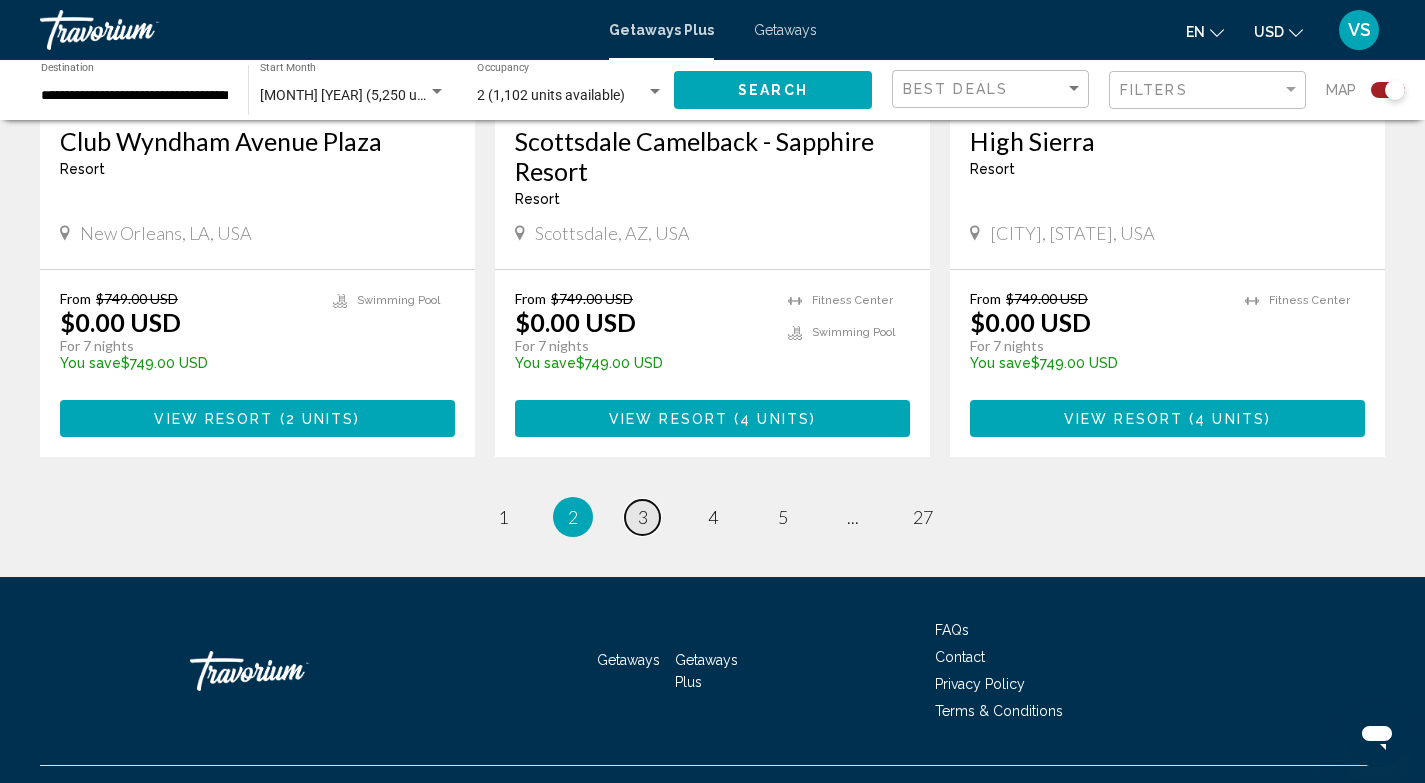 click on "3" at bounding box center (643, 517) 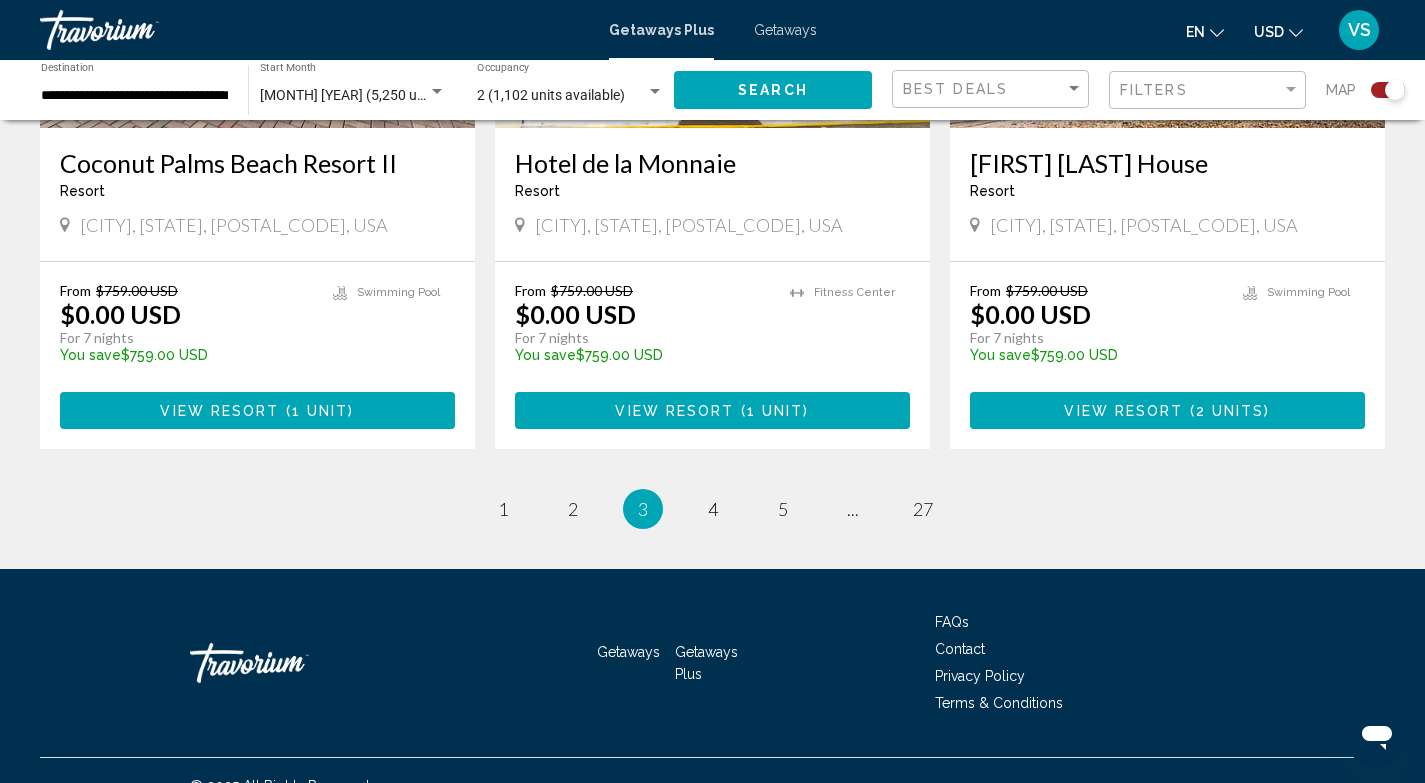 scroll, scrollTop: 3154, scrollLeft: 0, axis: vertical 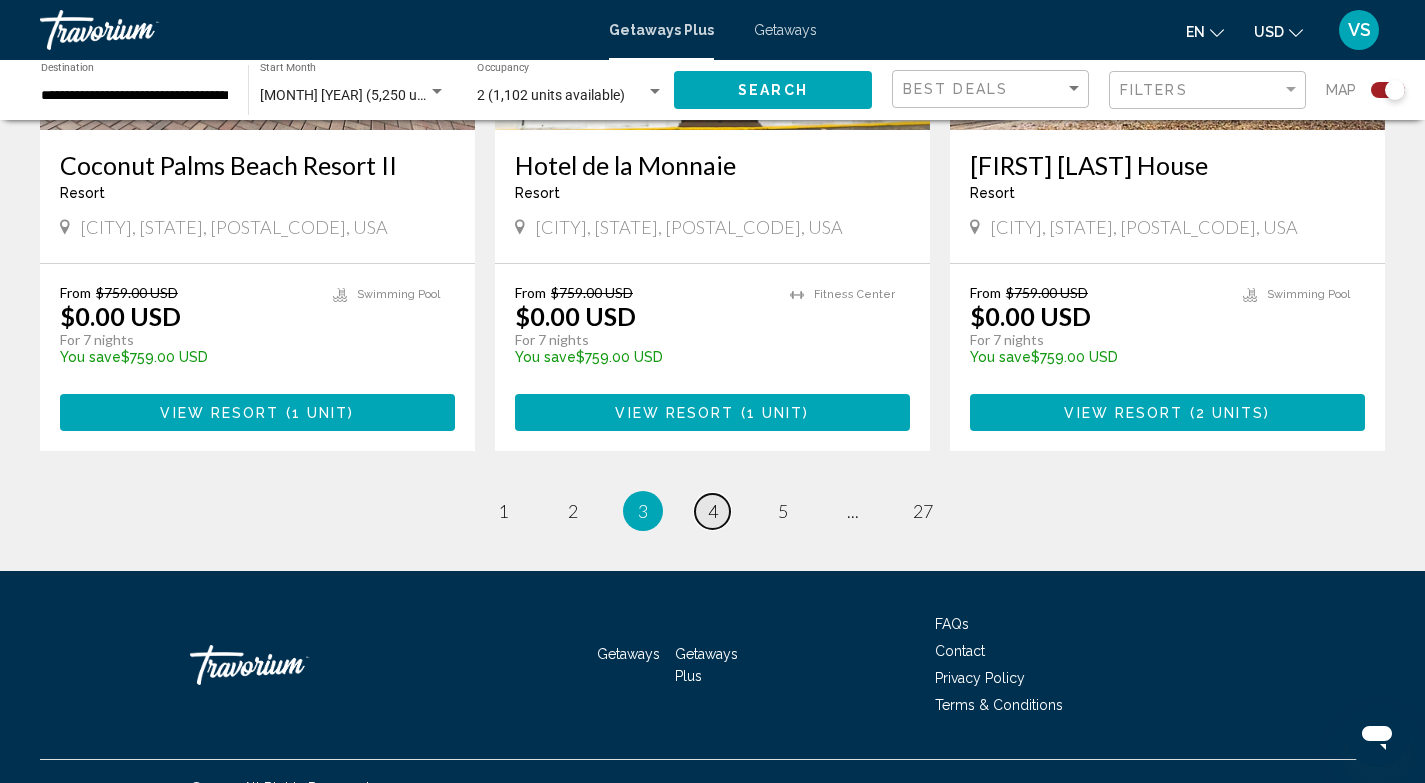 click on "4" at bounding box center (713, 511) 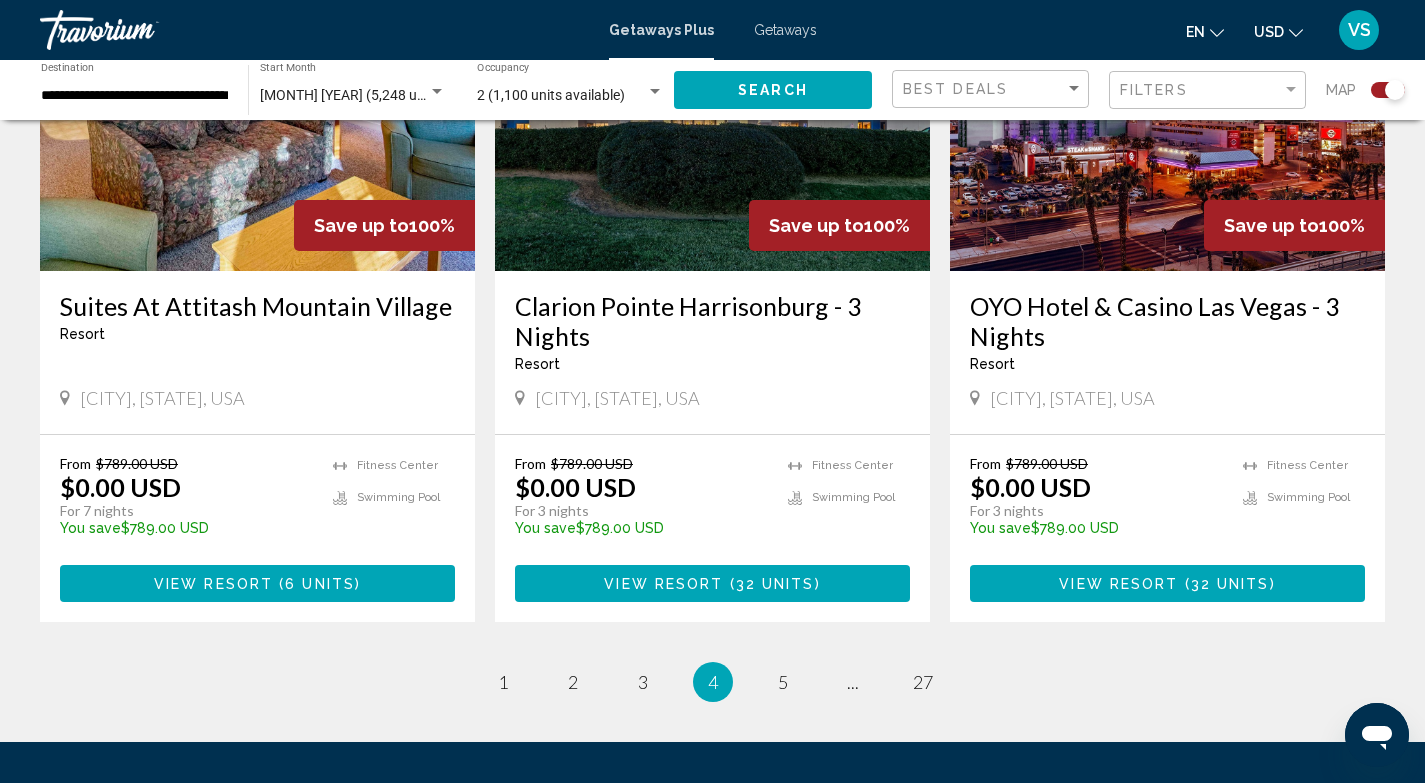 scroll, scrollTop: 2958, scrollLeft: 0, axis: vertical 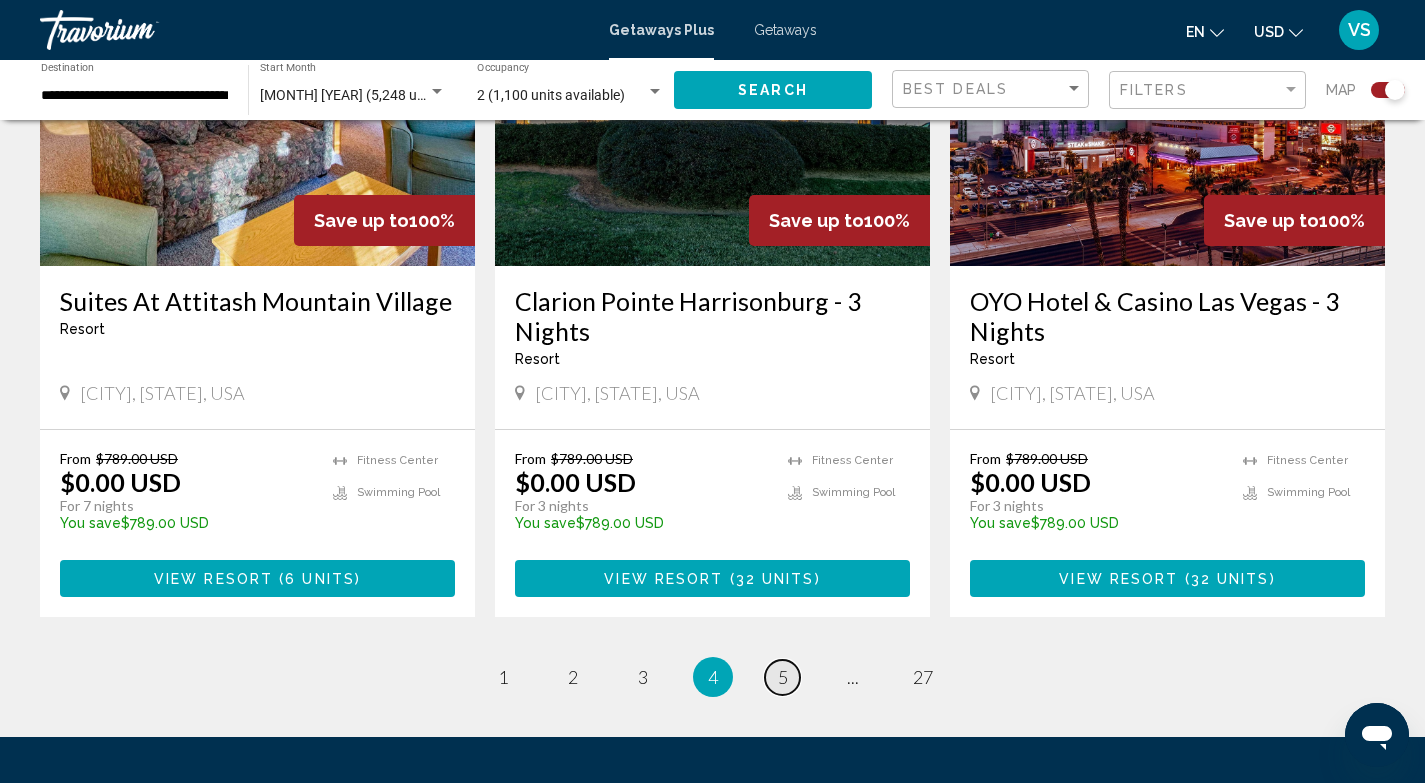 click on "5" at bounding box center (783, 677) 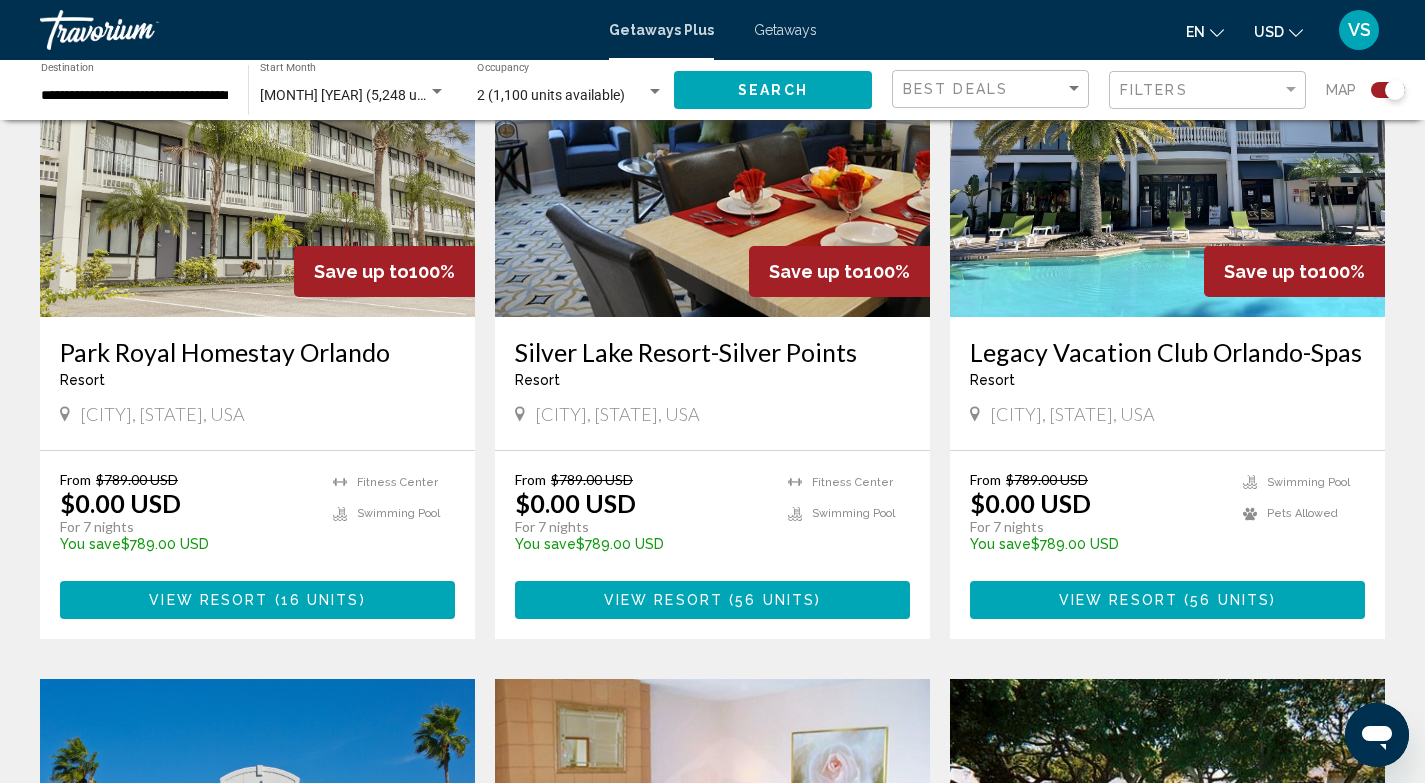 scroll, scrollTop: 1625, scrollLeft: 0, axis: vertical 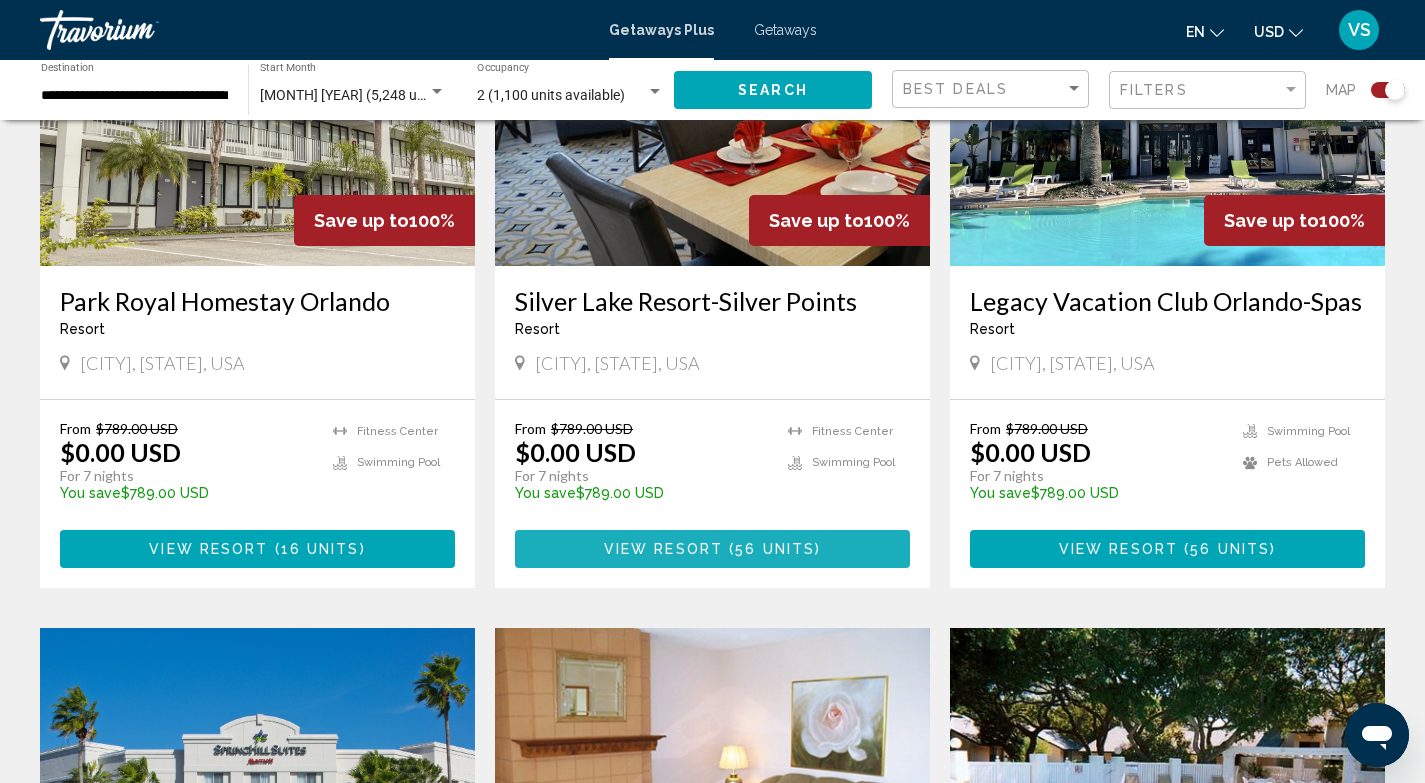 click on "56 units" at bounding box center (775, 550) 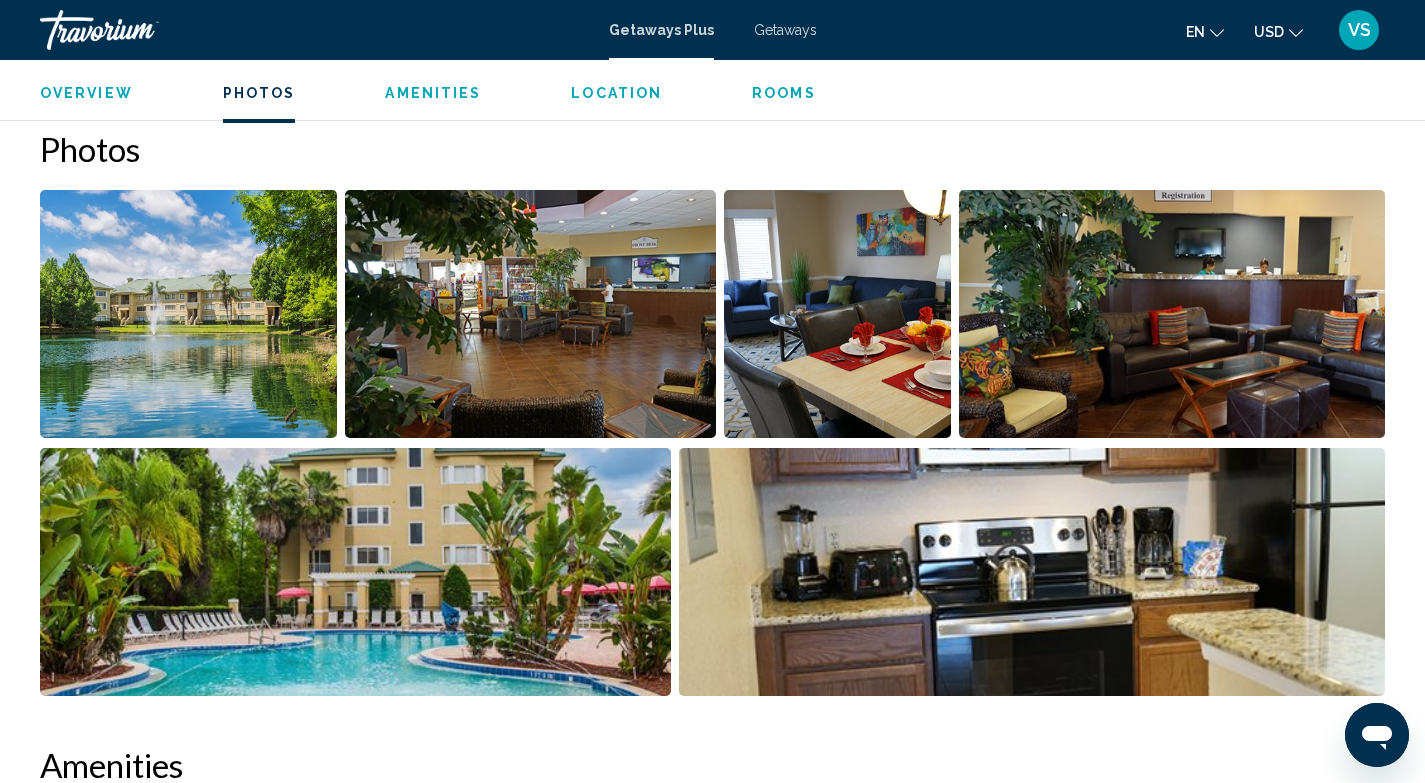 scroll, scrollTop: 878, scrollLeft: 0, axis: vertical 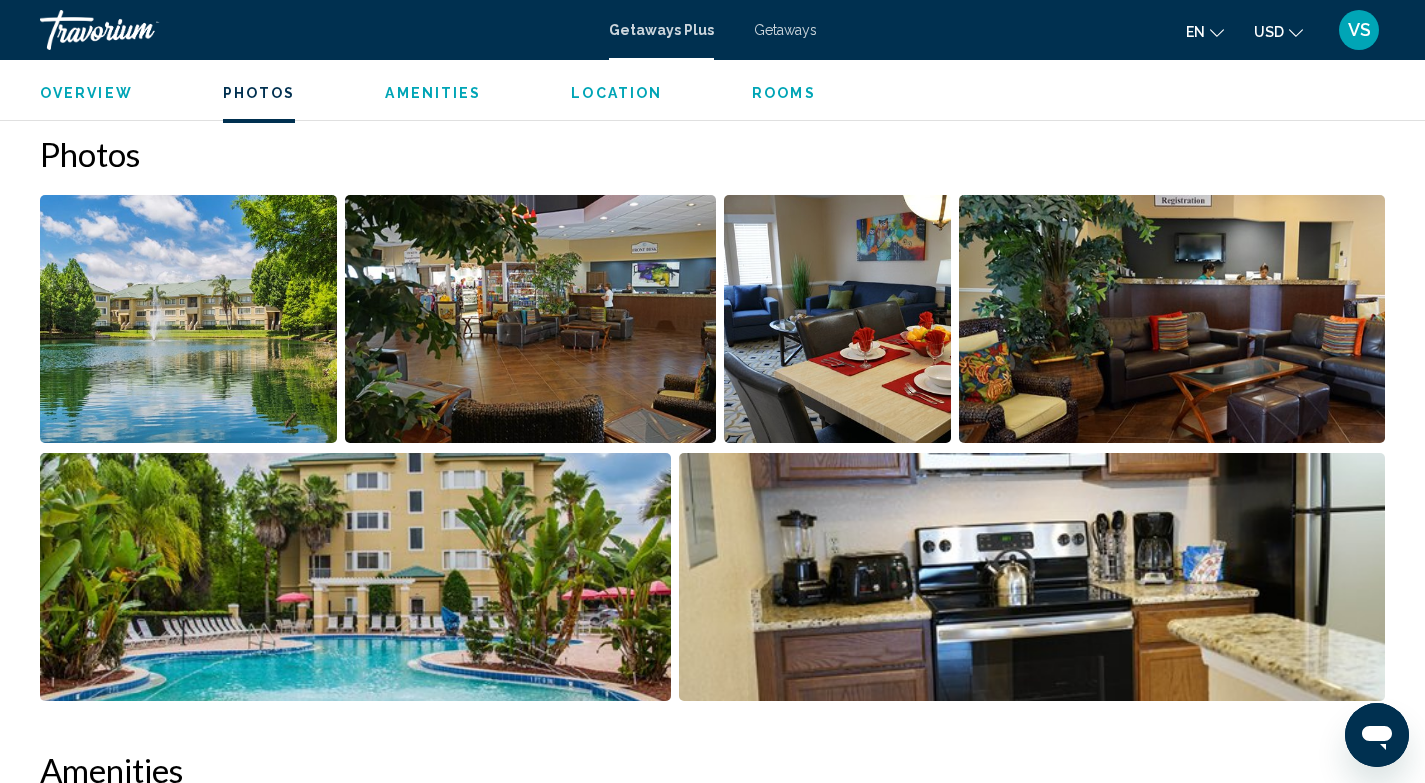 click at bounding box center [188, 319] 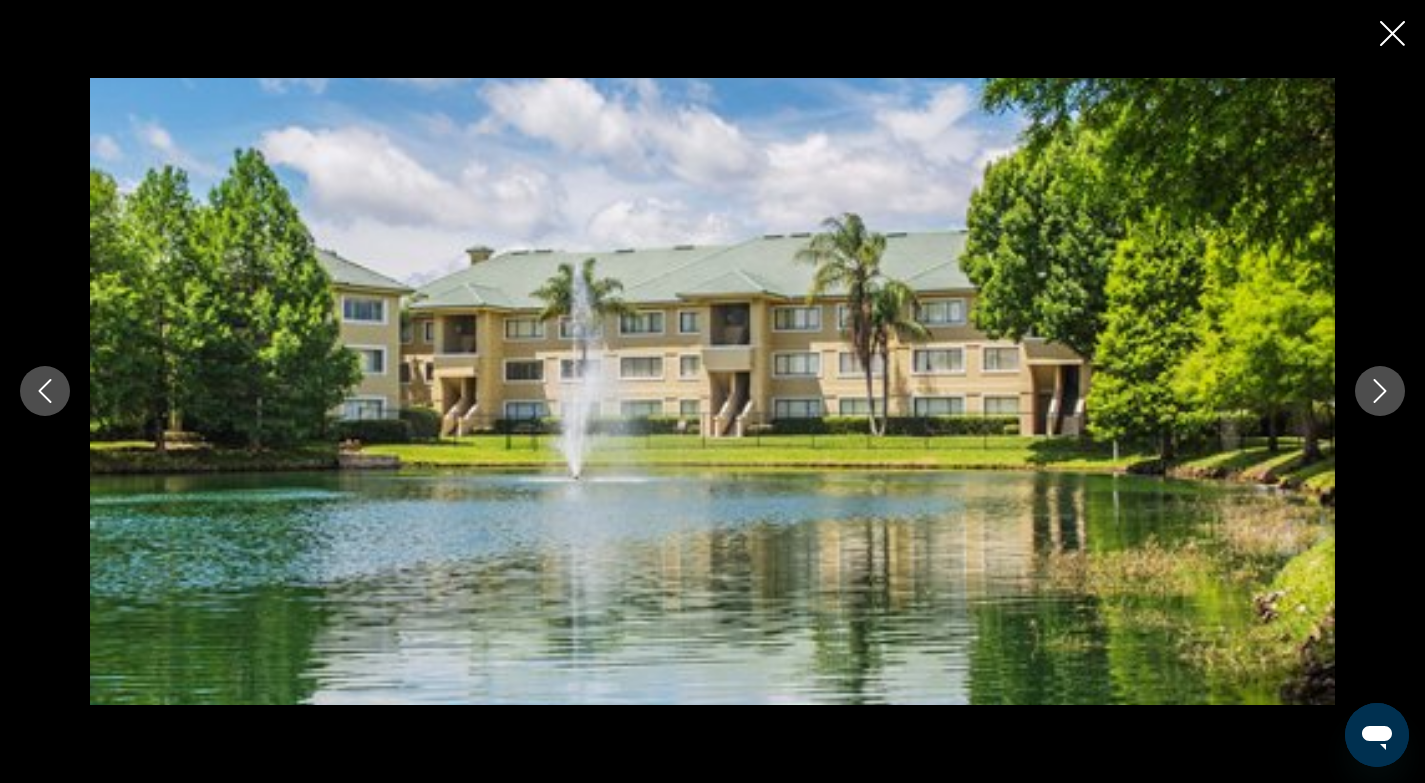 click 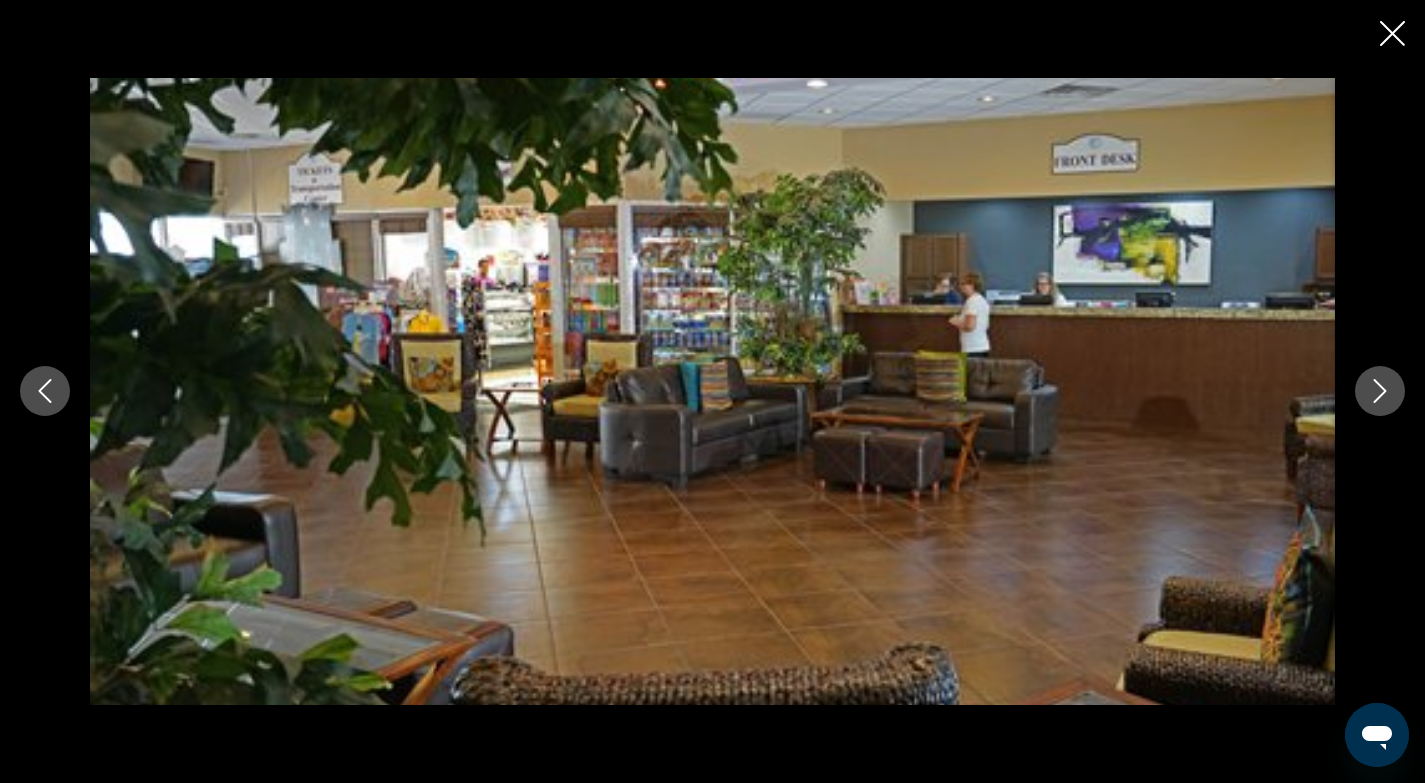 click 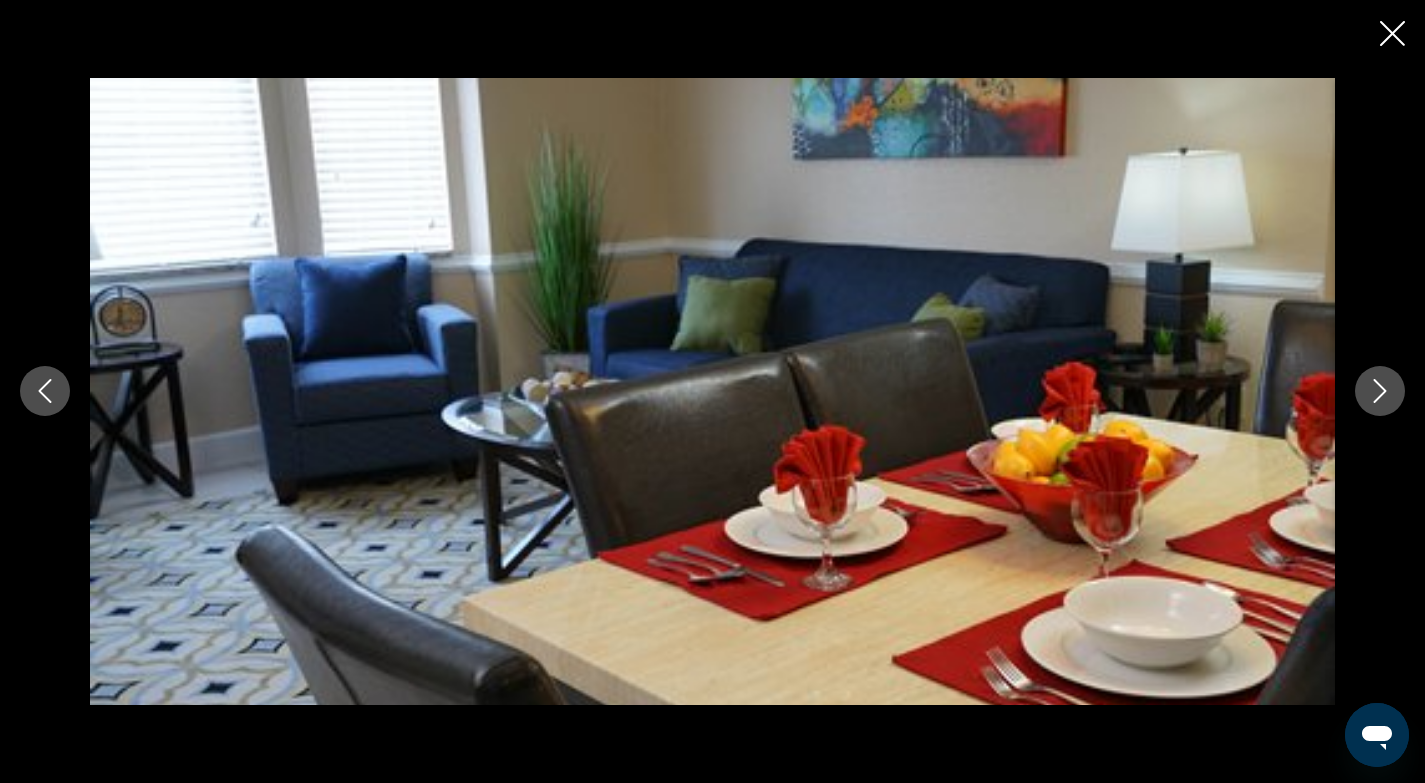 click 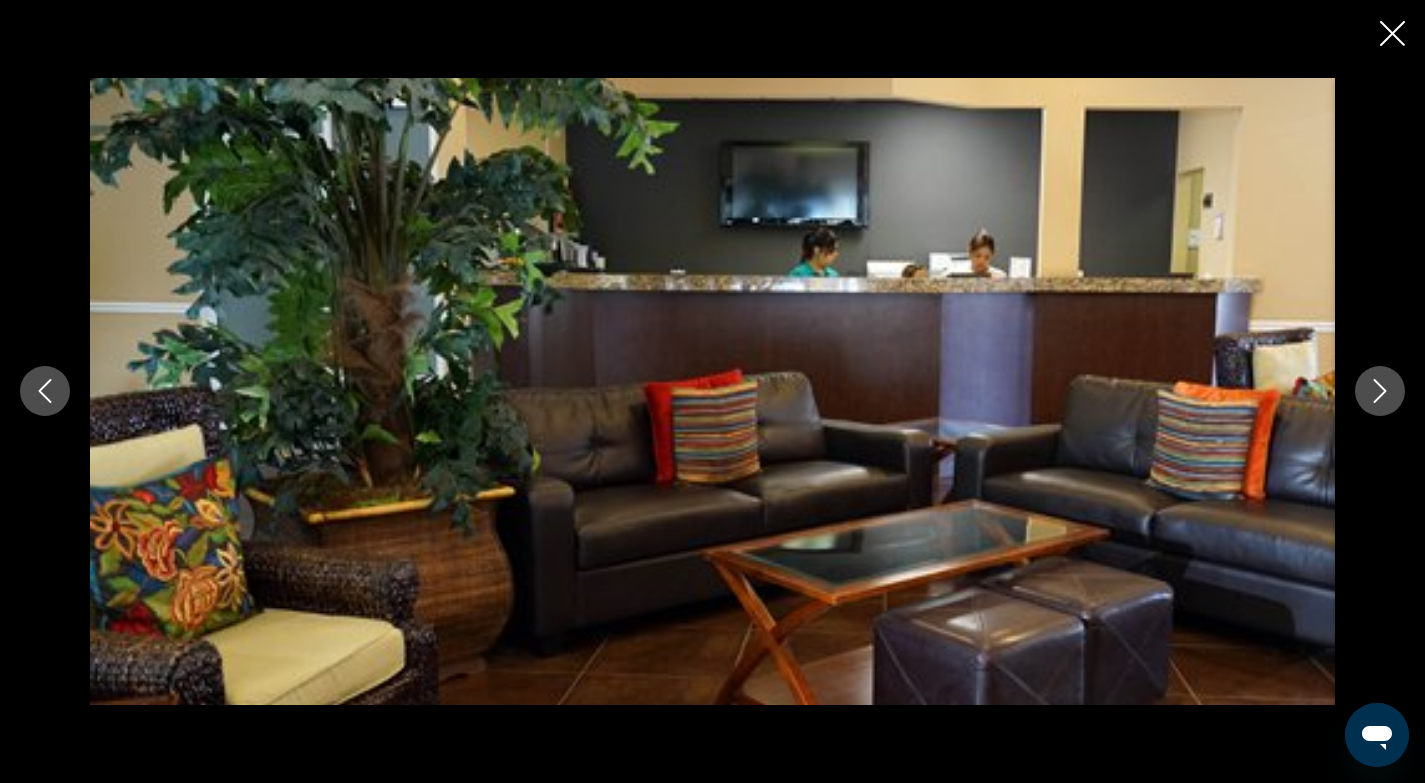 click 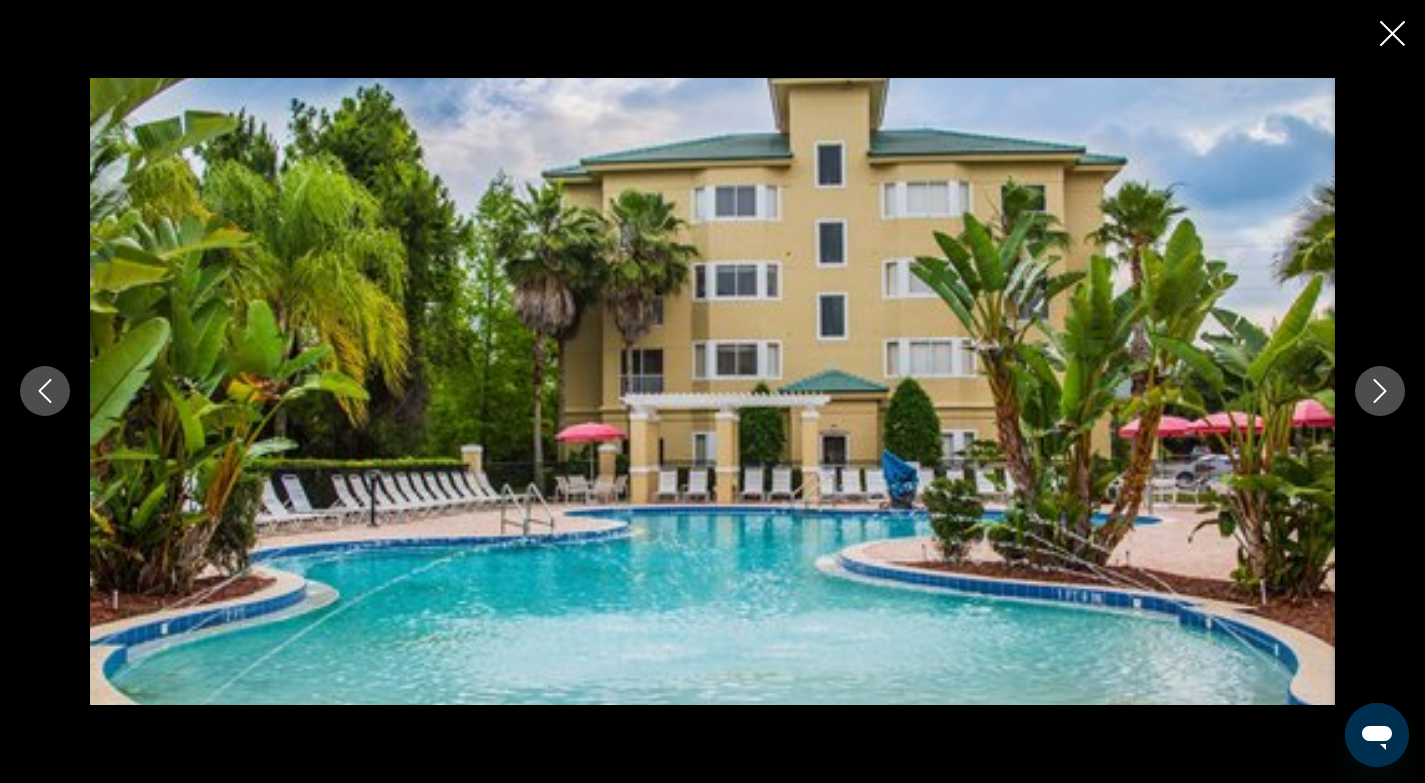 click 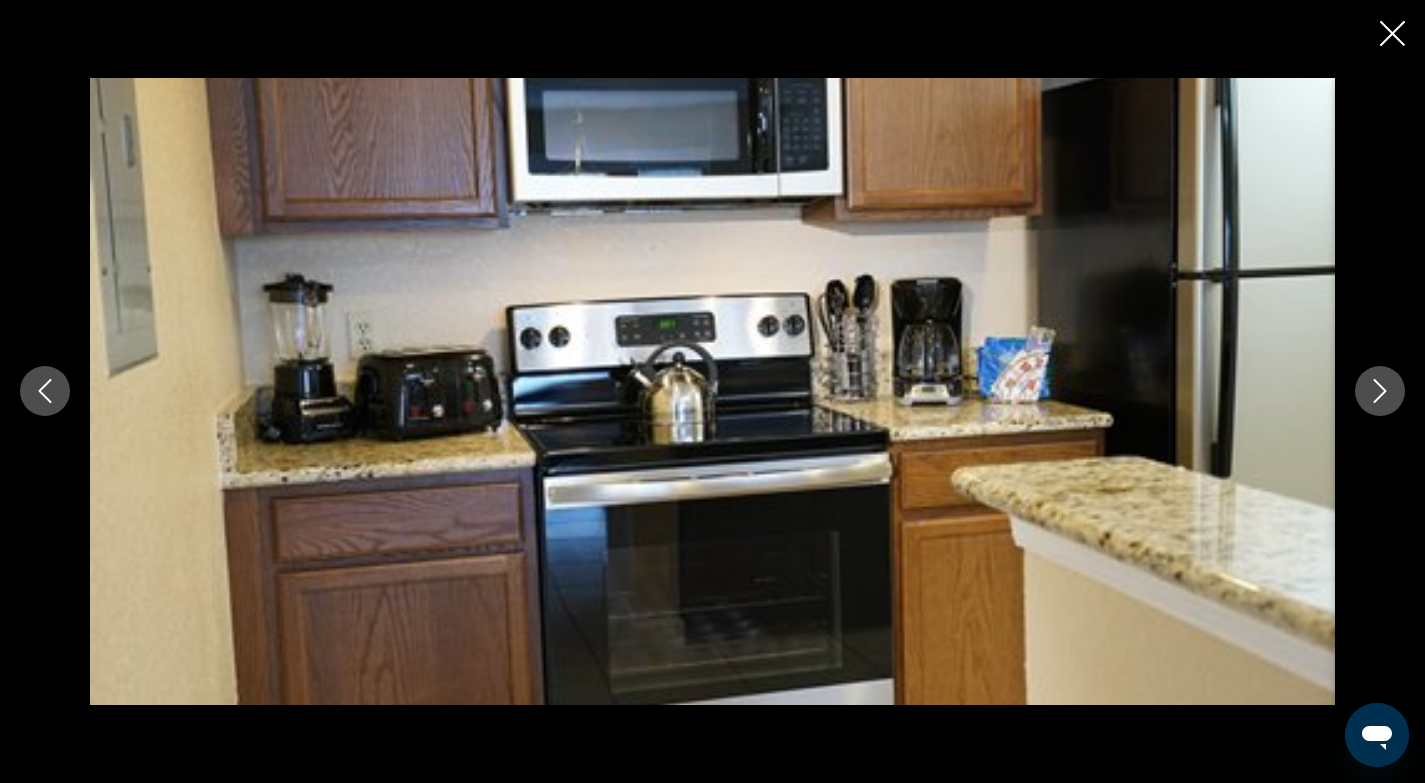 click 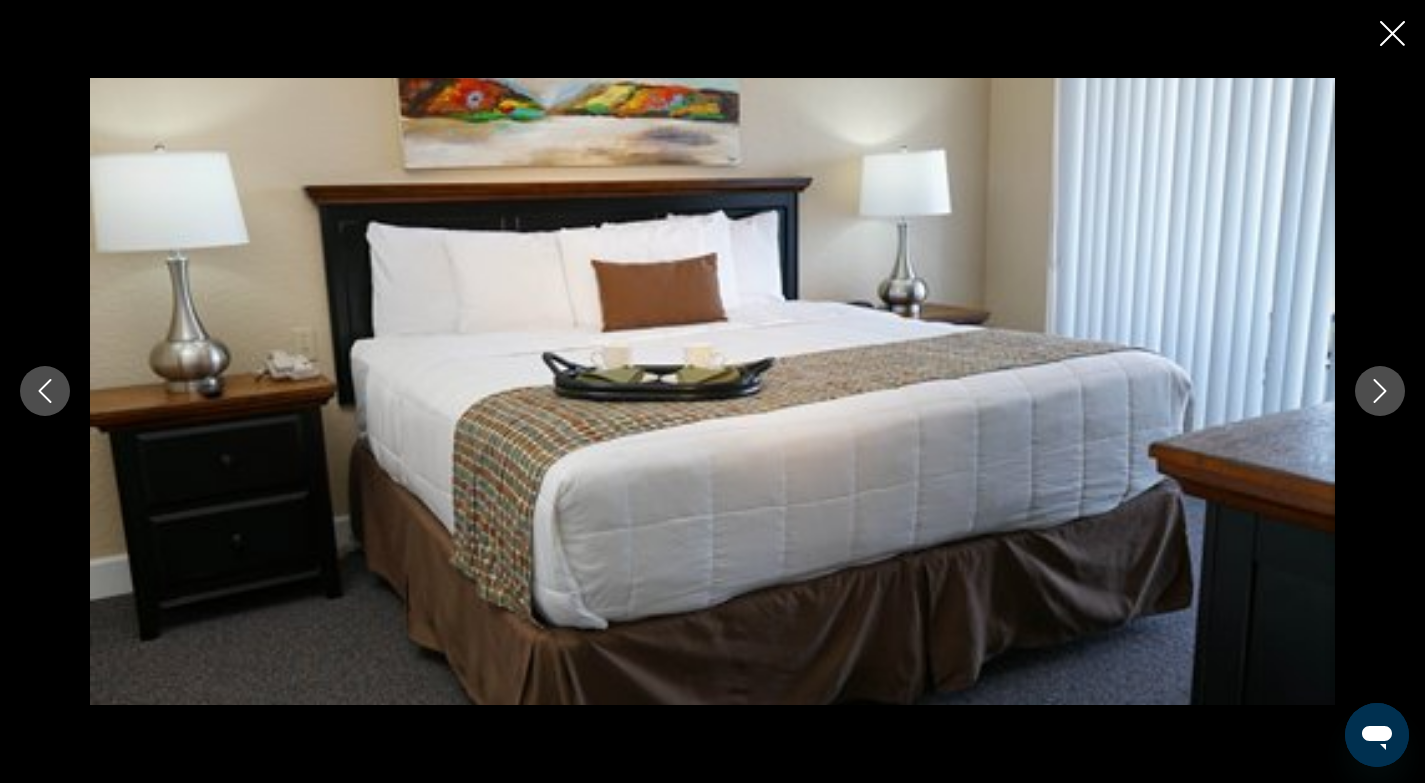 click 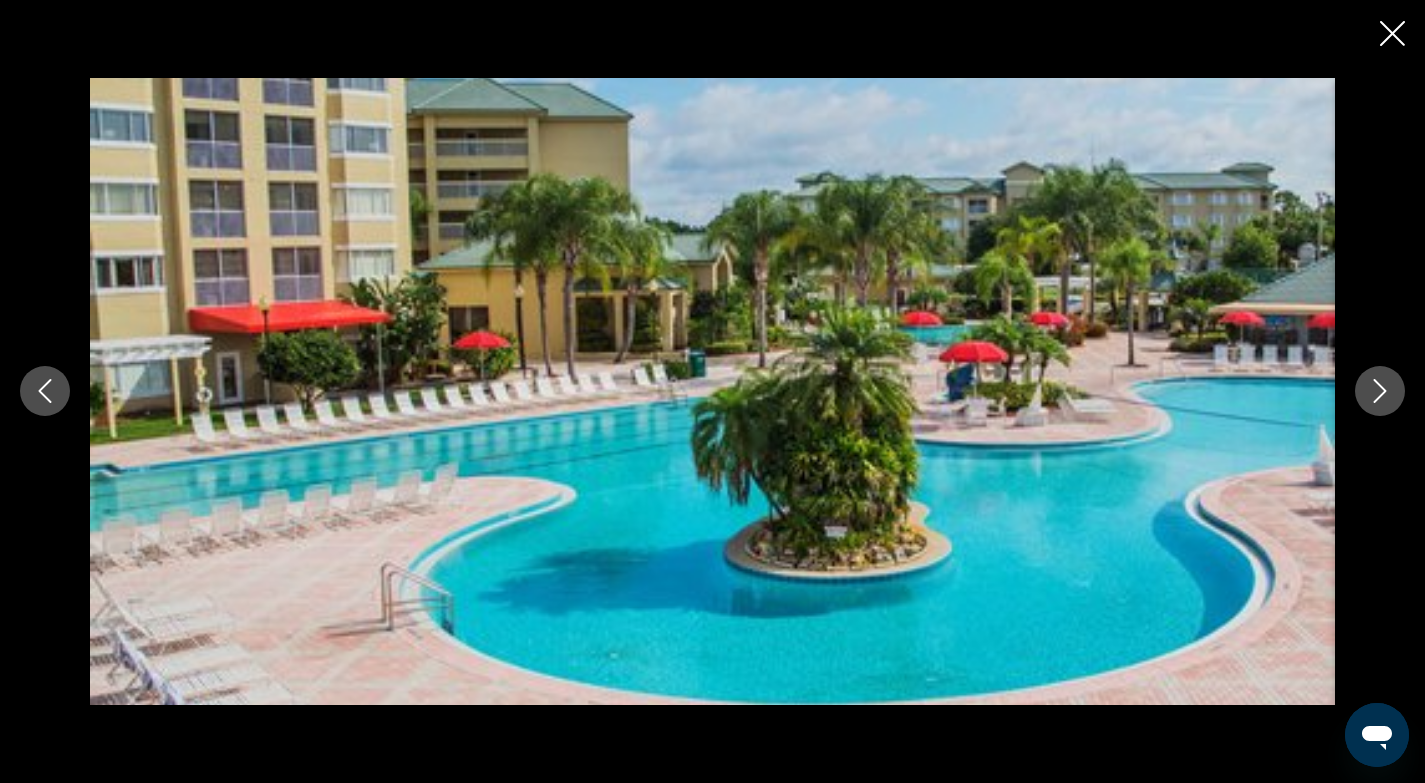 click 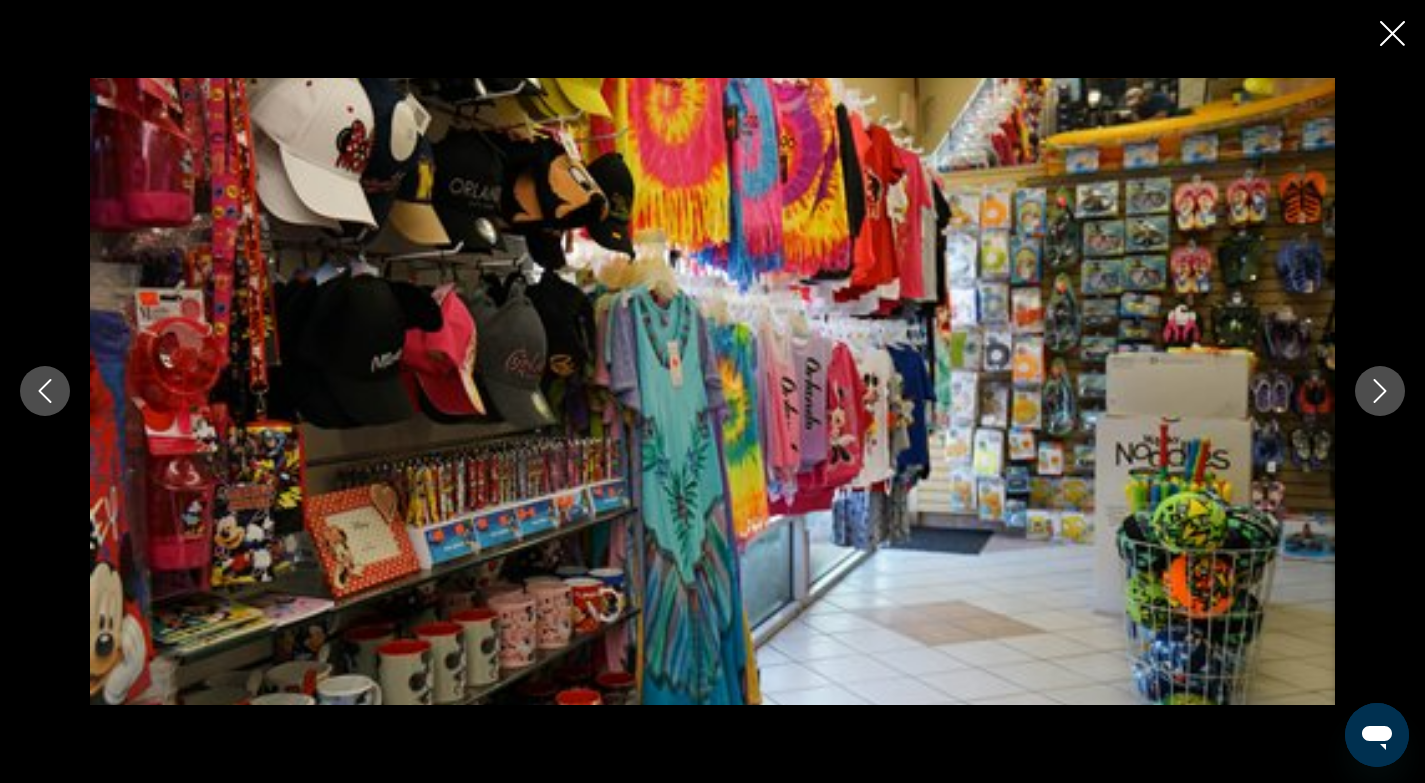 click 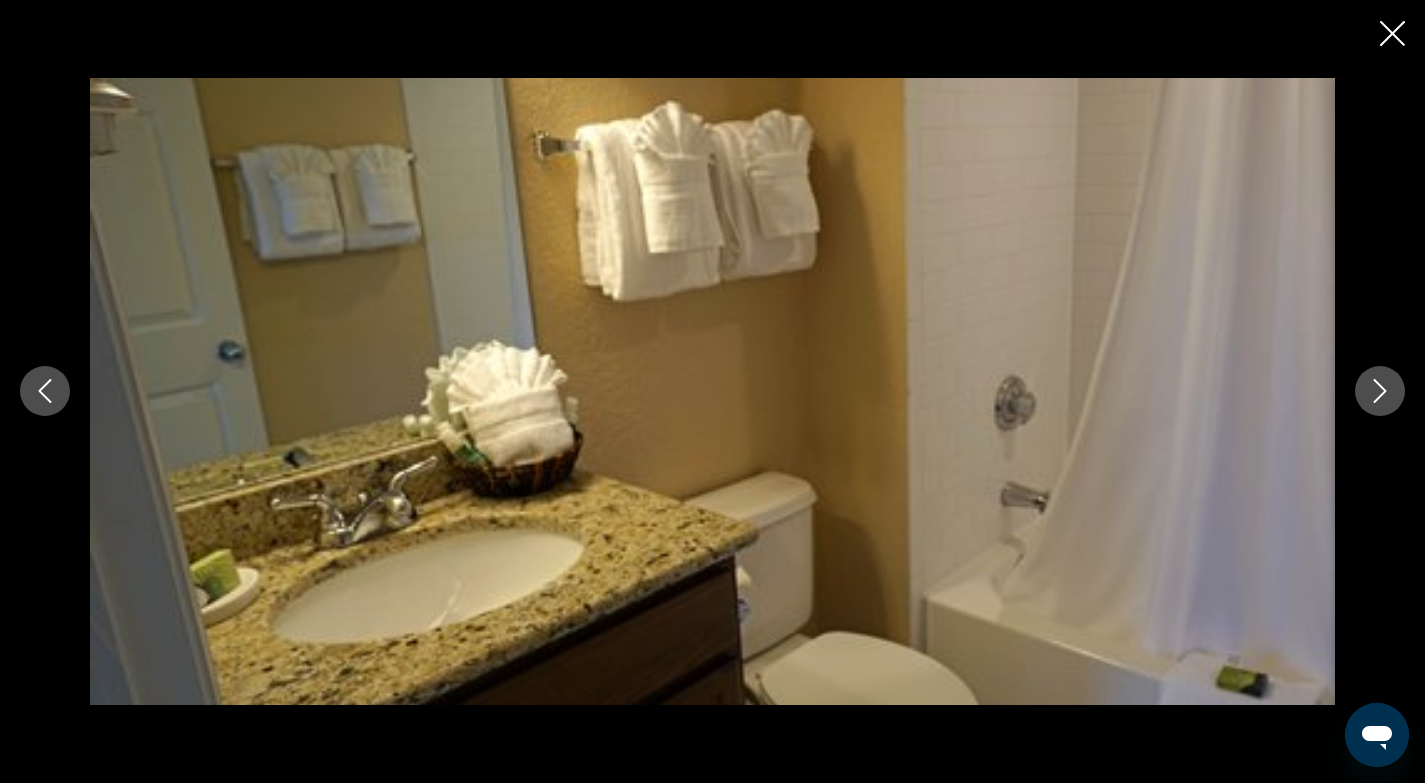 click 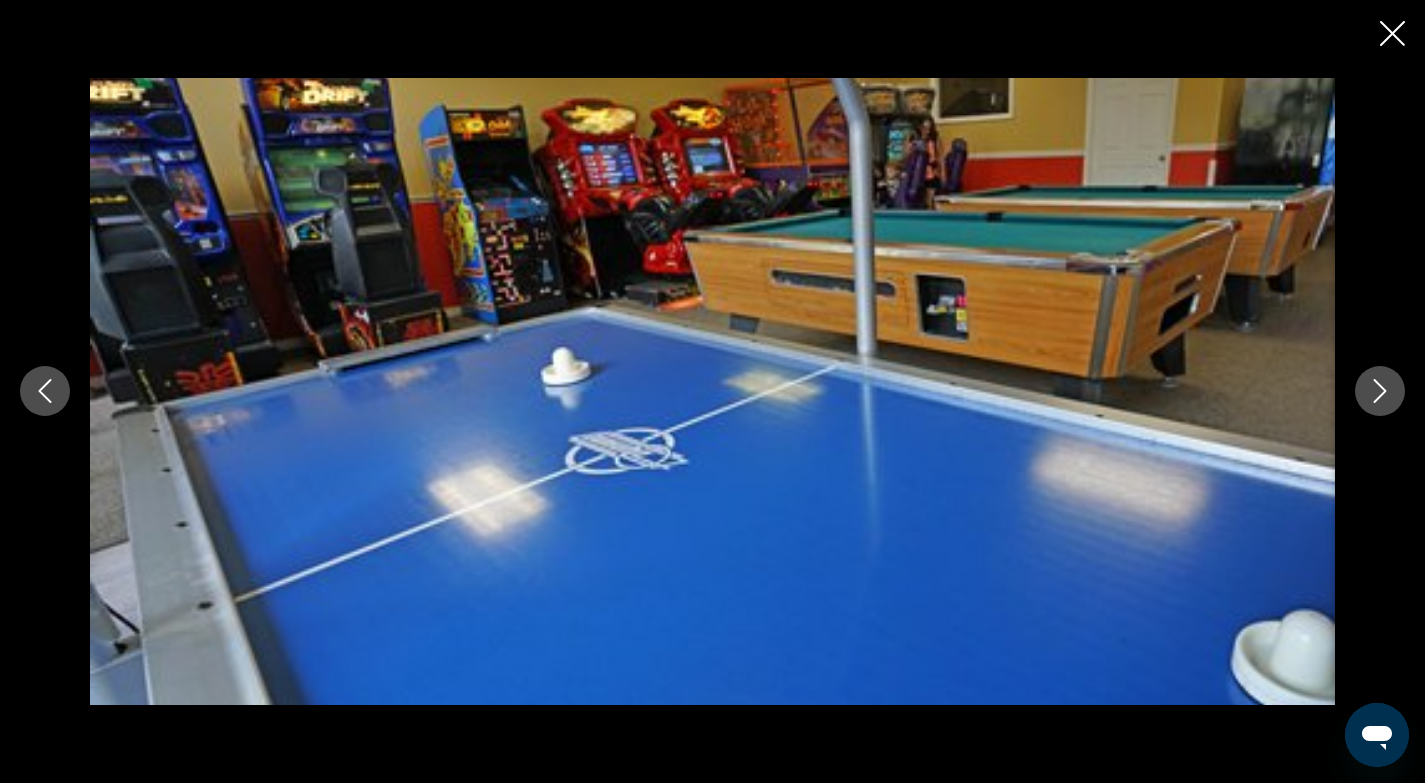 click 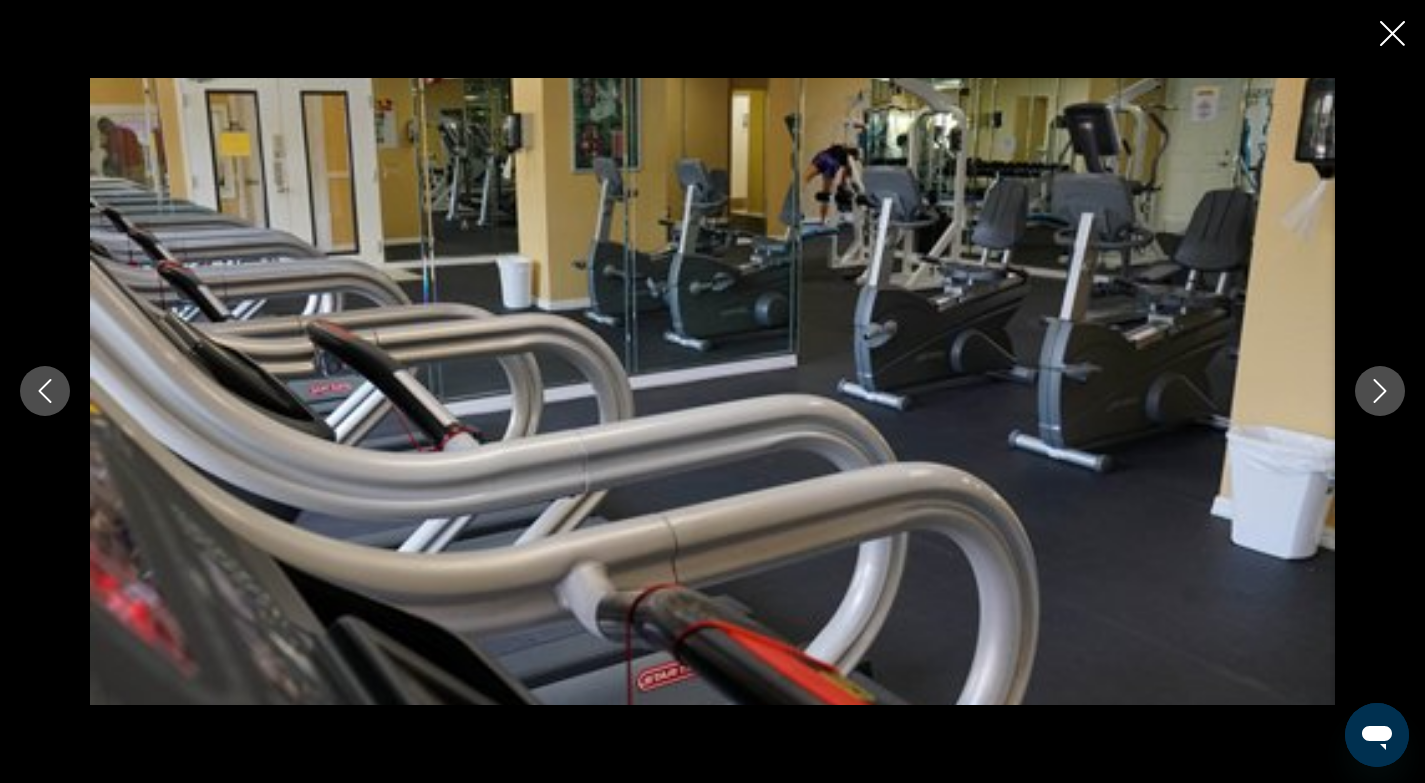 click 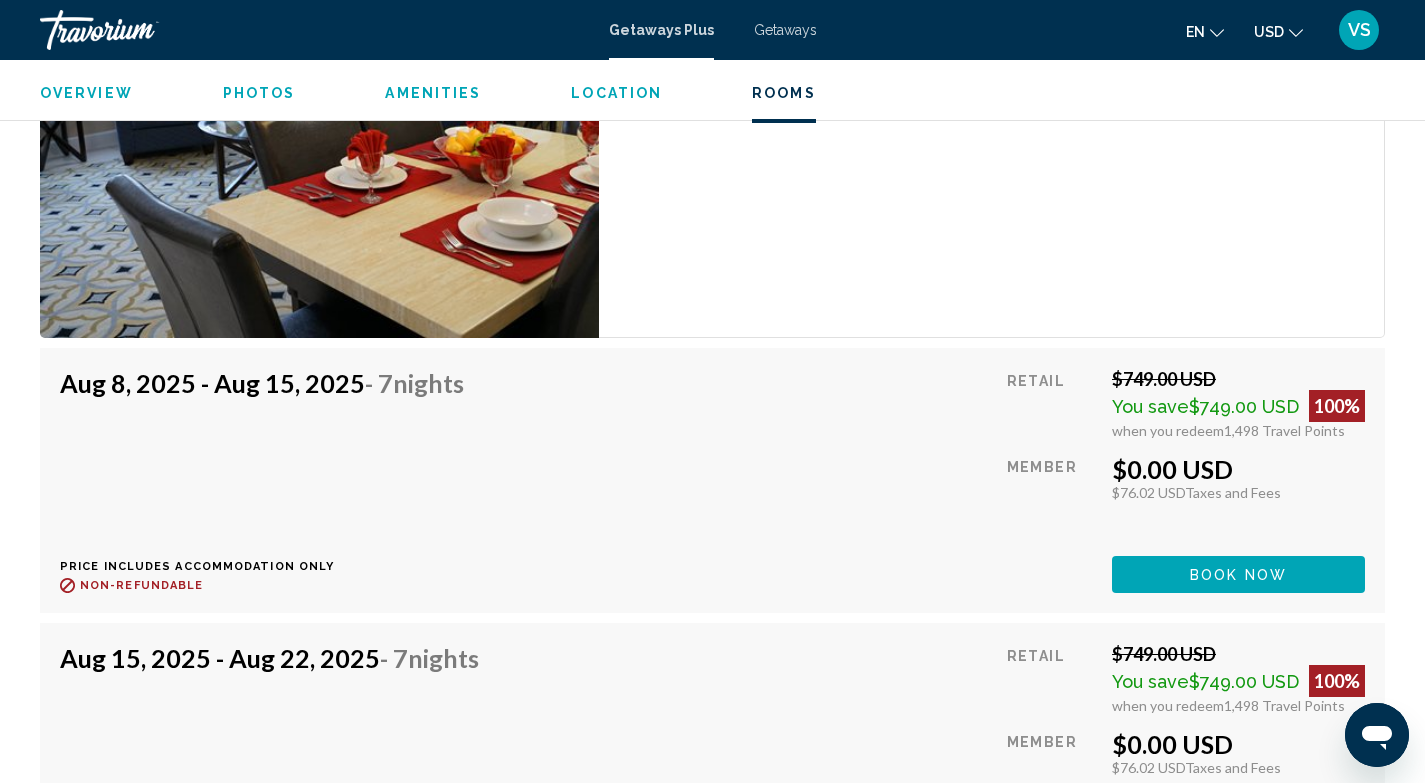 scroll, scrollTop: 4318, scrollLeft: 0, axis: vertical 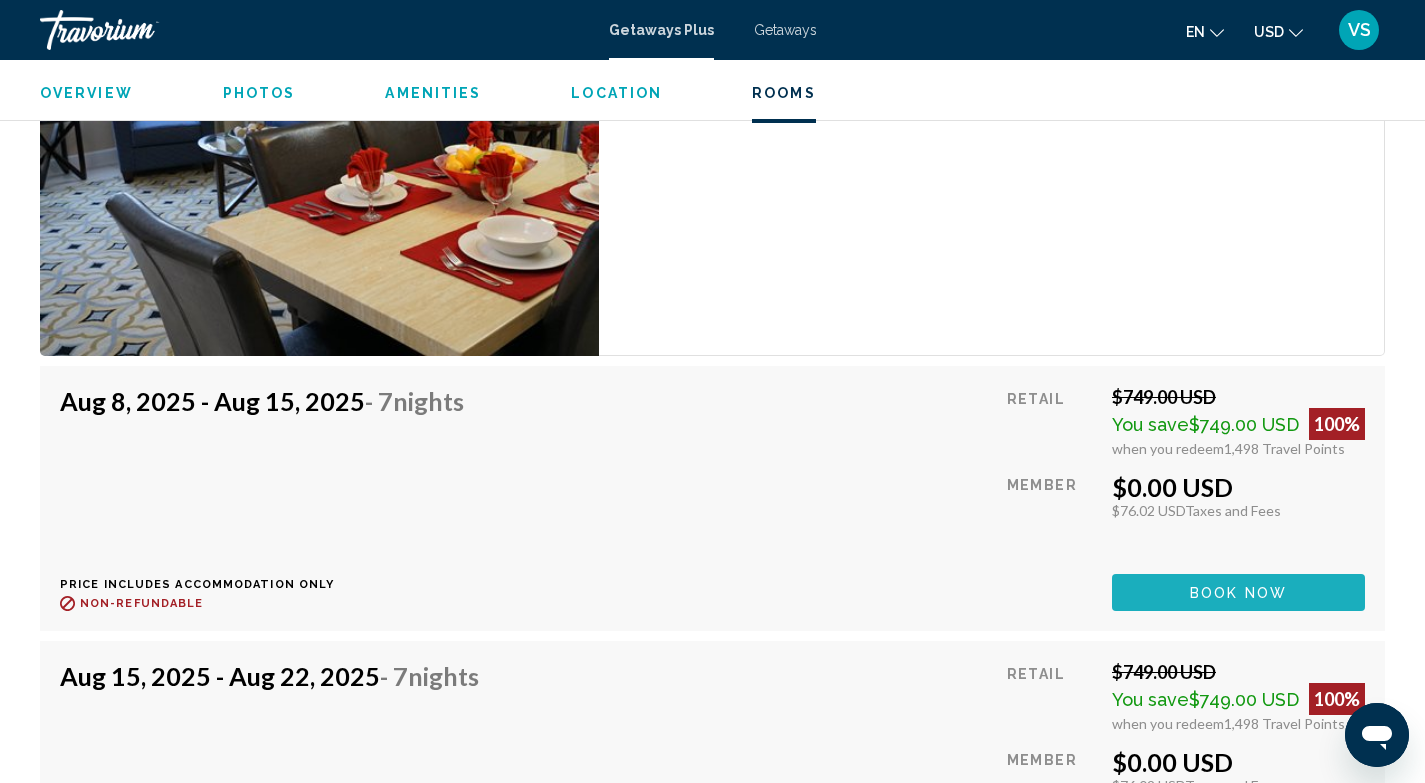 click on "Book now" at bounding box center (1238, 593) 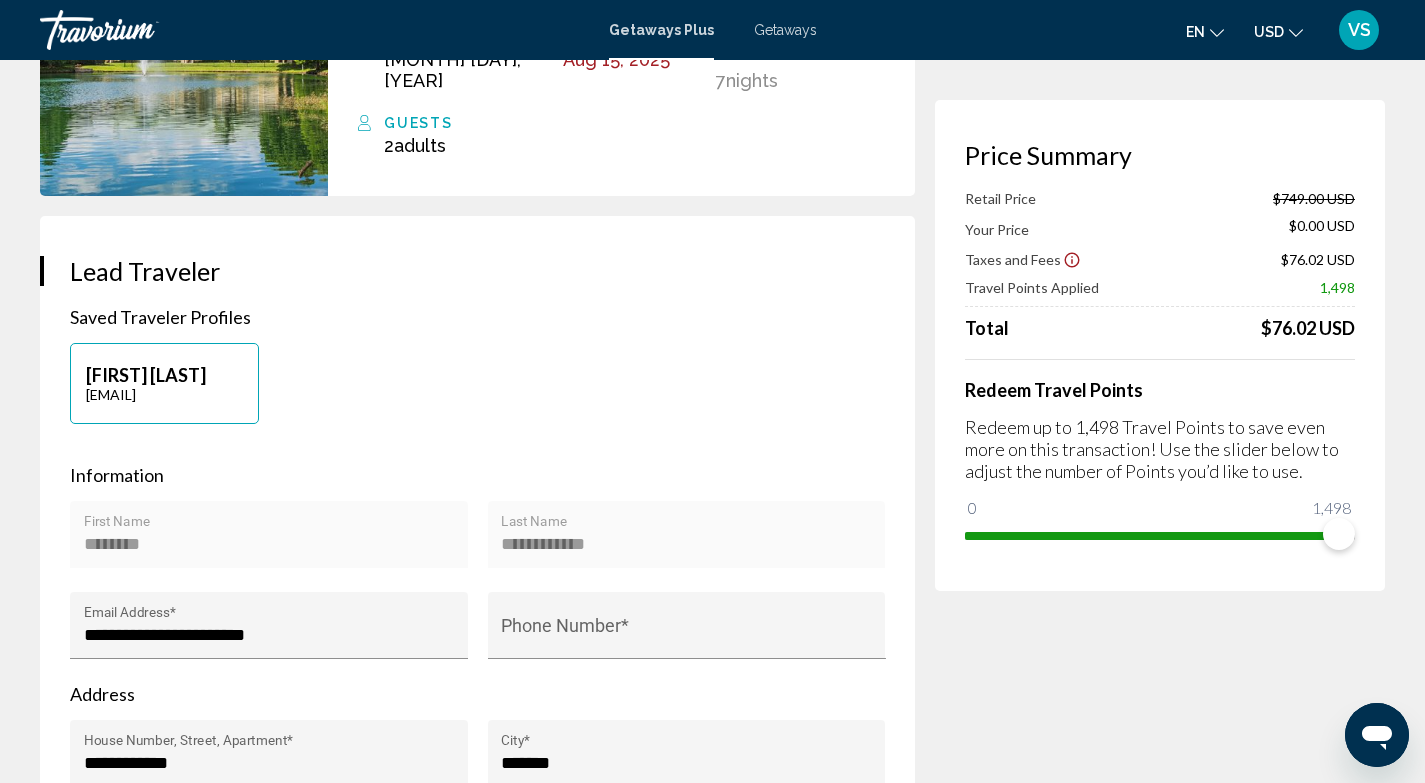 scroll, scrollTop: 0, scrollLeft: 0, axis: both 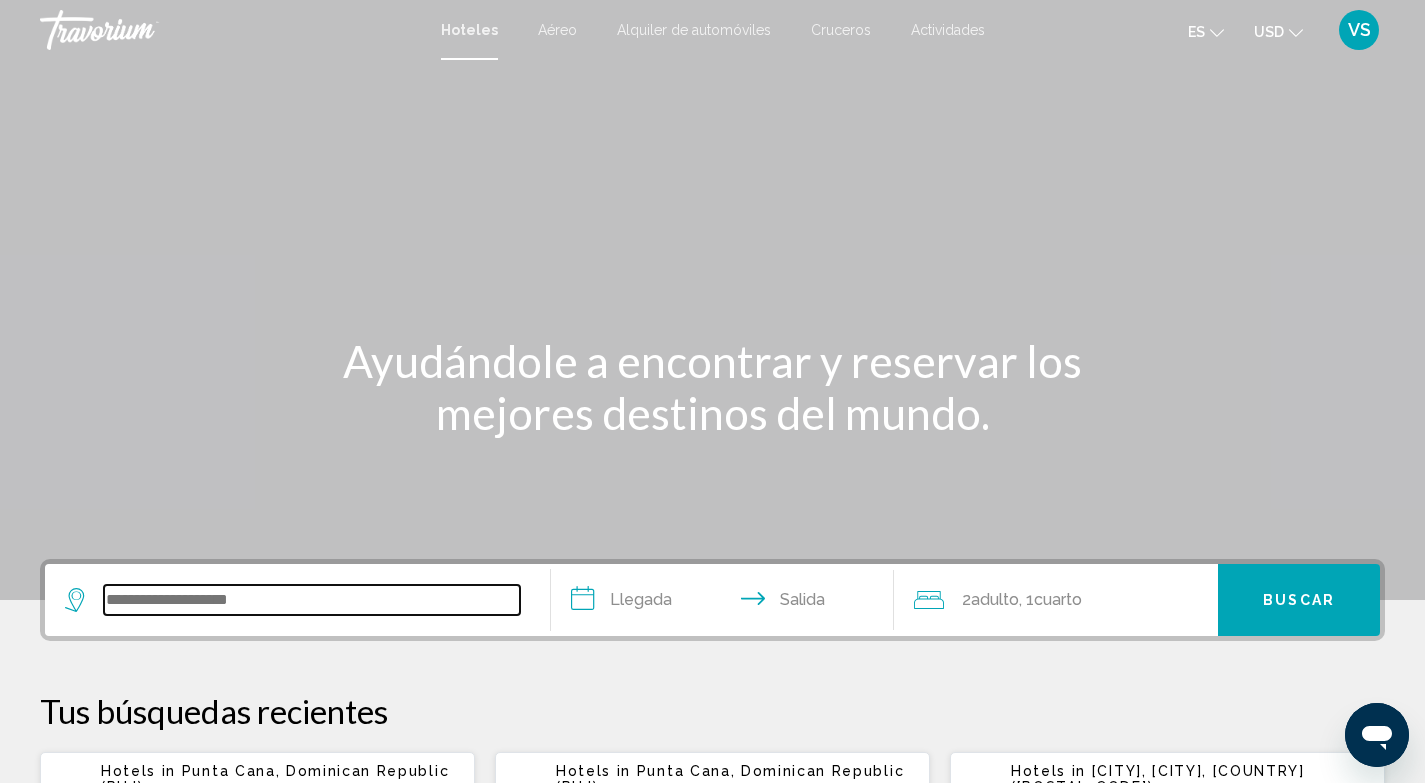 click at bounding box center (312, 600) 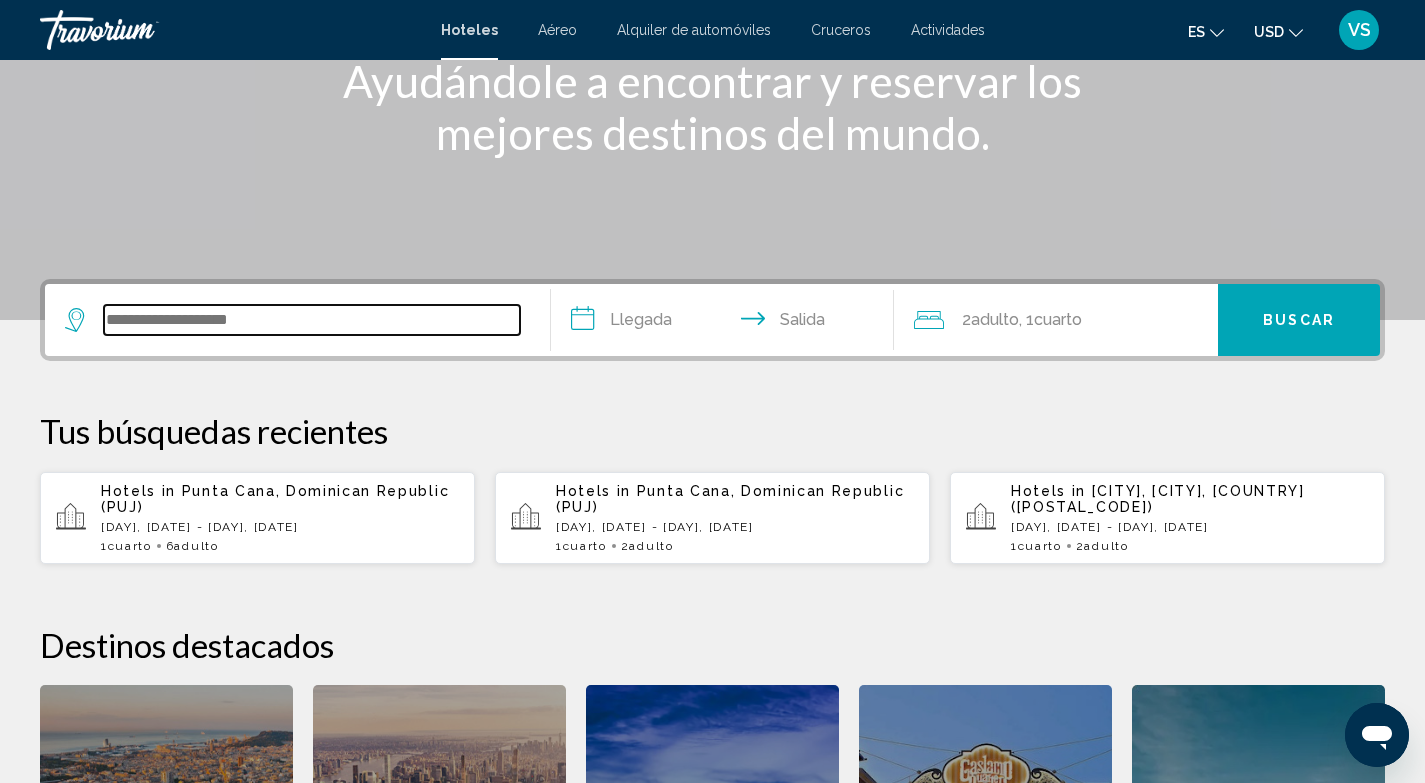 scroll, scrollTop: 494, scrollLeft: 0, axis: vertical 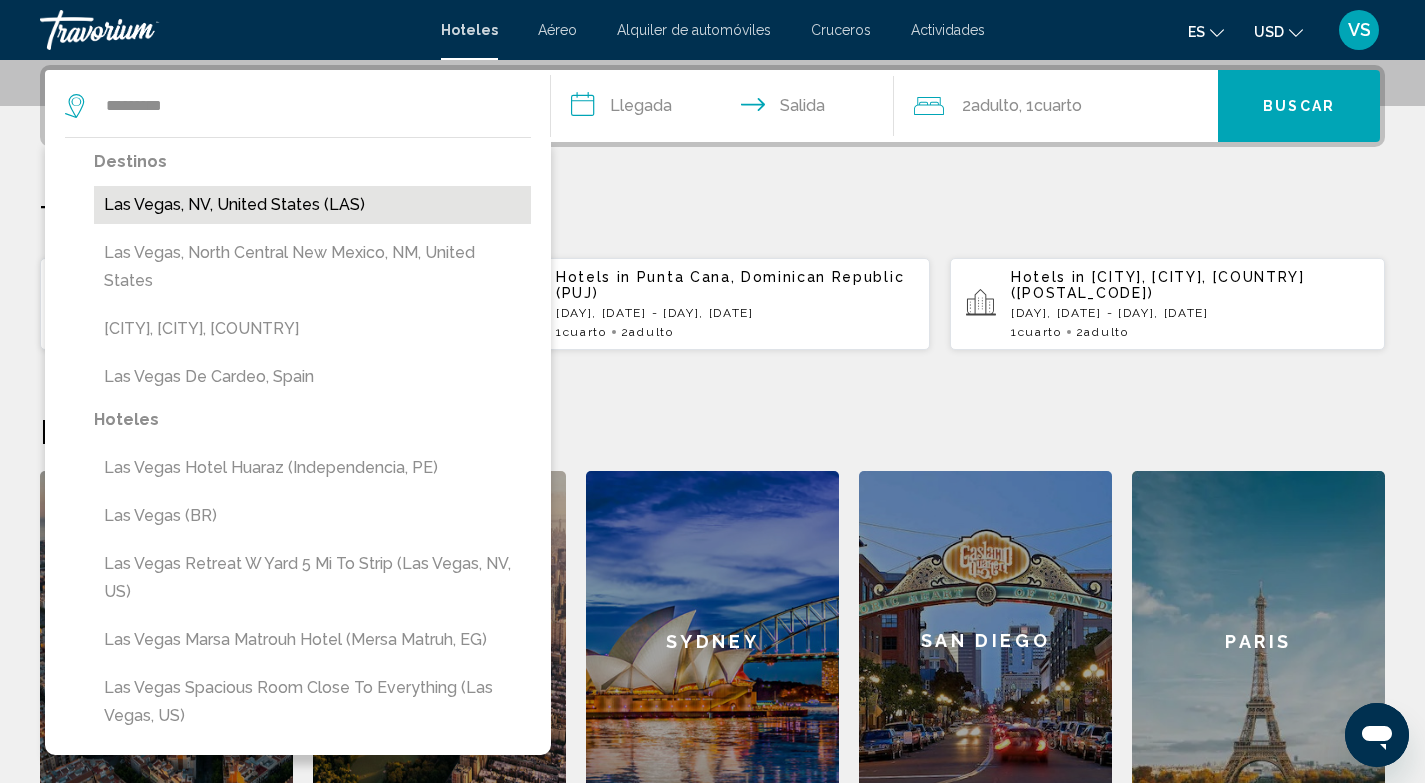 click on "Las Vegas, NV, United States (LAS)" at bounding box center (312, 205) 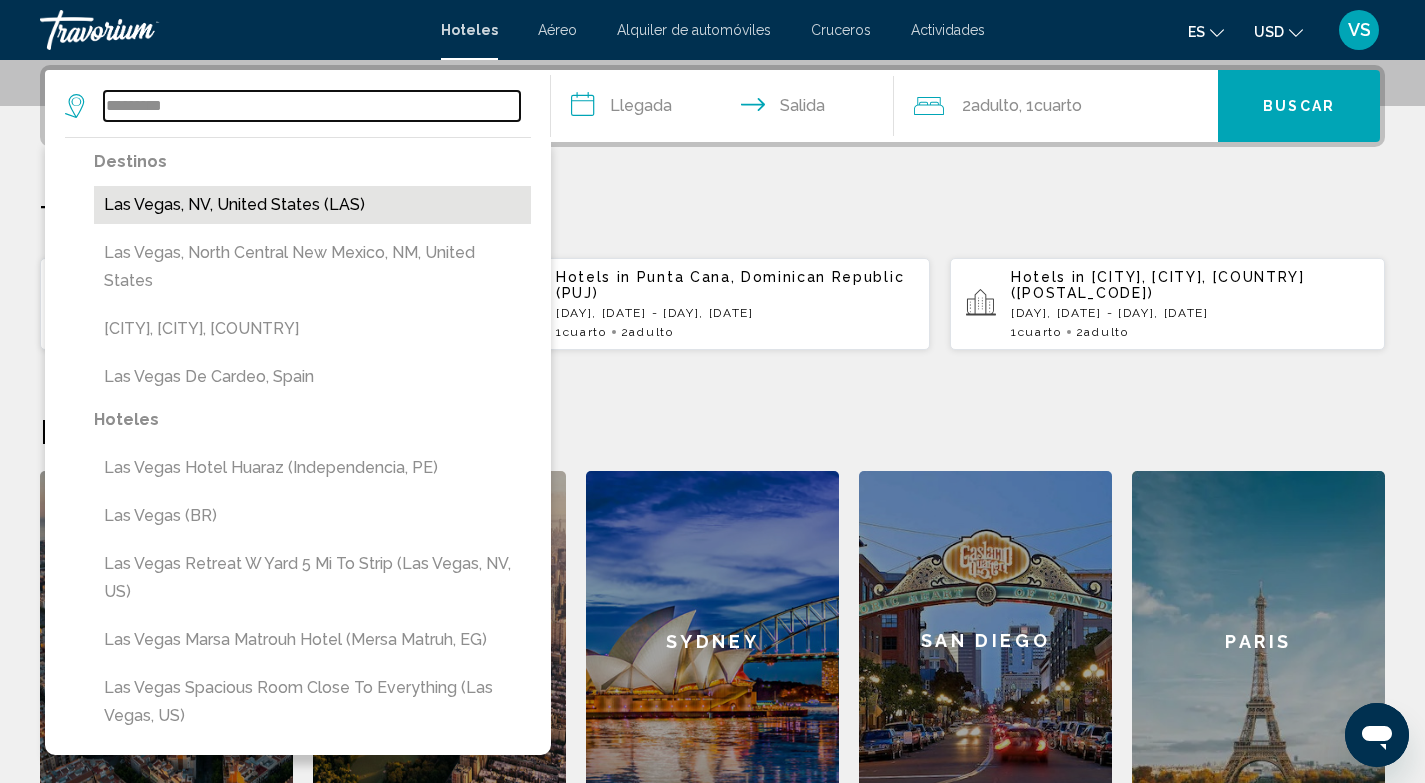 type on "**********" 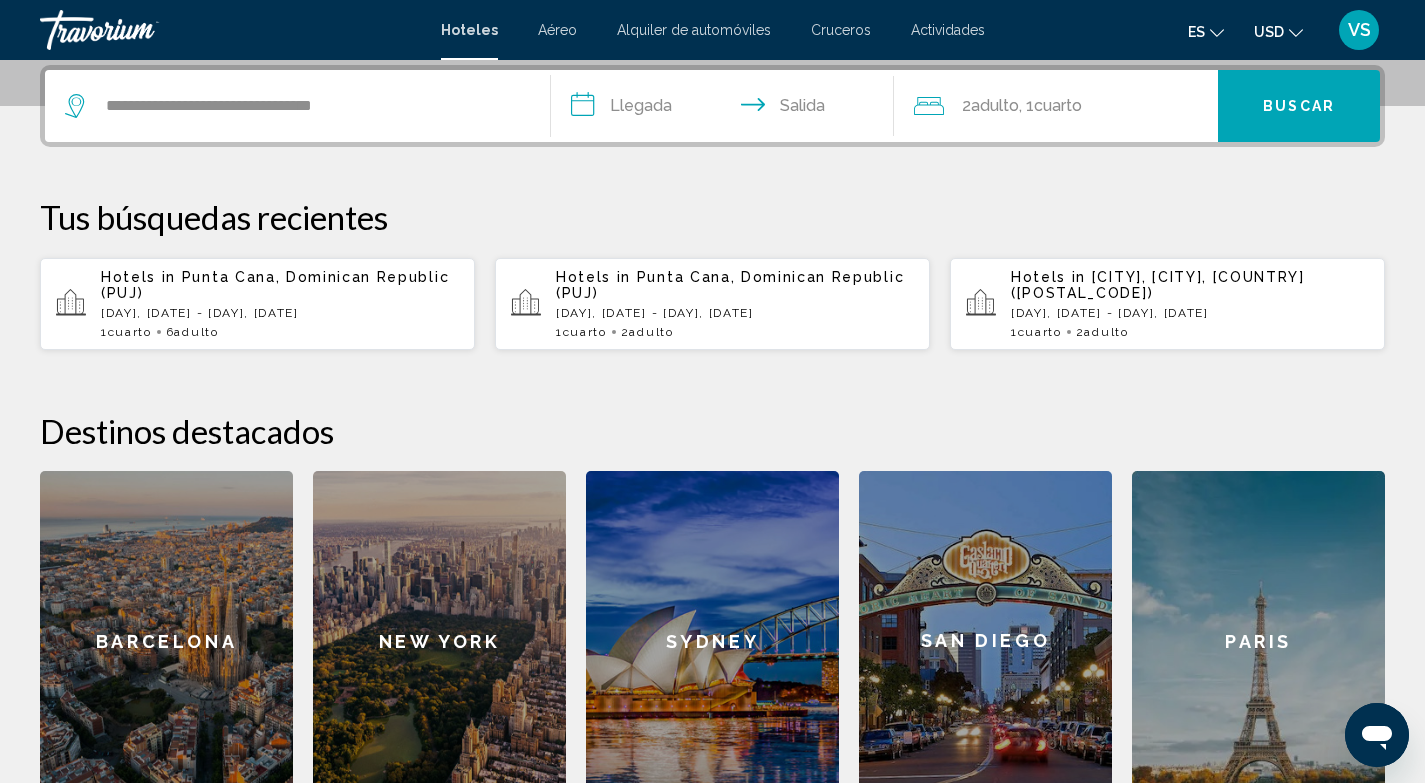 click on "**********" at bounding box center [727, 109] 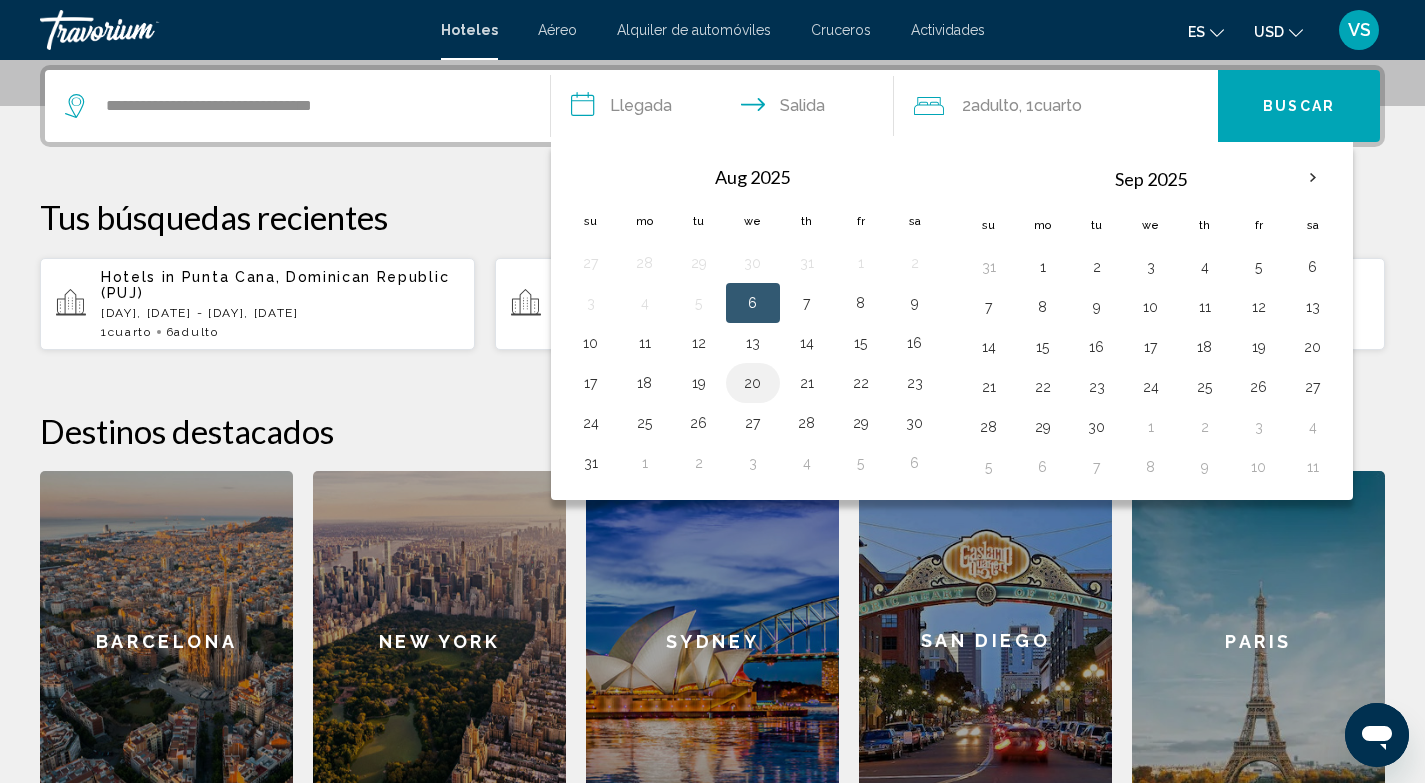 click on "20" at bounding box center [753, 383] 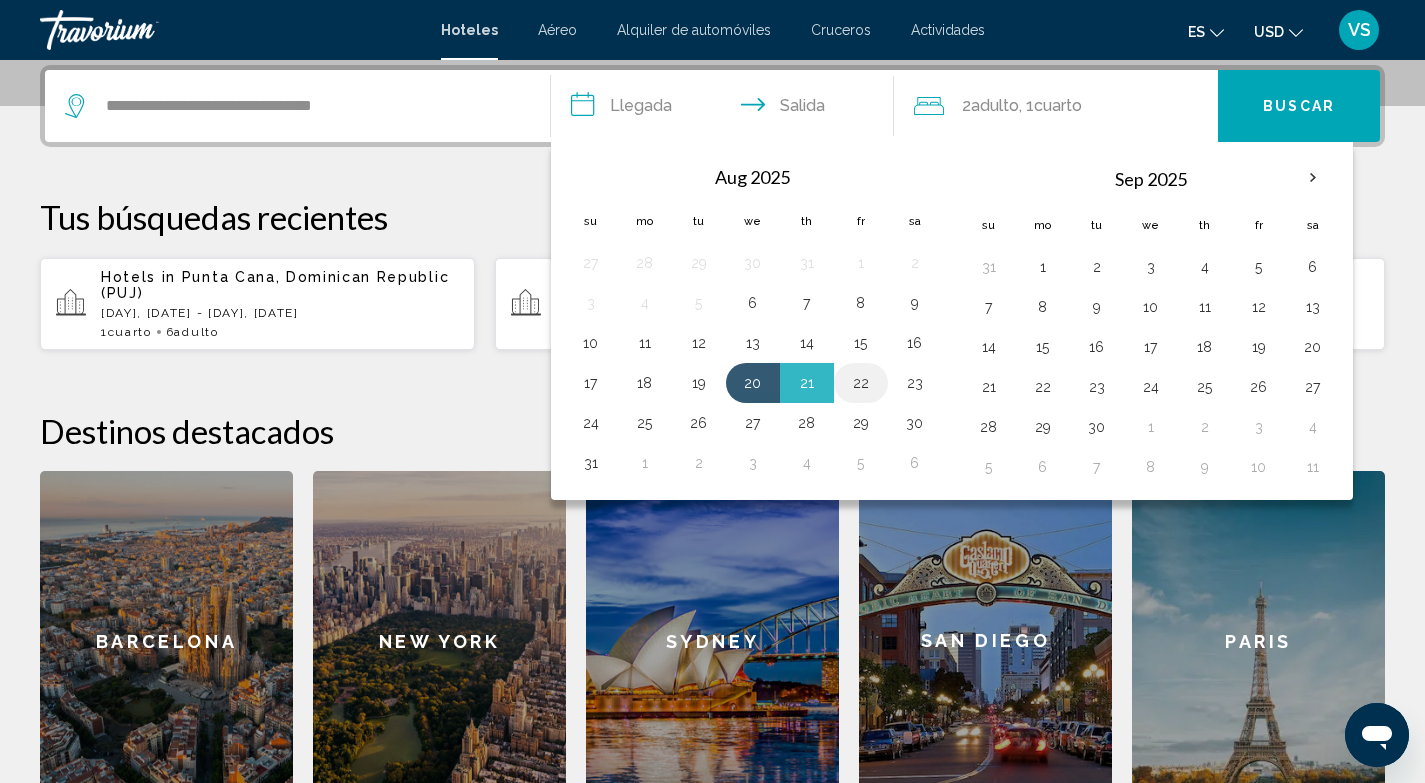 click on "22" at bounding box center [861, 383] 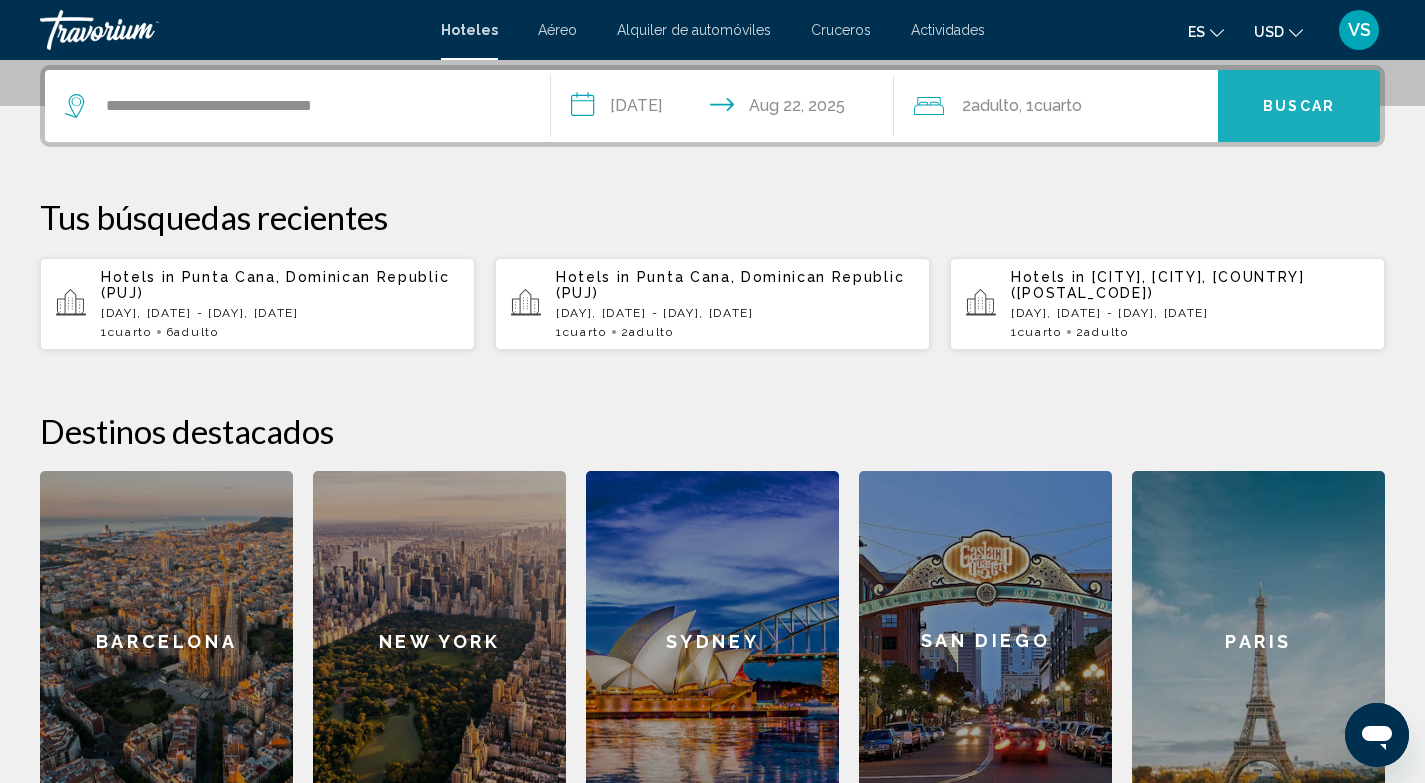click on "Buscar" at bounding box center [1299, 107] 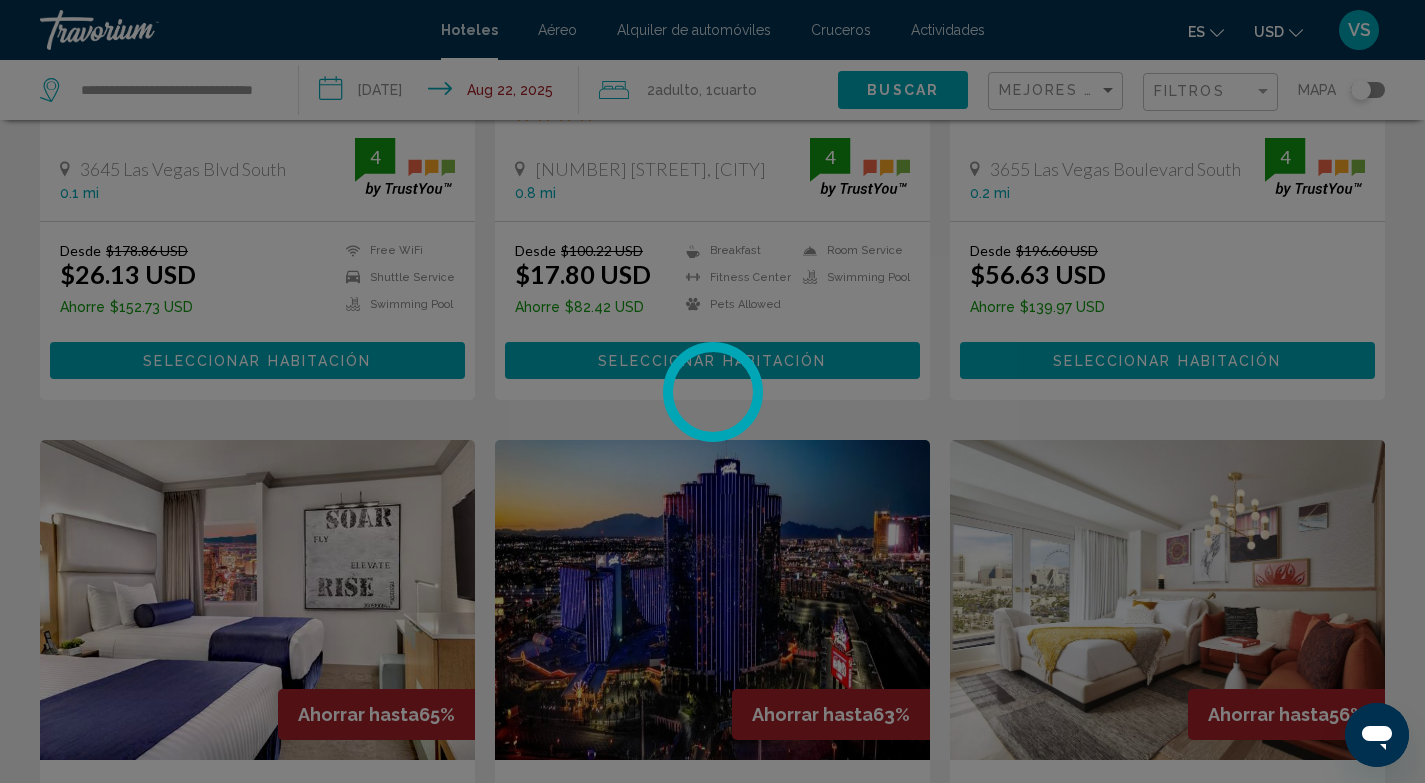 scroll, scrollTop: 0, scrollLeft: 0, axis: both 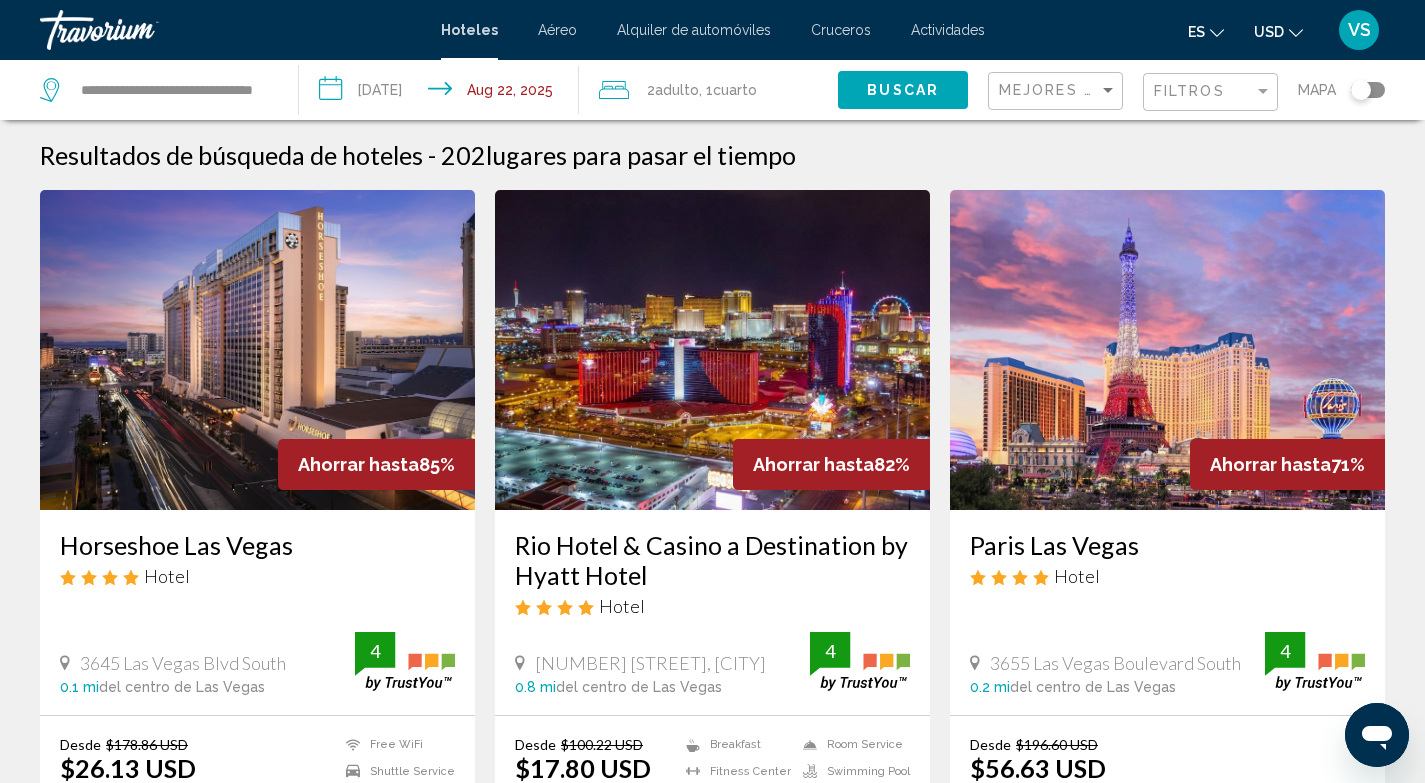 click on "Adulto" 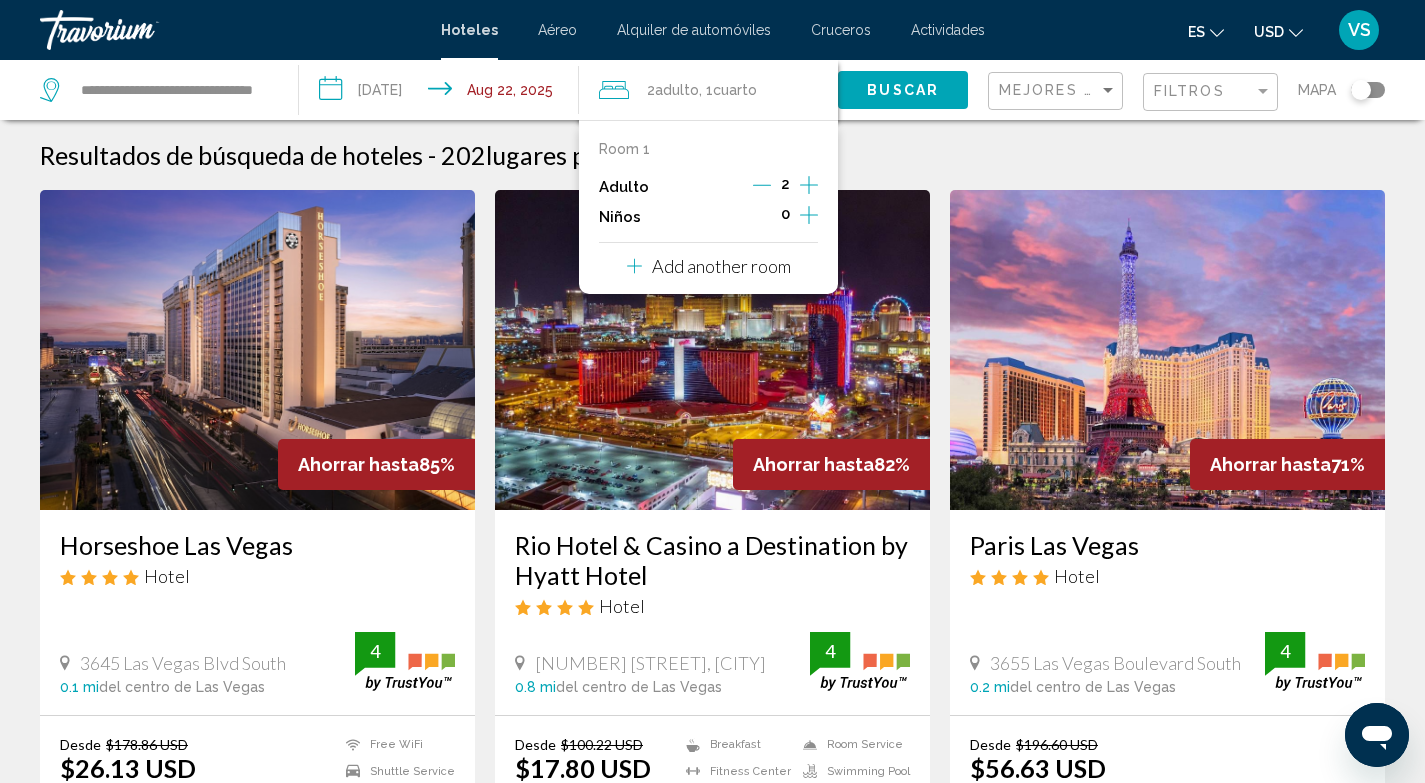 click on "Resultados de búsqueda de hoteles  -   202  lugares para pasar el tiempo Ahorrar hasta  85%   Horseshoe Las Vegas
Hotel
3645 Las Vegas Blvd South 0.1 mi  del centro de Las Vegas del hotel 4 Desde $178.86 USD $26.13 USD  Ahorre  $152.73 USD
Free WiFi
Shuttle Service
Swimming Pool  4 Seleccionar habitación Ahorrar hasta  82%   Rio Hotel & Casino a Destination by Hyatt Hotel
Hotel
3700 W Flamingo Rd, Las Vegas 0.8 mi  del centro de Las Vegas del hotel 4 Desde $100.22 USD $17.80 USD  Ahorre  $82.42 USD
Breakfast
4" at bounding box center (712, 1642) 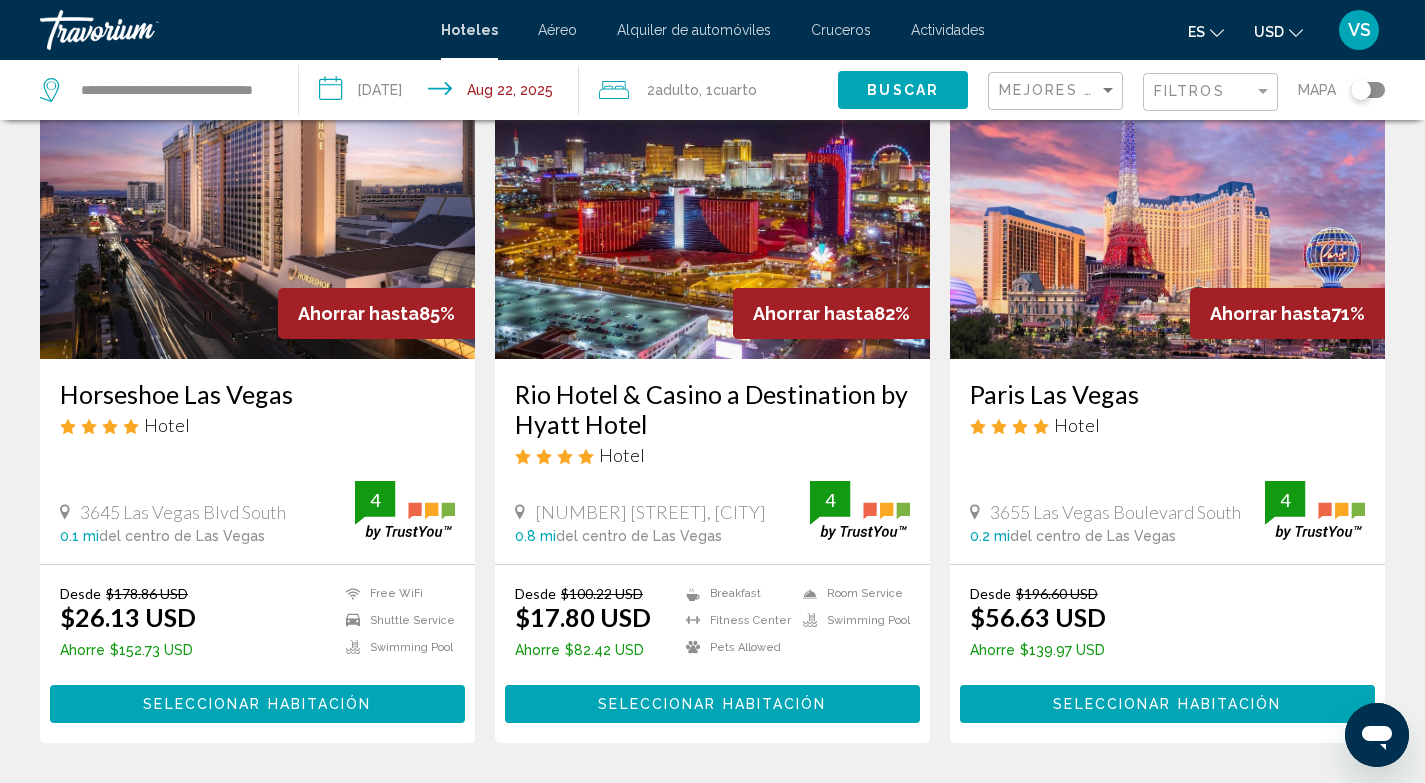 scroll, scrollTop: 139, scrollLeft: 0, axis: vertical 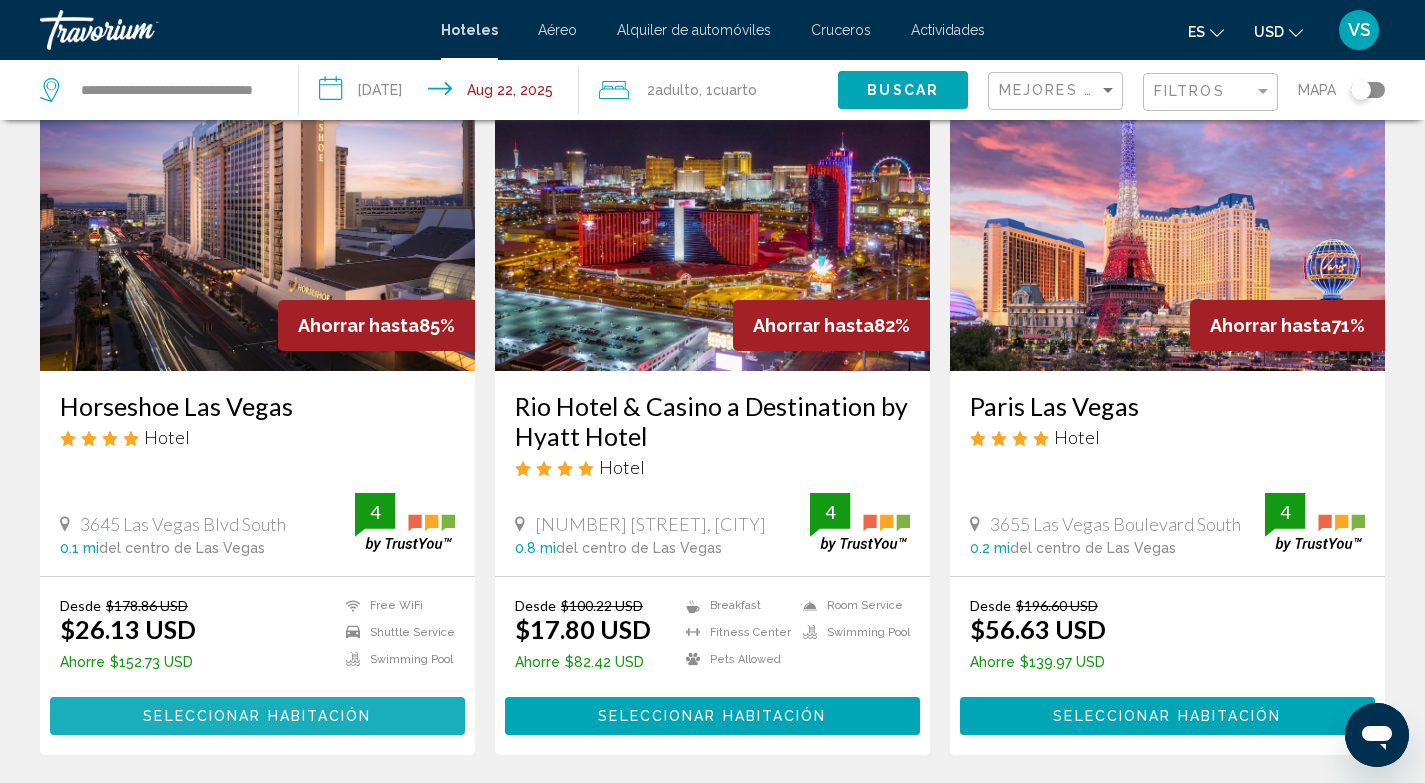 click on "Seleccionar habitación" at bounding box center (257, 717) 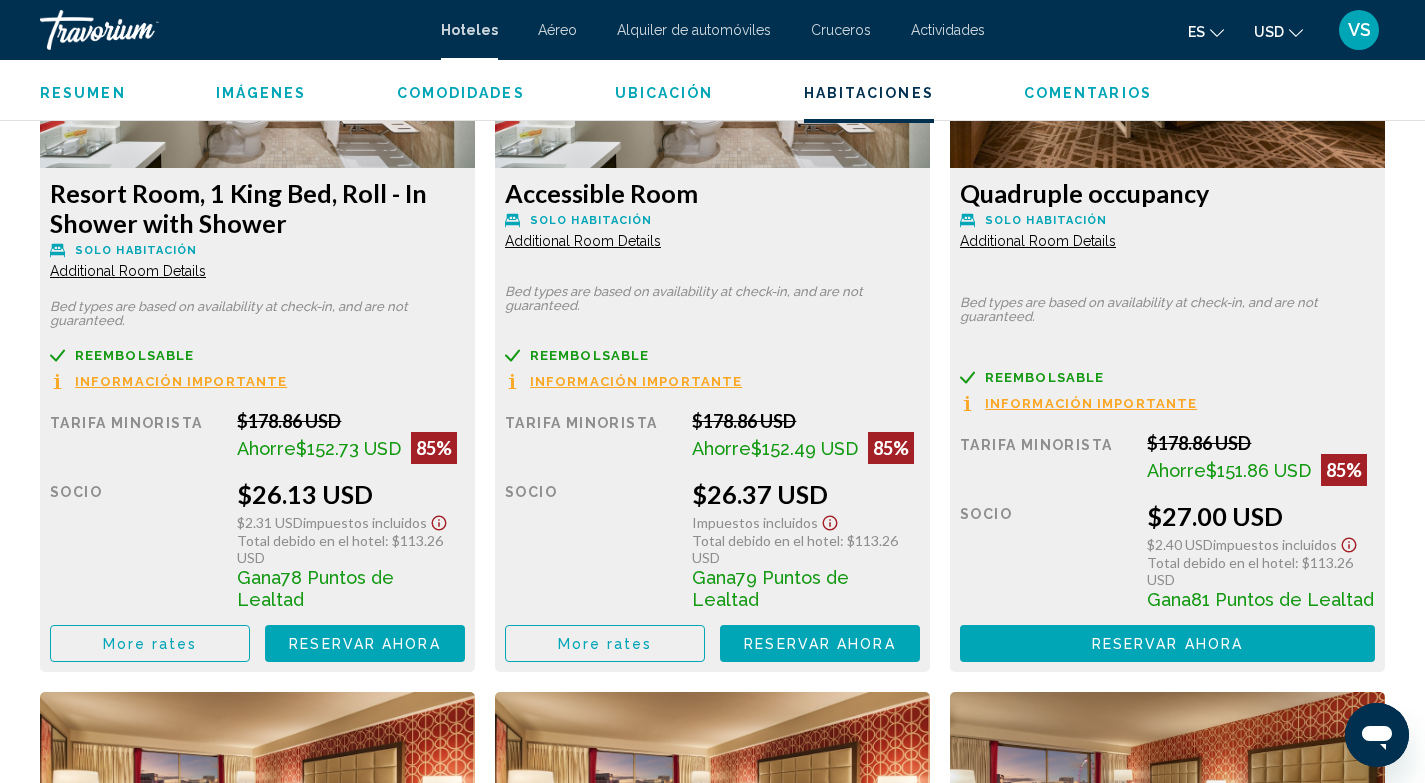 scroll, scrollTop: 2912, scrollLeft: 0, axis: vertical 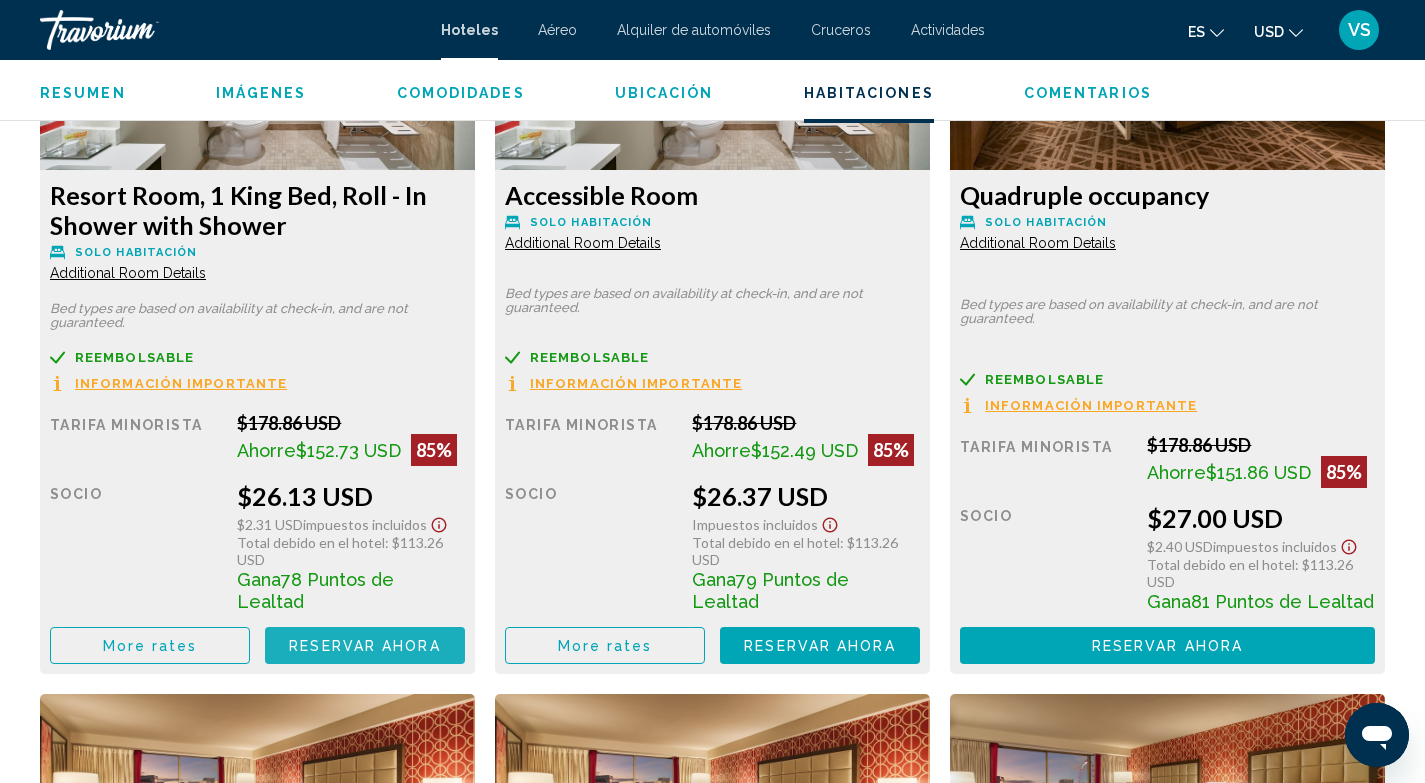 click on "Reservar ahora" at bounding box center (364, 646) 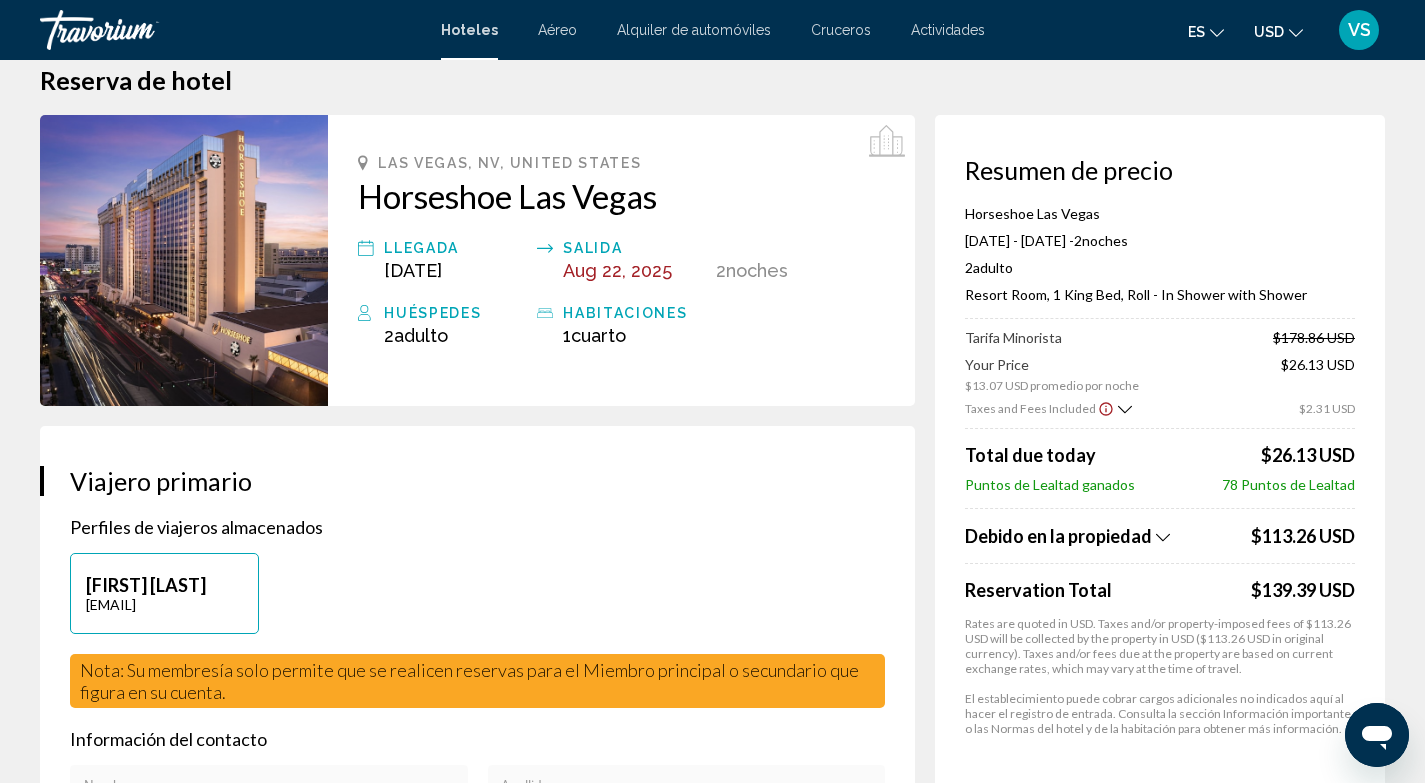 scroll, scrollTop: 0, scrollLeft: 0, axis: both 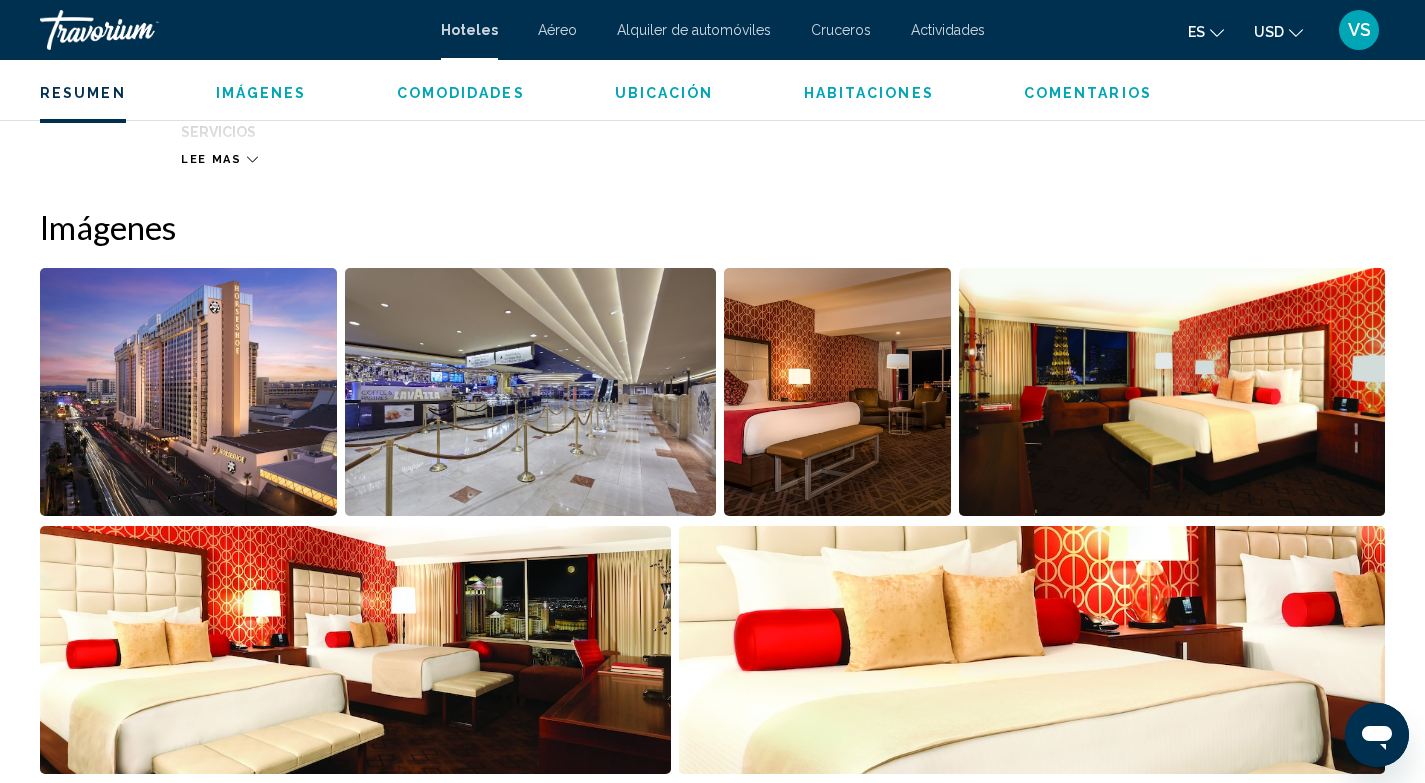 click at bounding box center (188, 392) 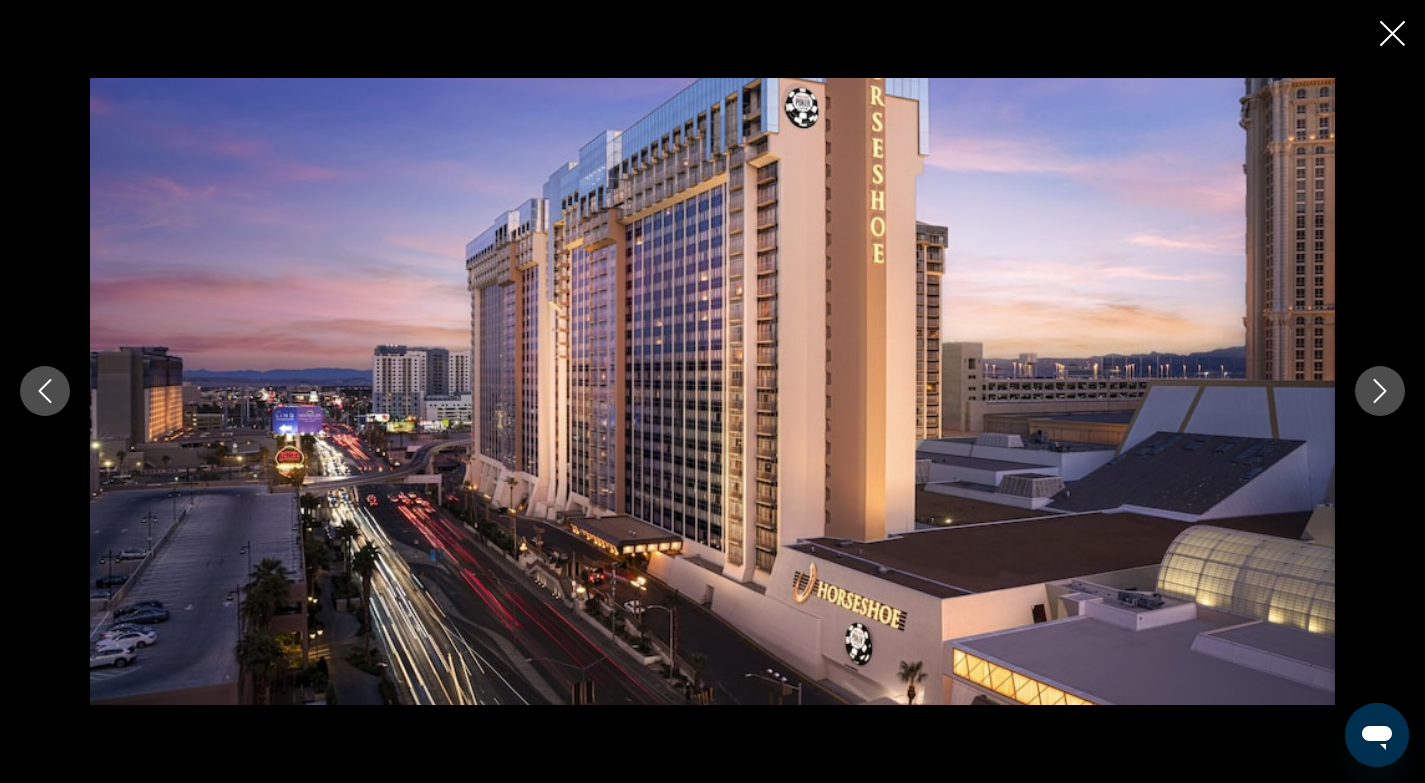 click 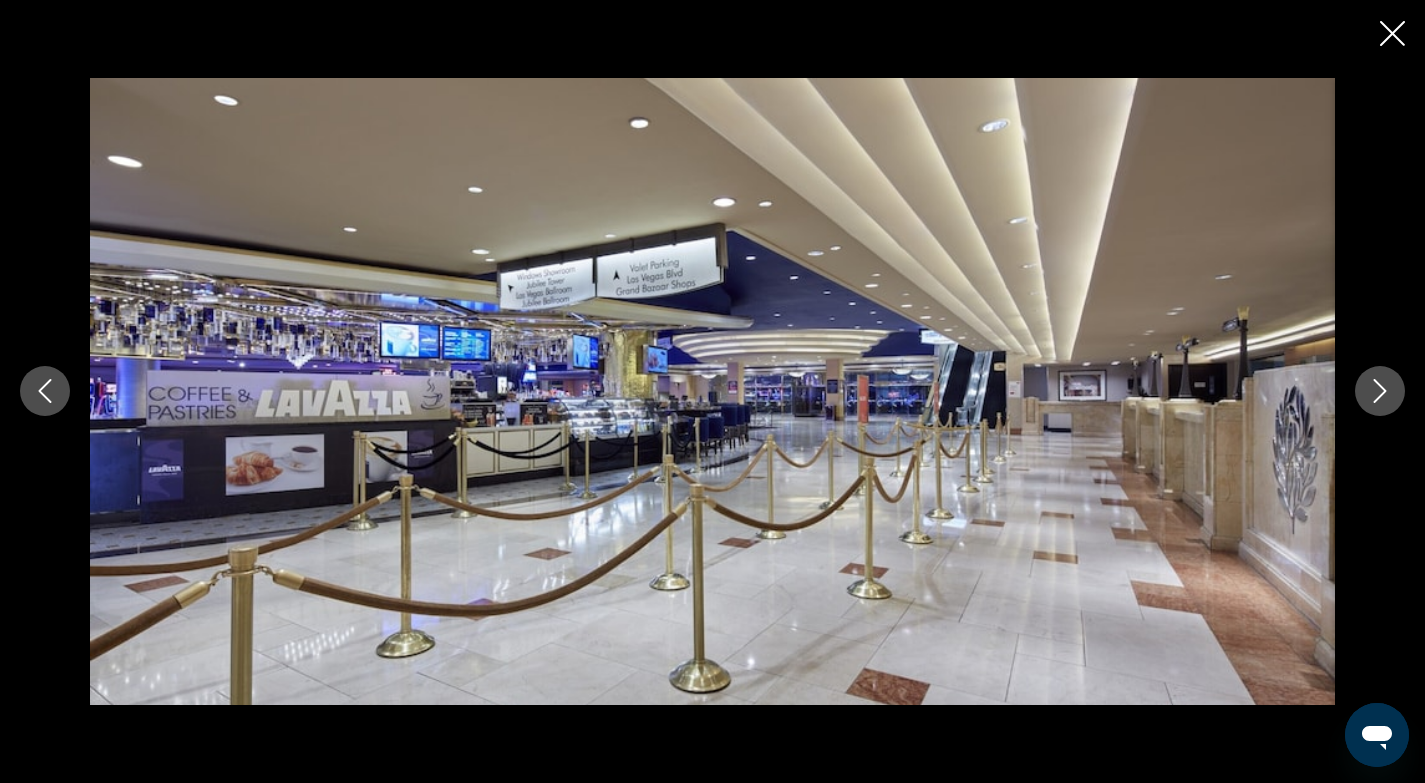 click 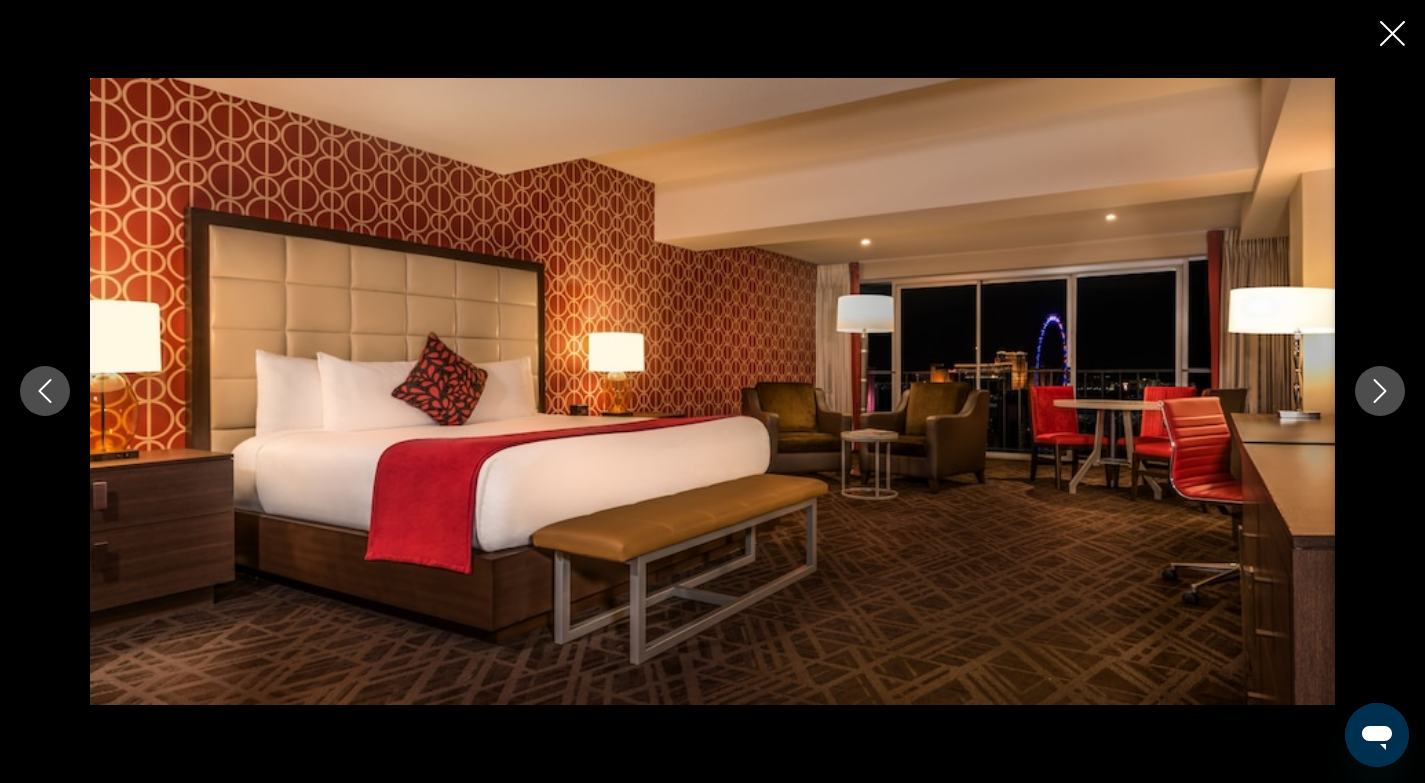 click 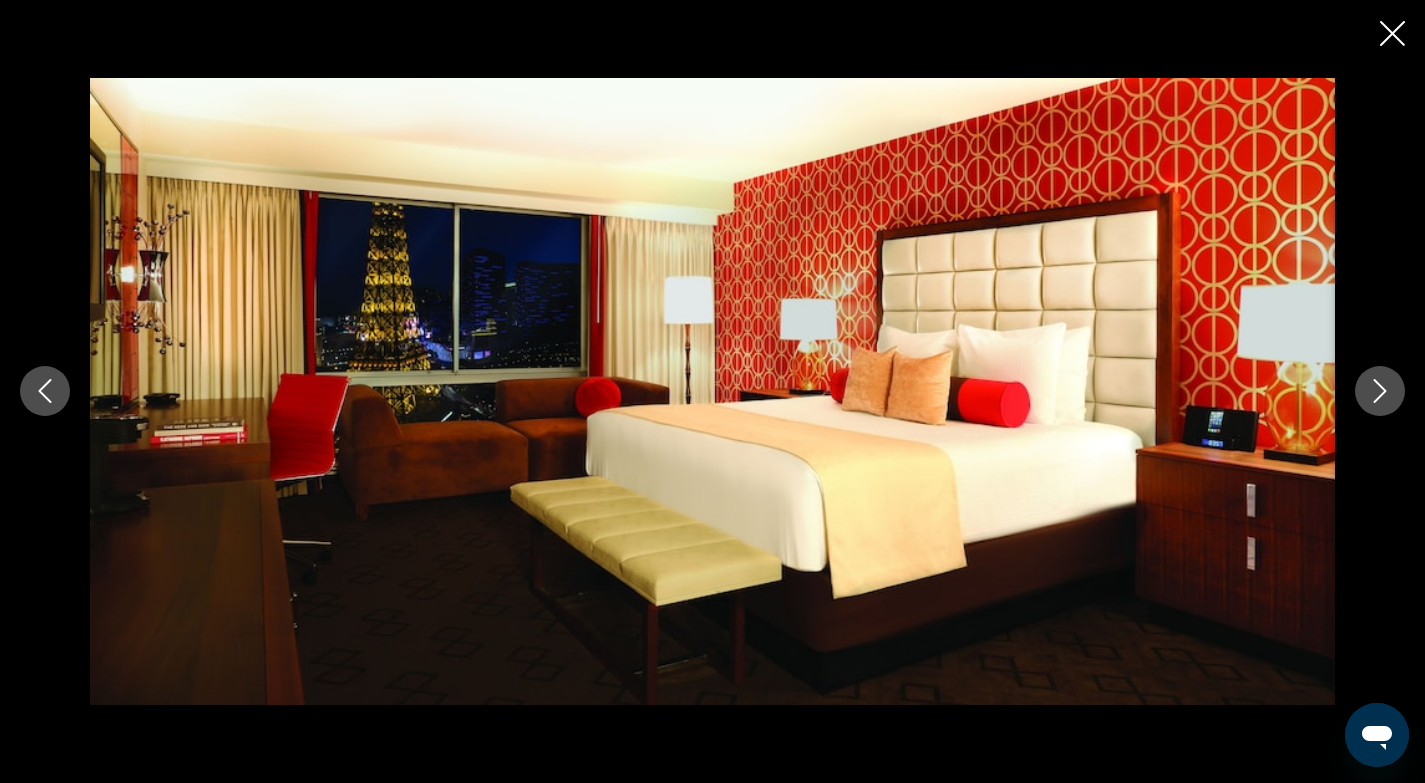 click 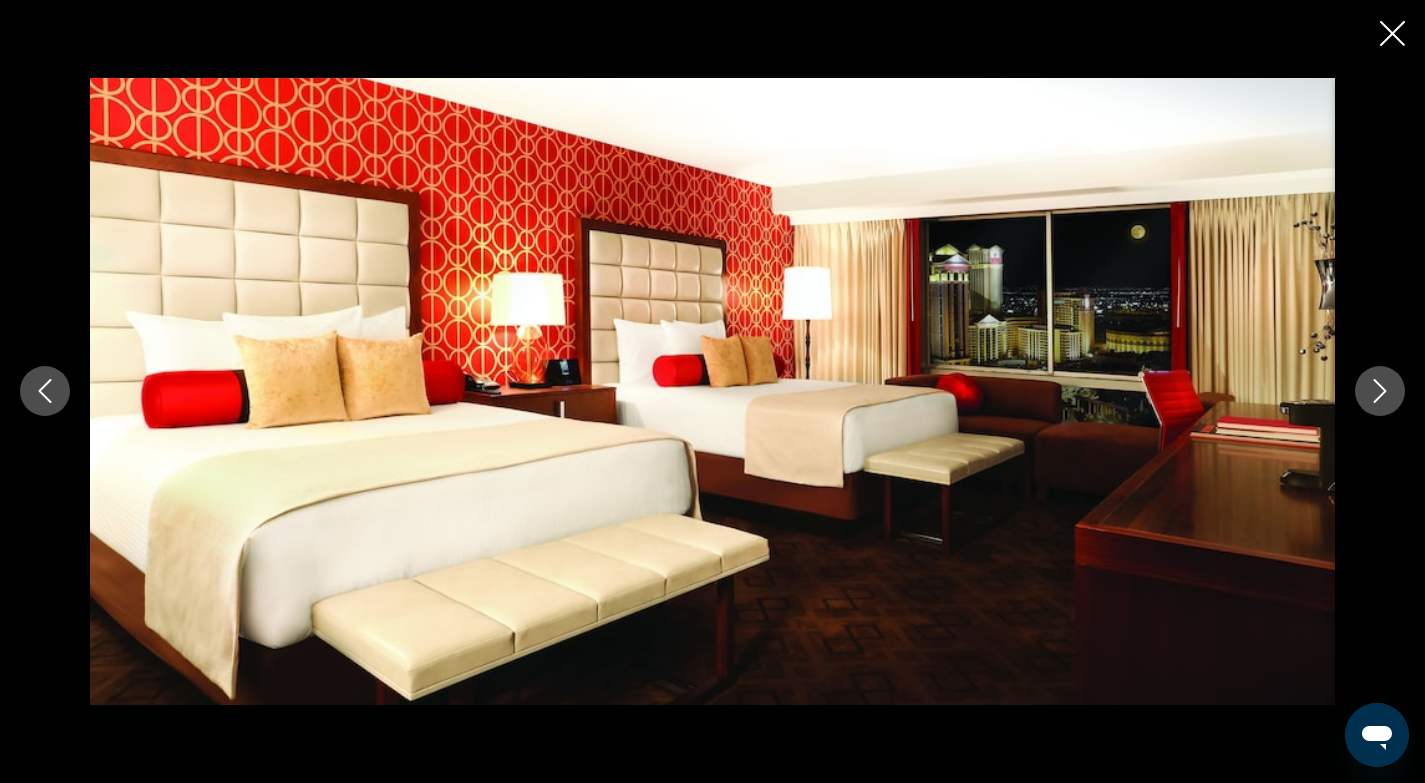 click 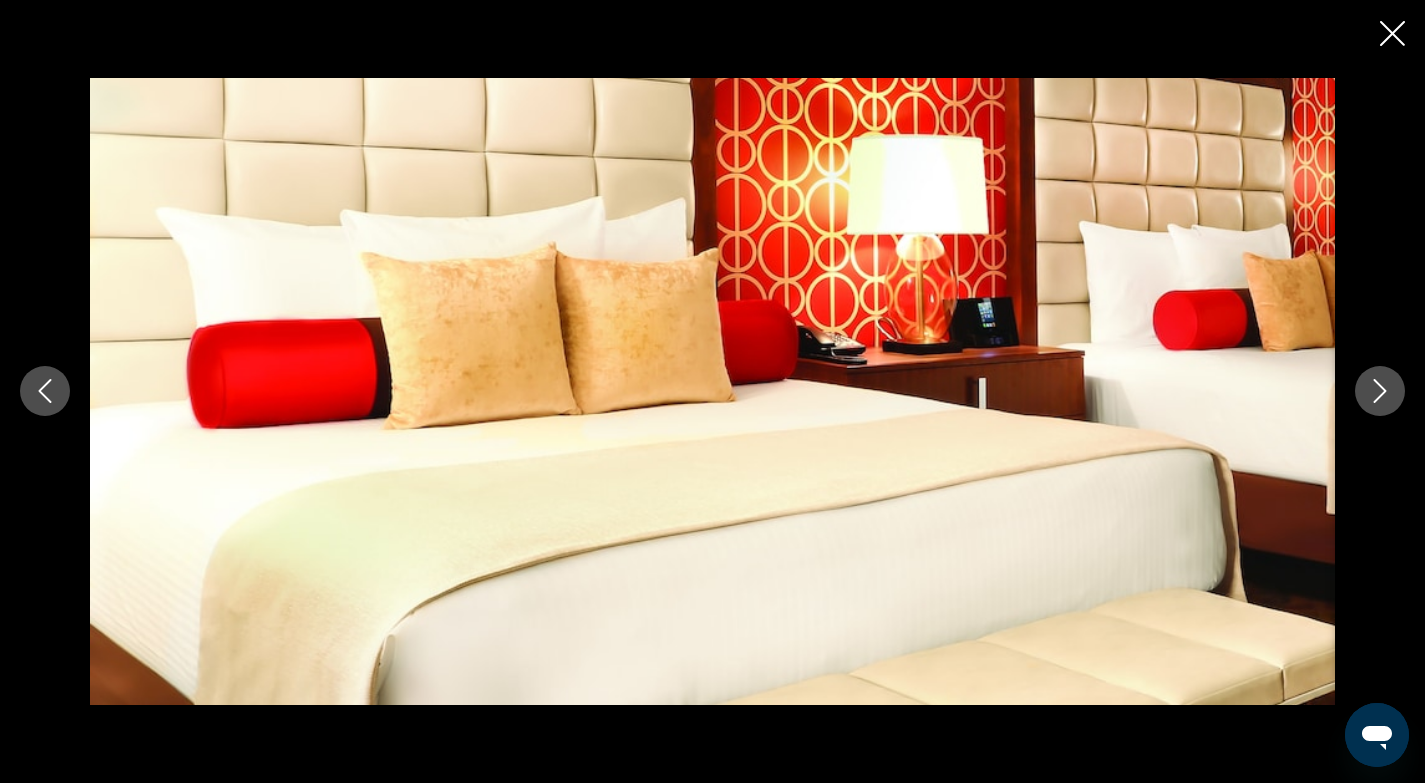 click 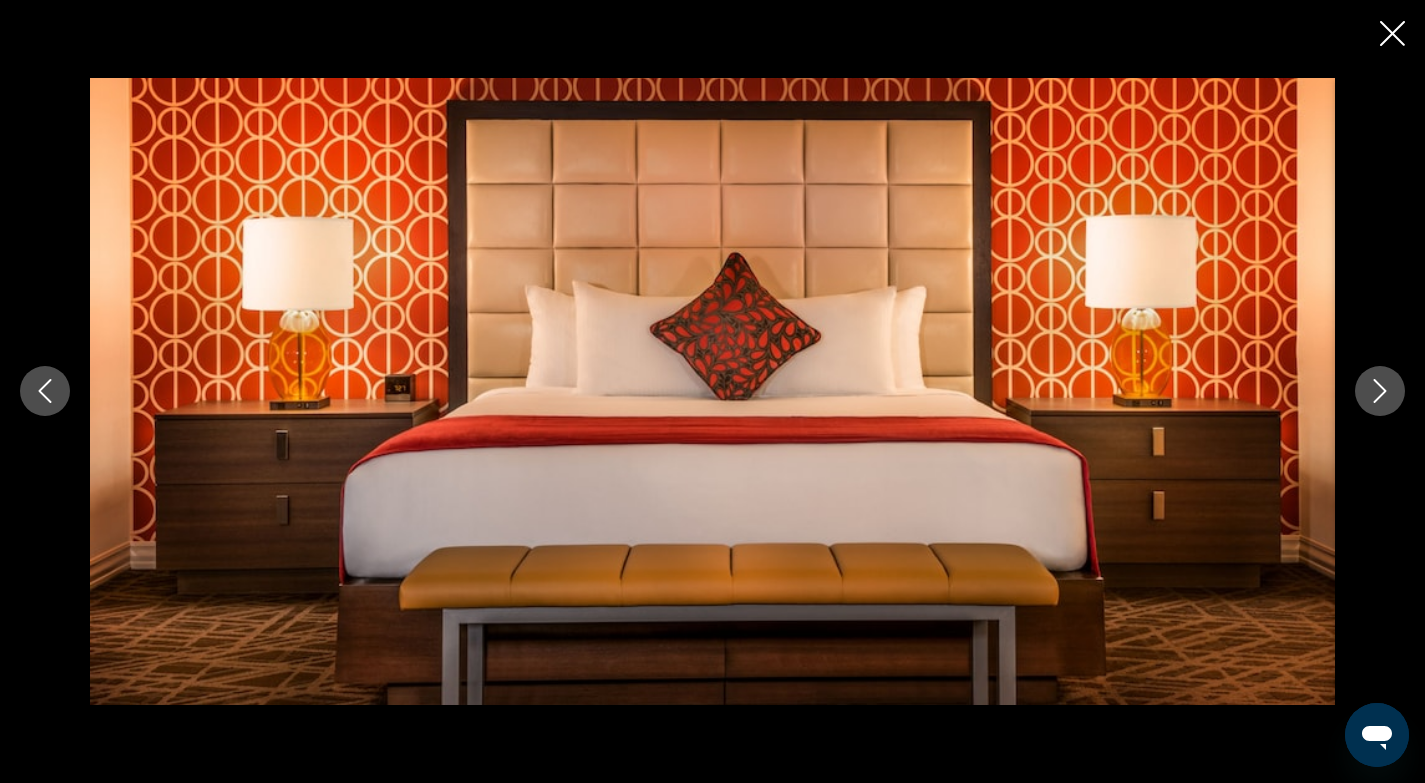 click 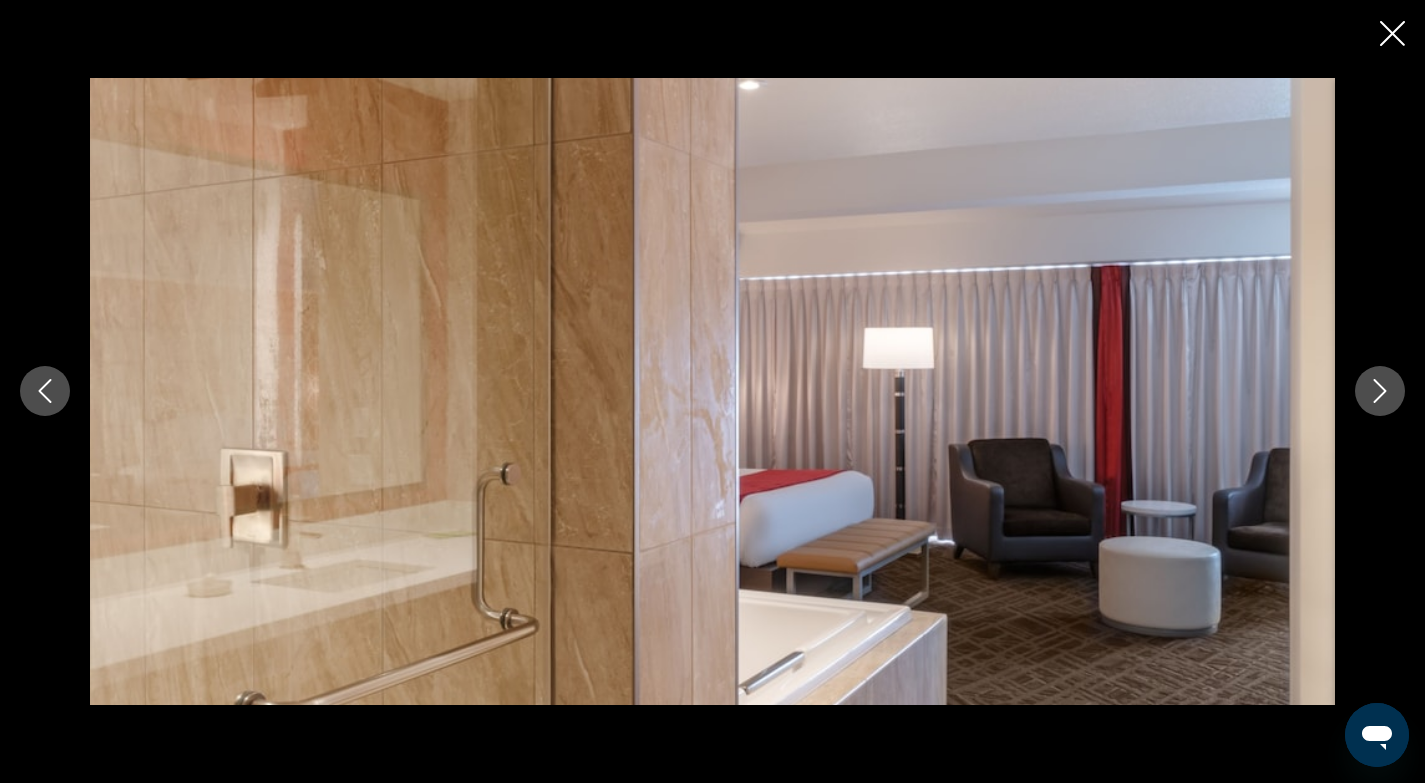 click 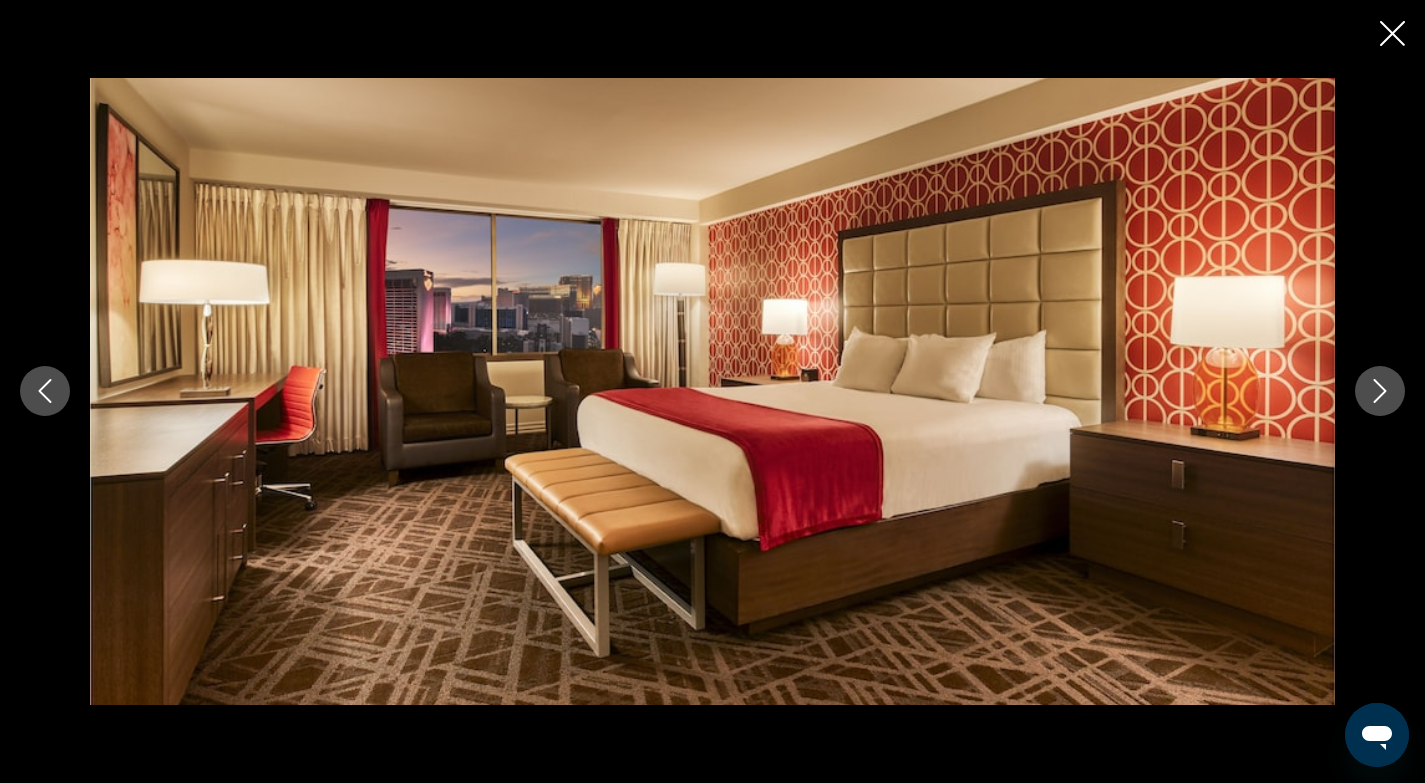 click 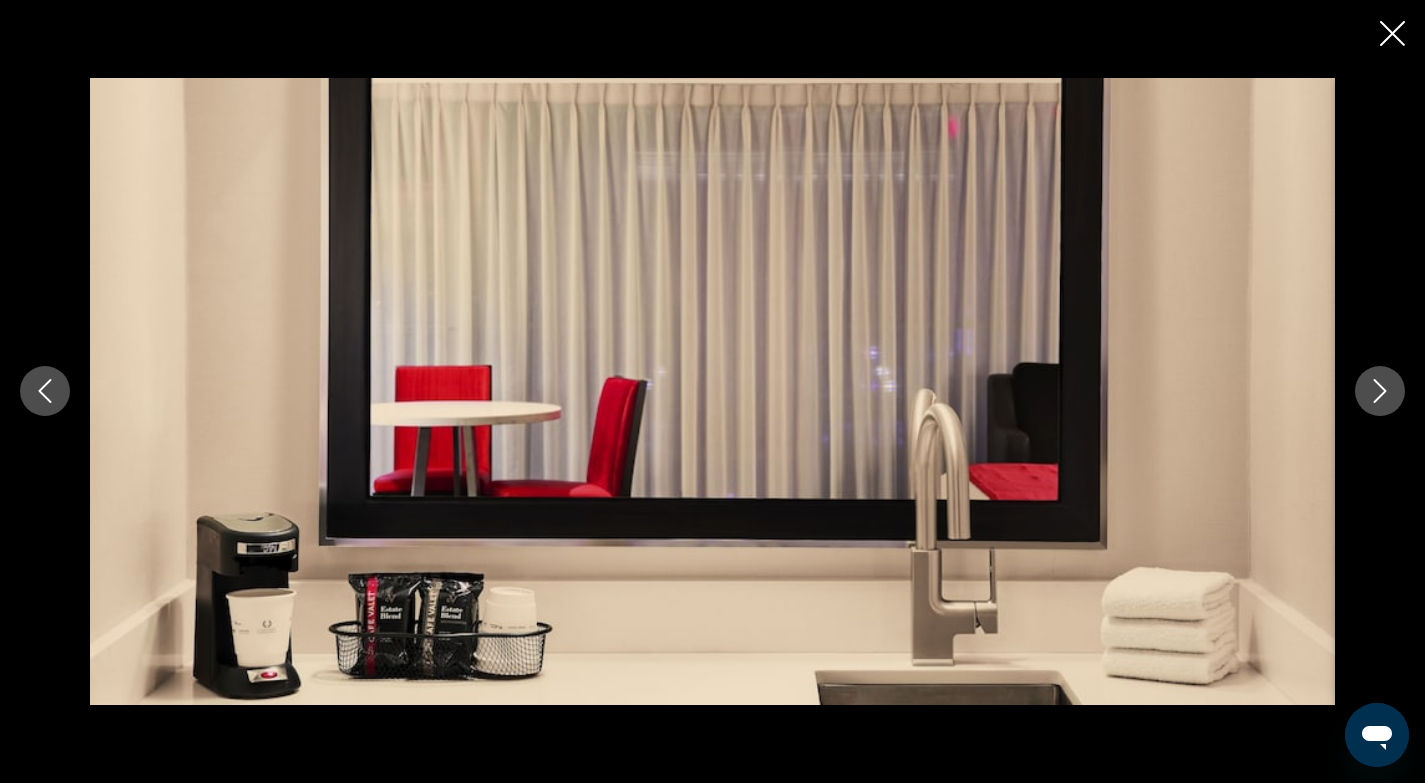 click 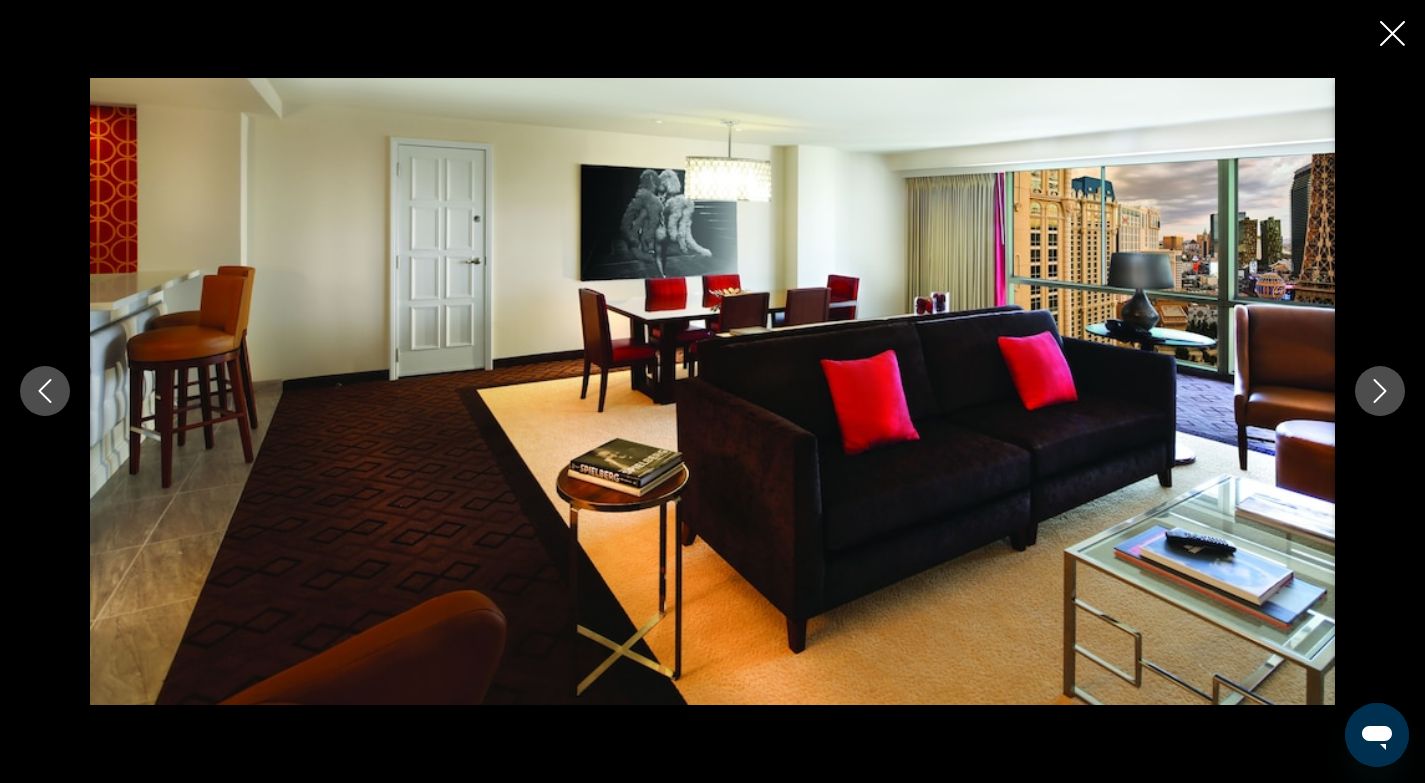 click 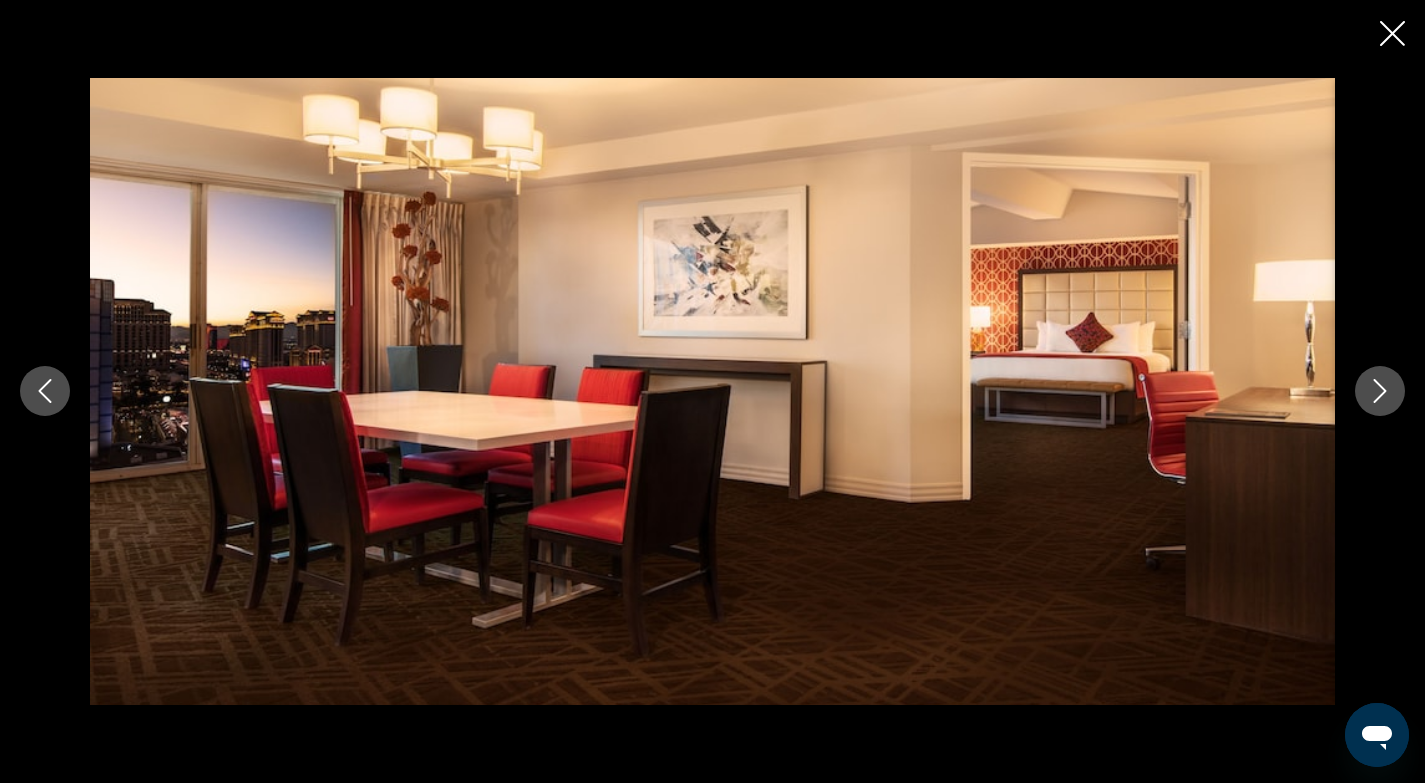click 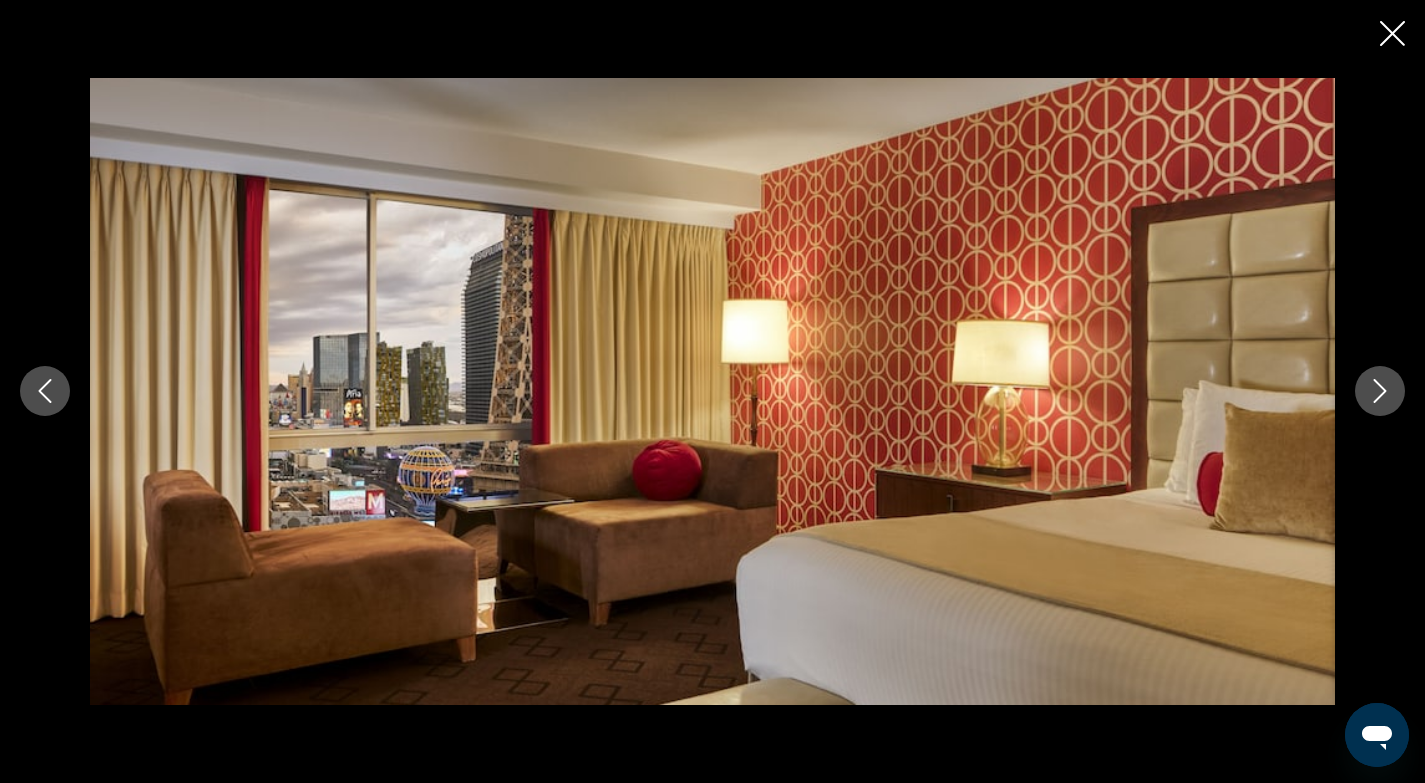 click 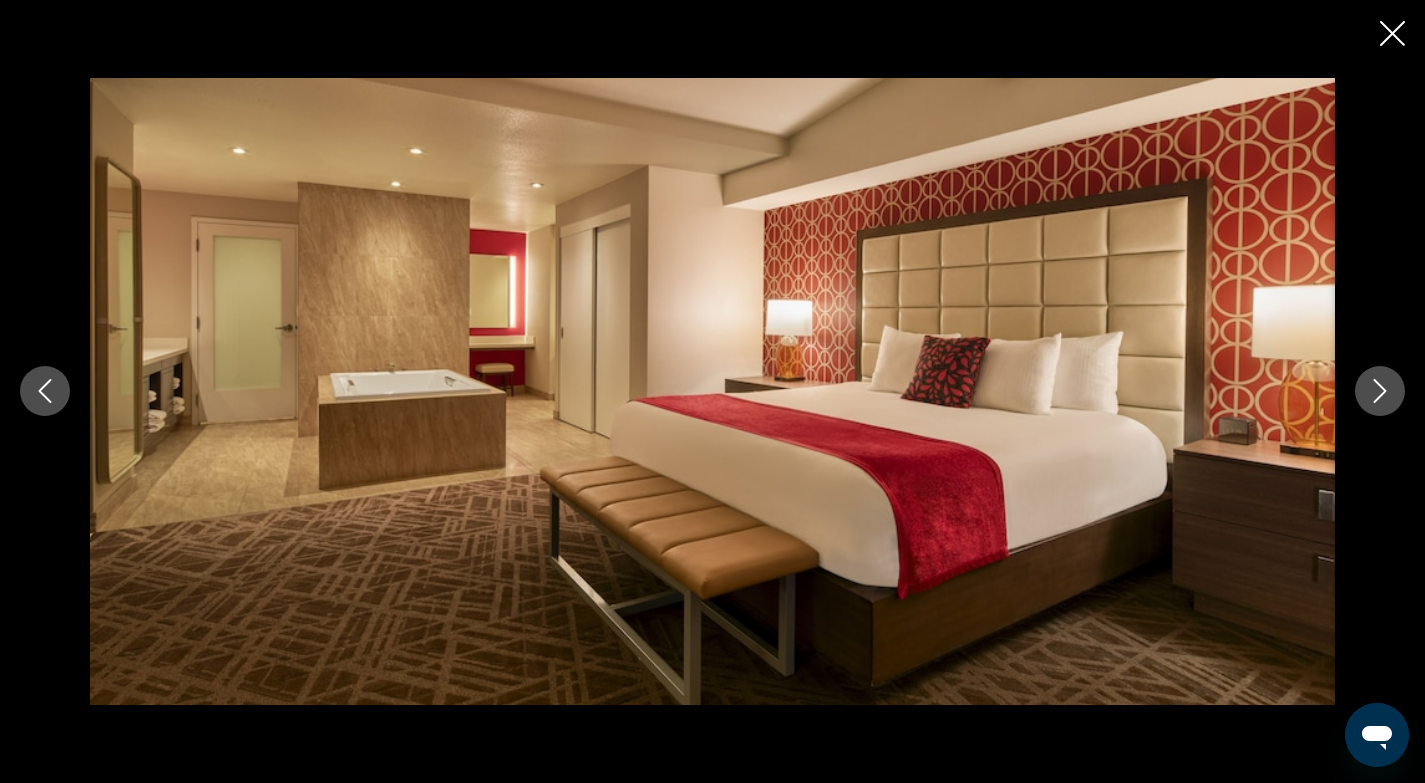 click 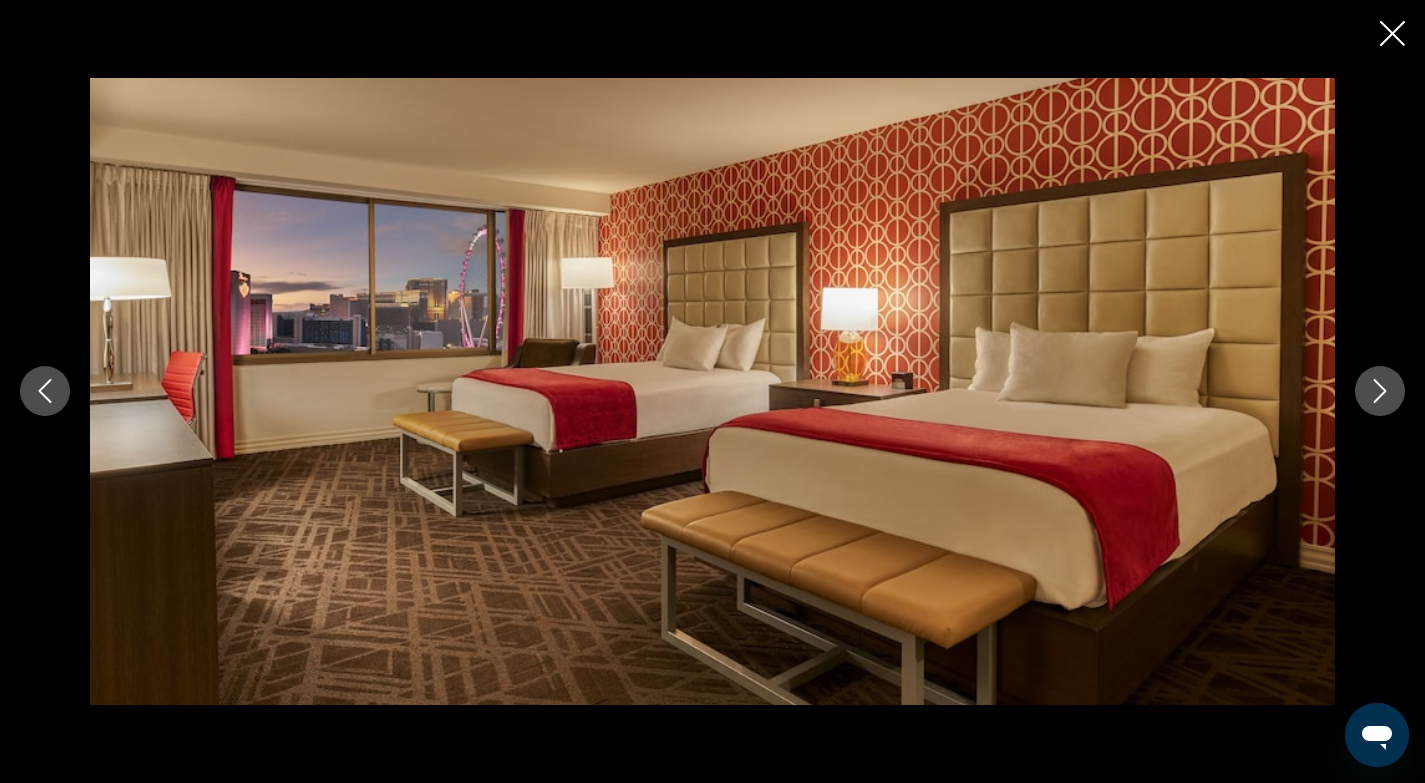 scroll, scrollTop: 1608, scrollLeft: 0, axis: vertical 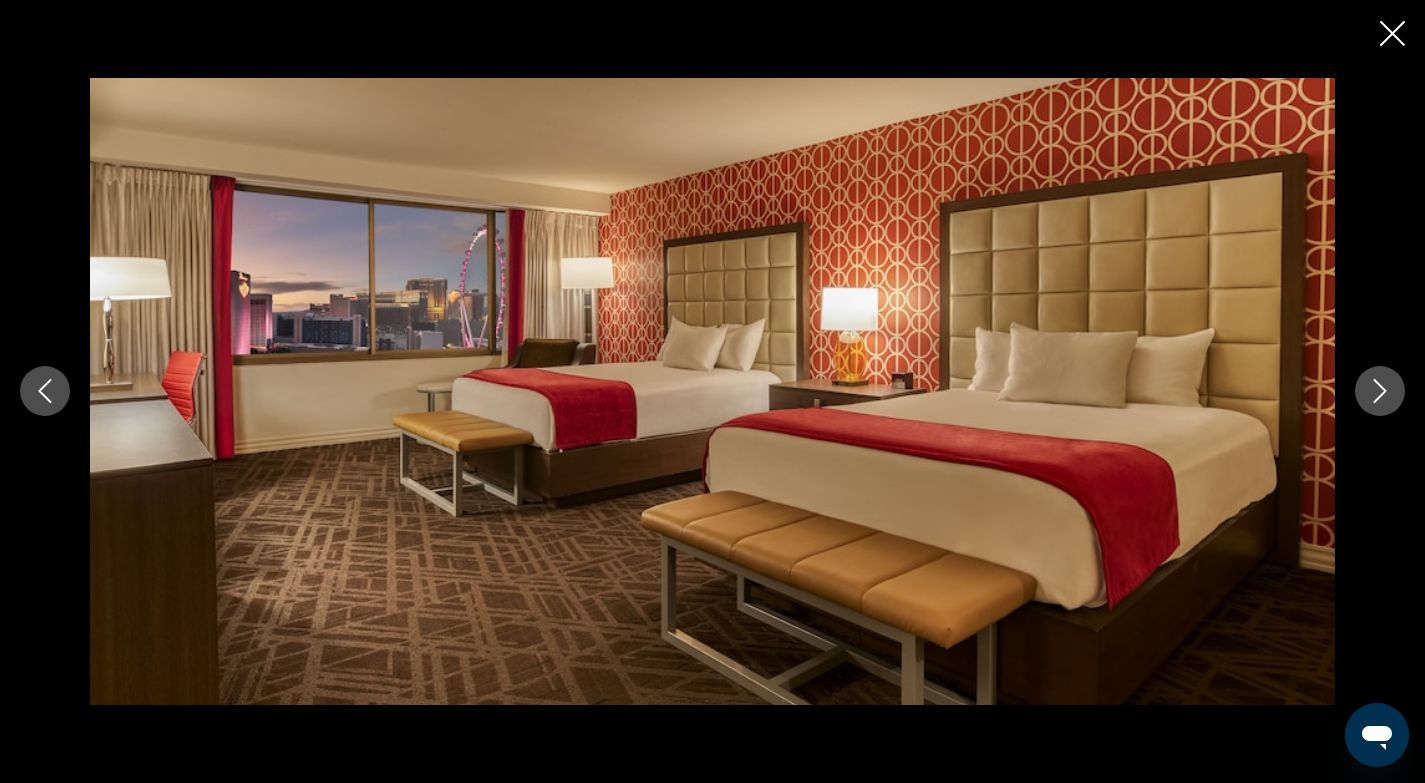 click 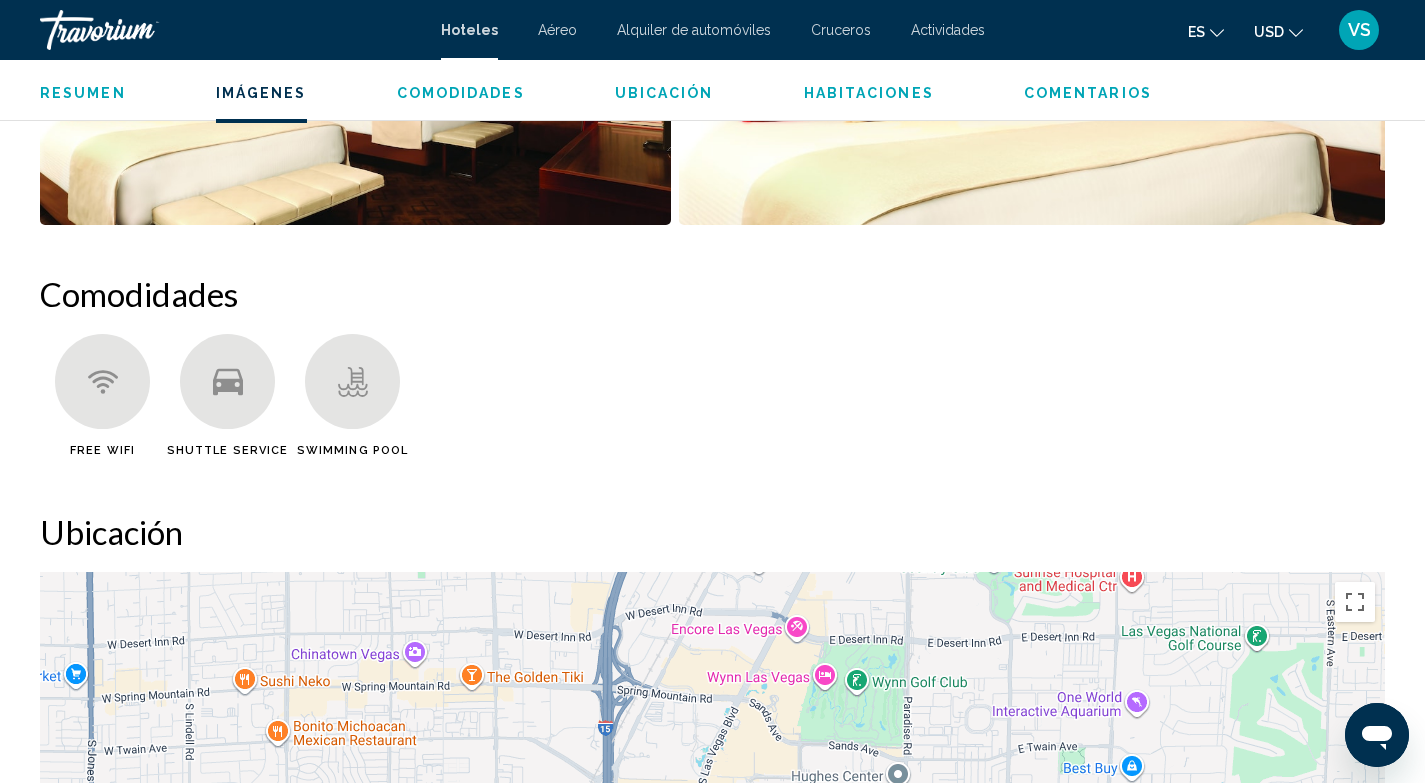 scroll, scrollTop: 1432, scrollLeft: 0, axis: vertical 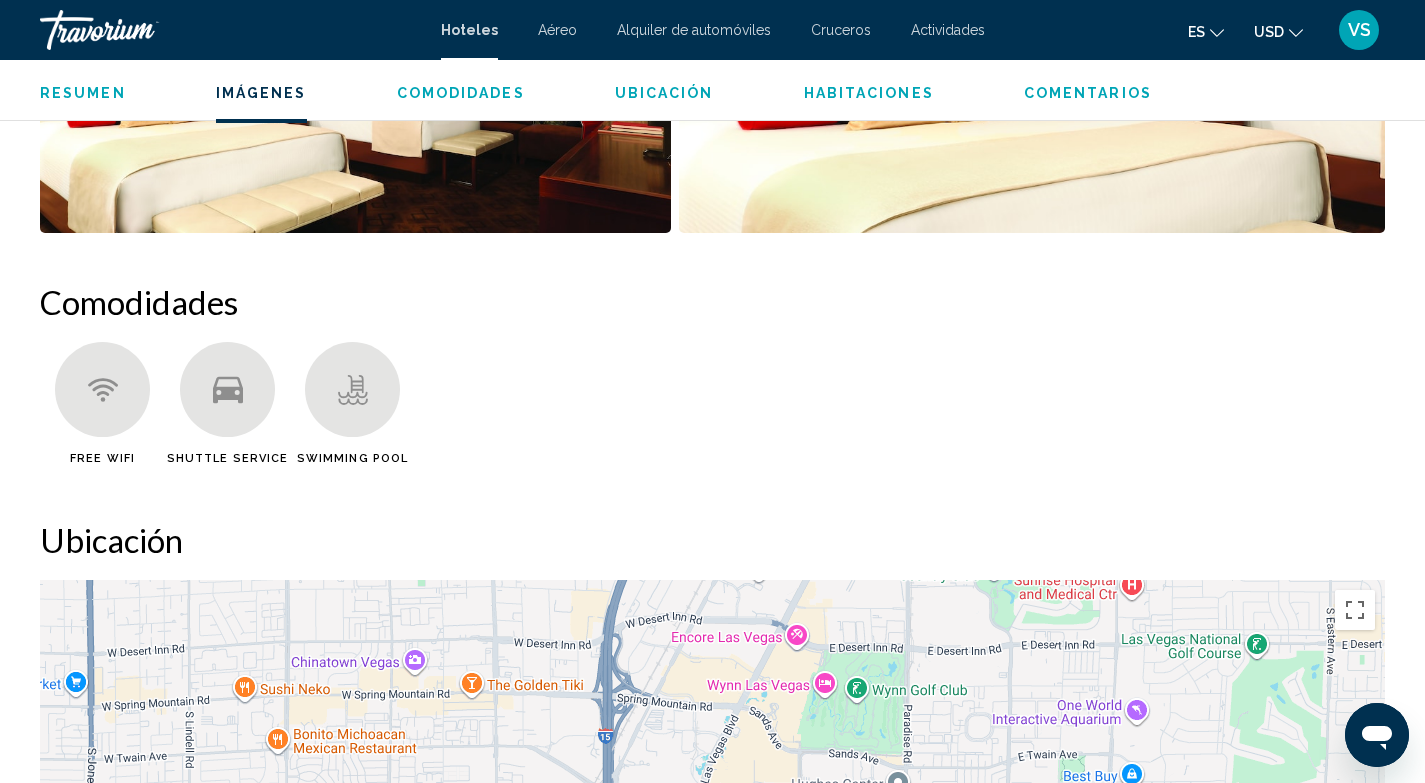 click on "Comentarios" at bounding box center (1088, 93) 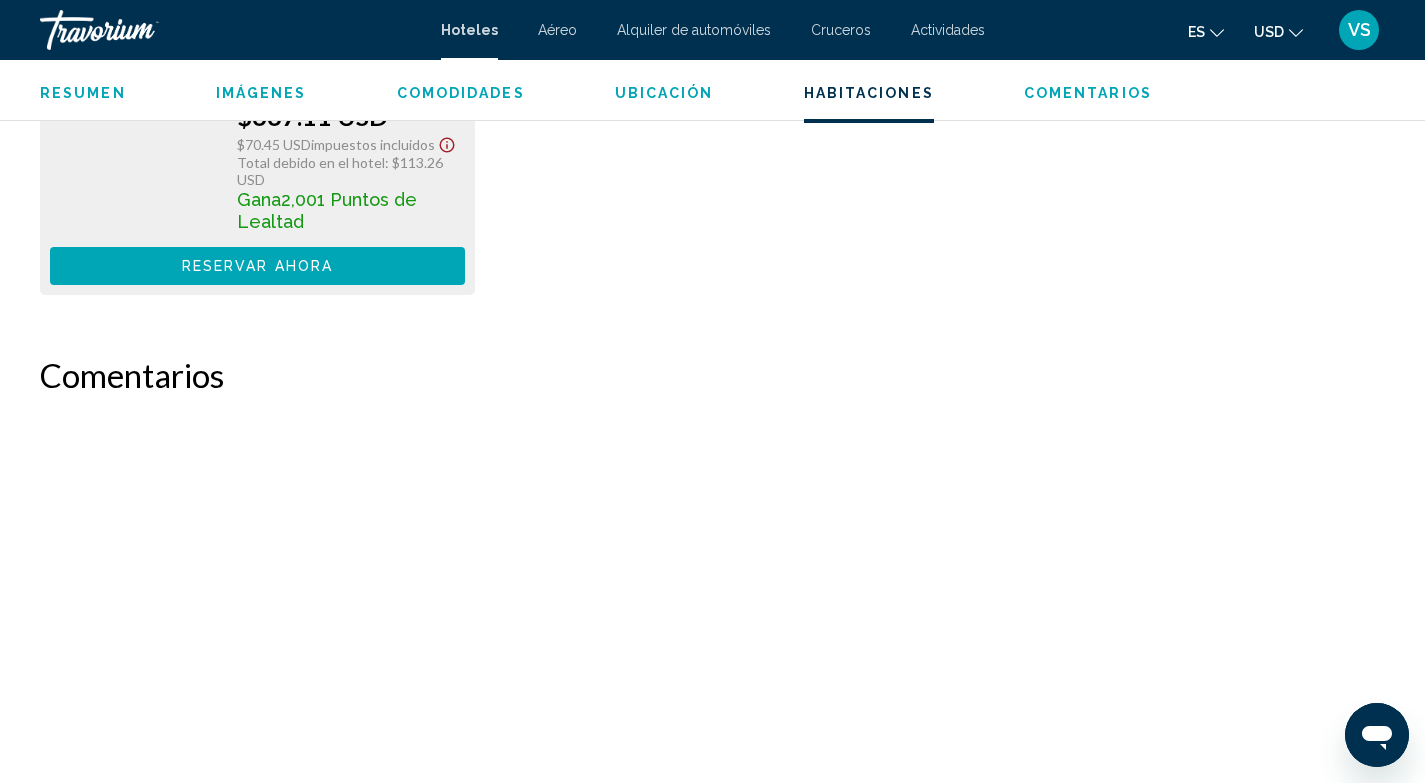 scroll, scrollTop: 10128, scrollLeft: 0, axis: vertical 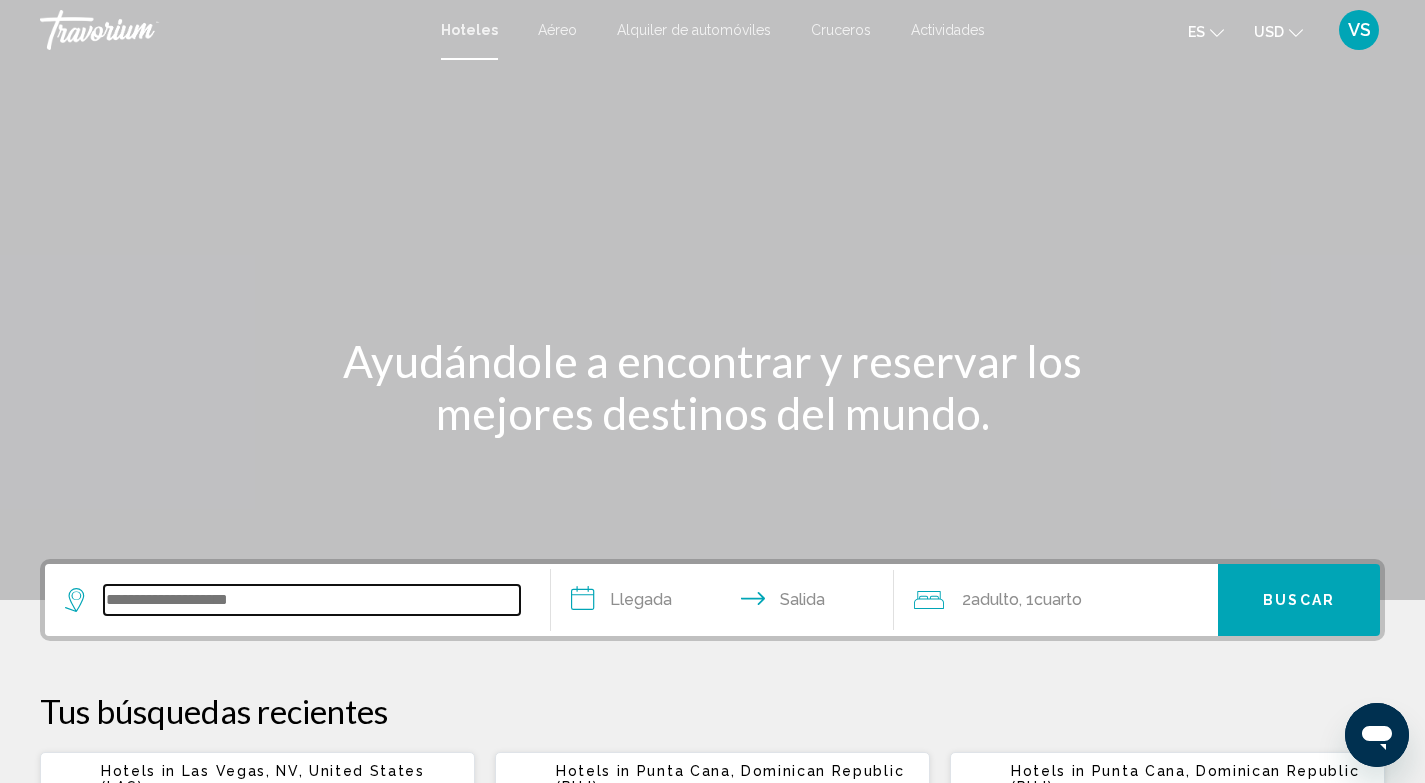 click at bounding box center (312, 600) 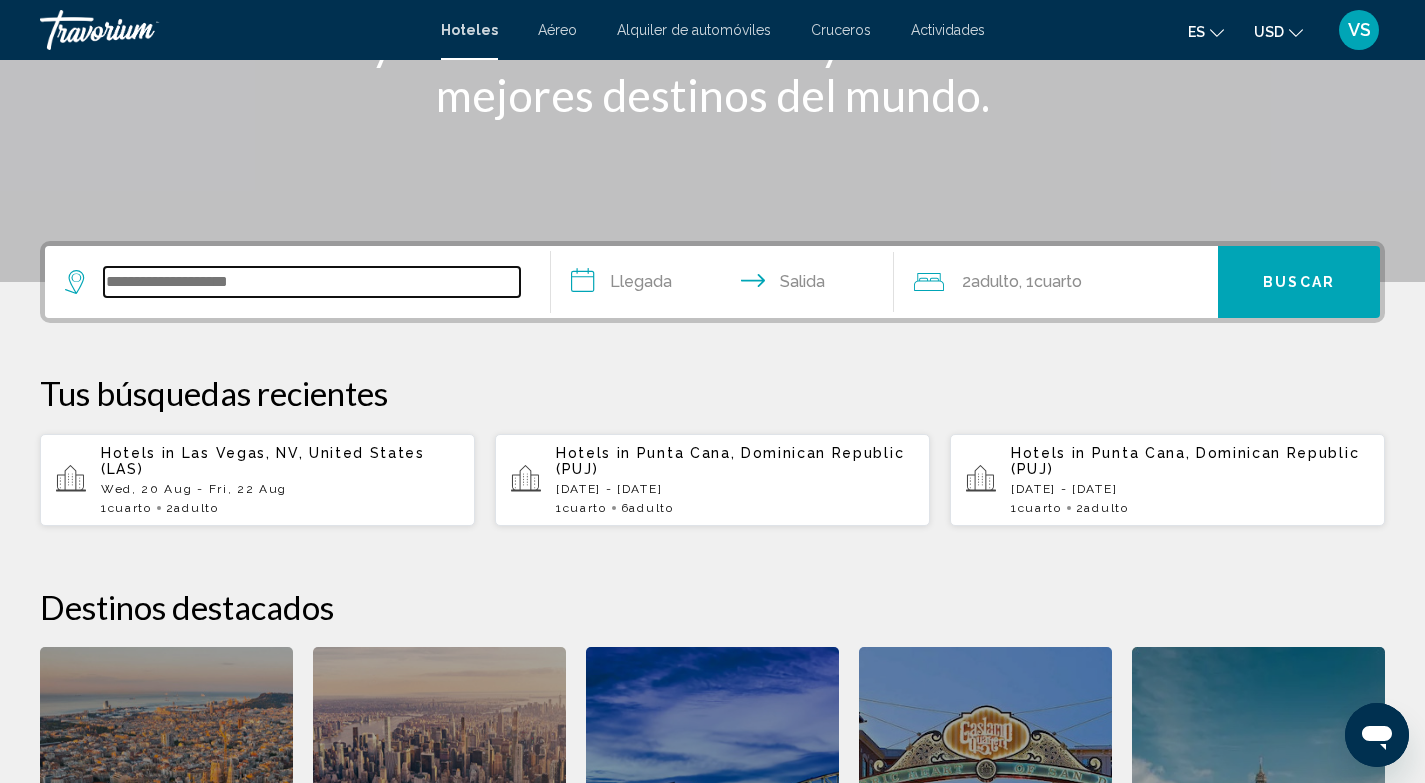 scroll, scrollTop: 494, scrollLeft: 0, axis: vertical 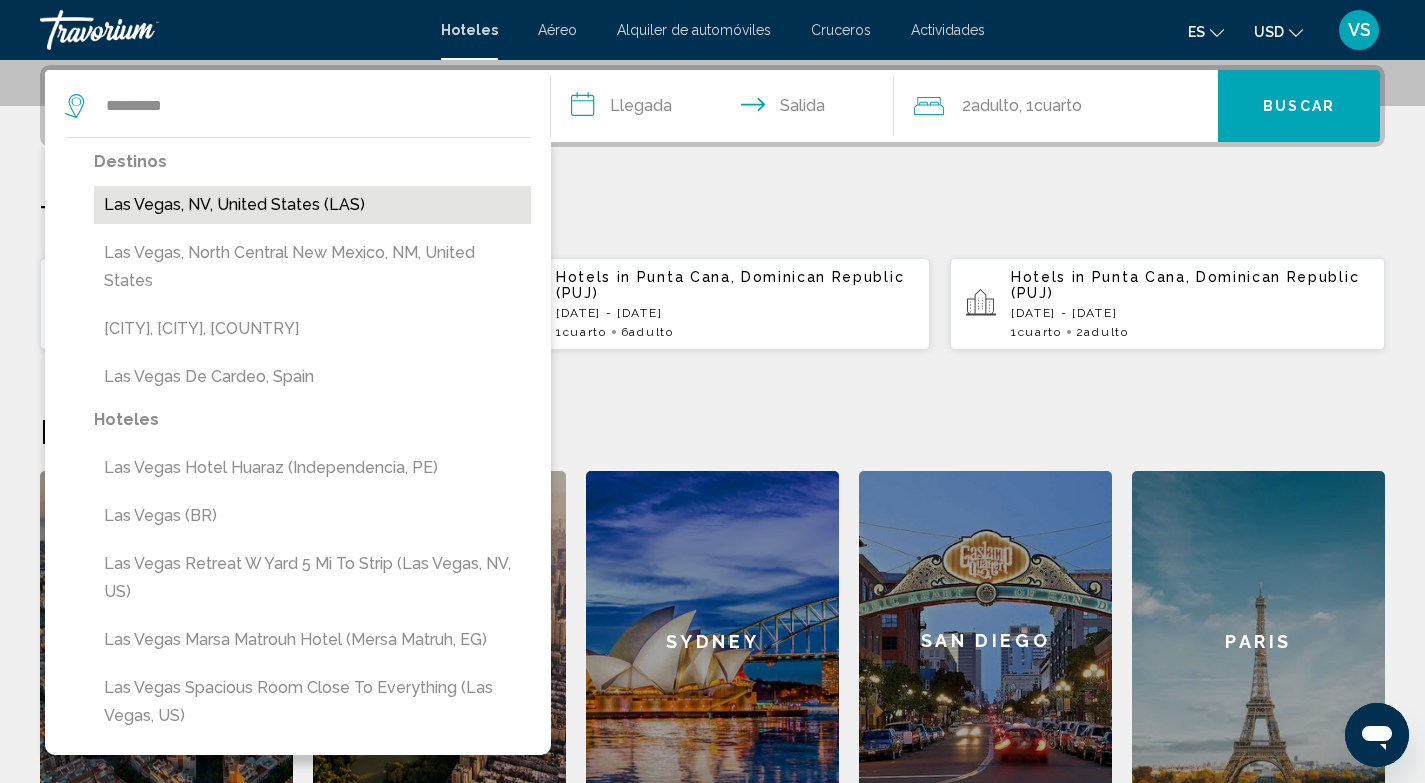 click on "Las Vegas, NV, United States (LAS)" at bounding box center [312, 205] 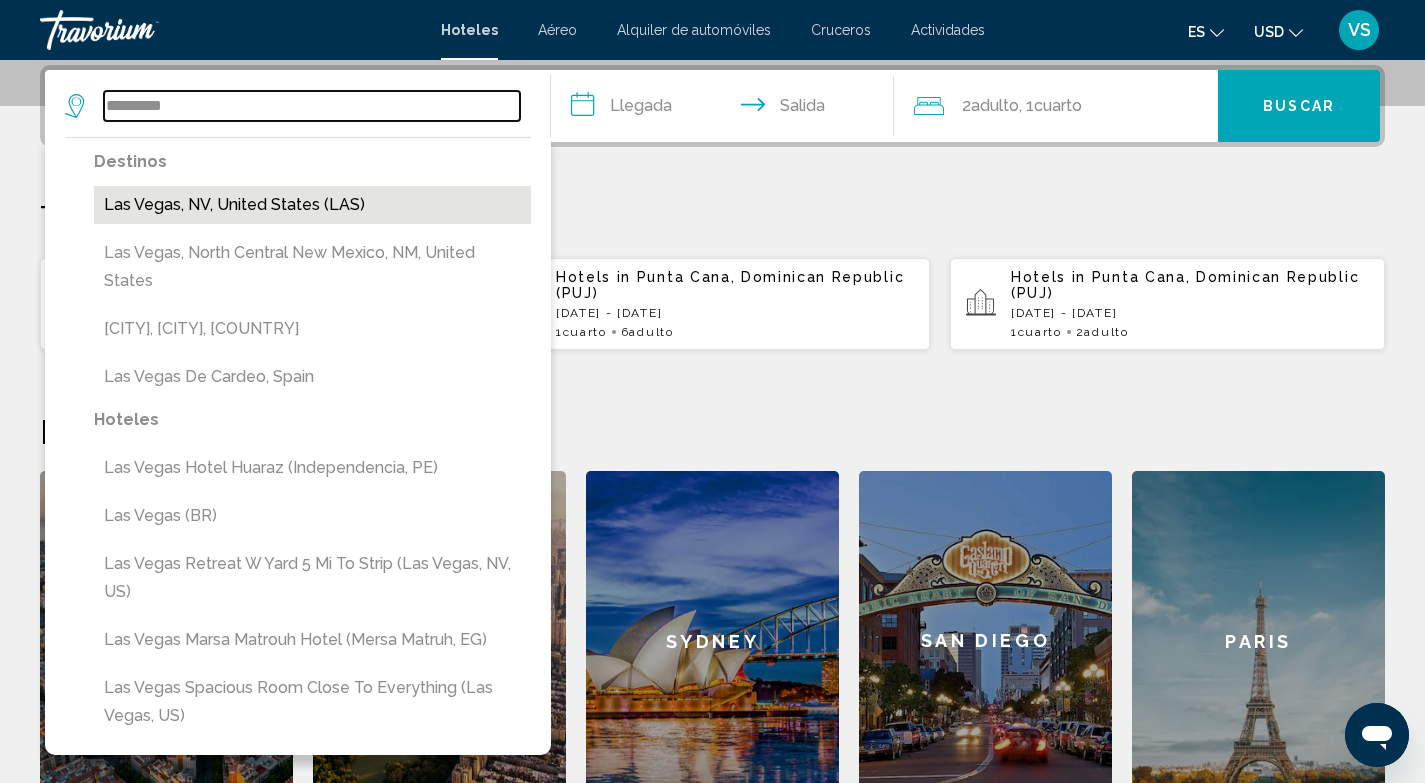 type on "**********" 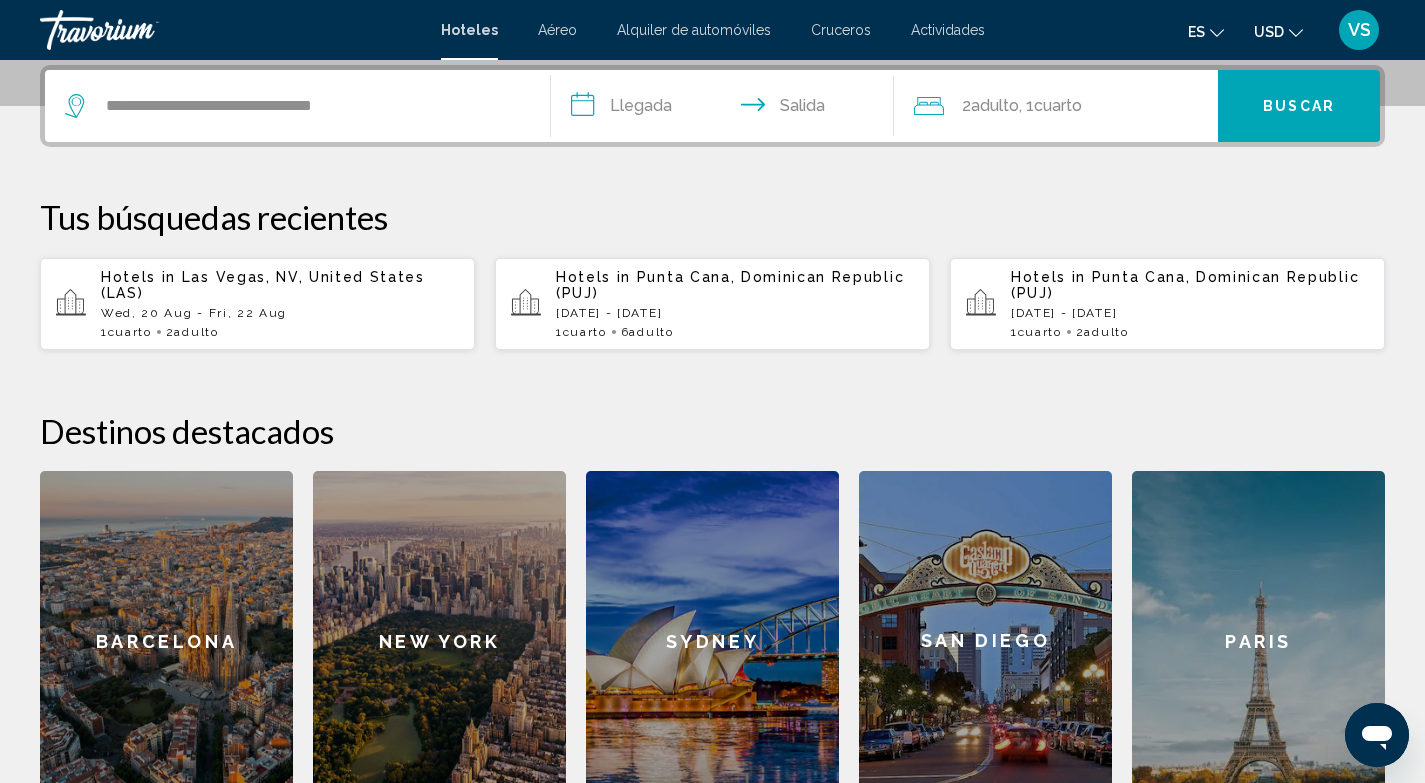 click on "**********" at bounding box center [727, 109] 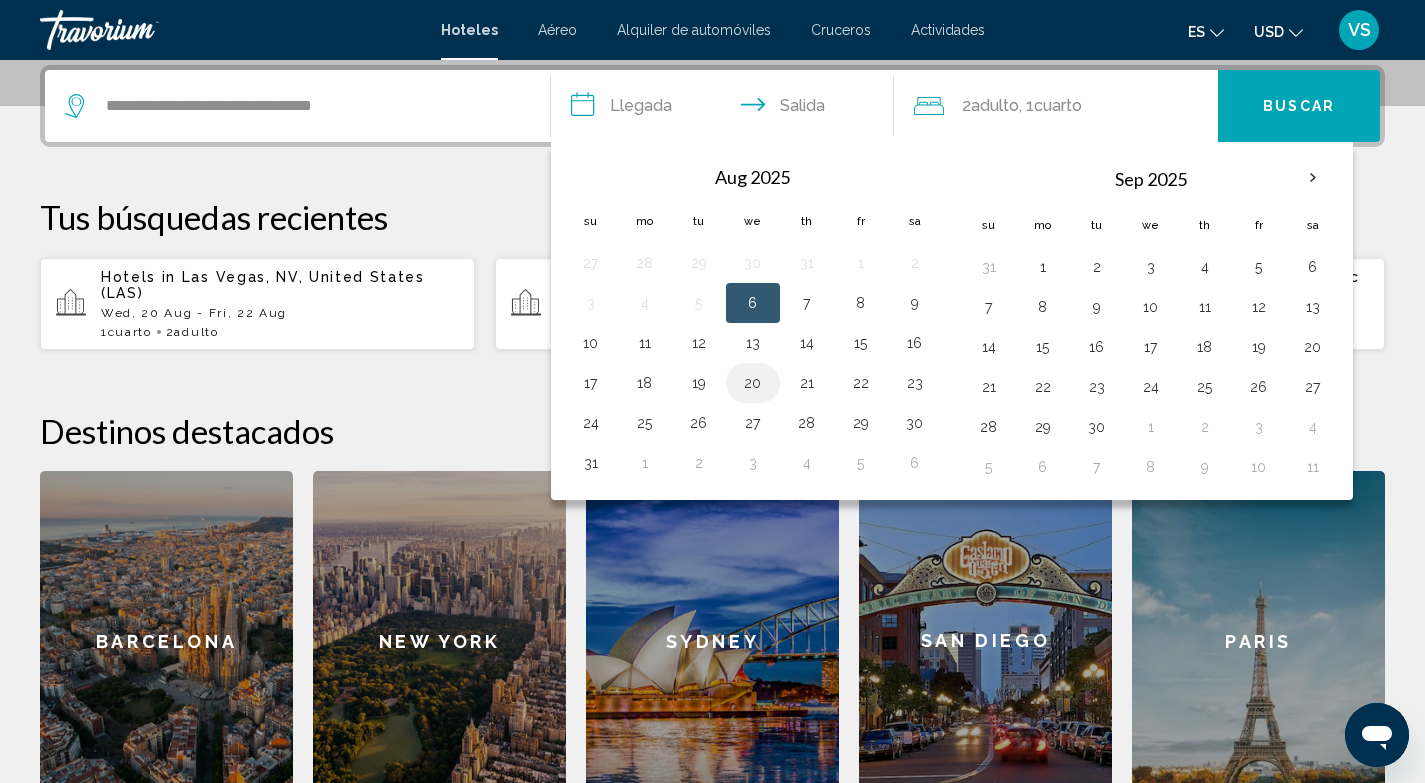 click on "20" at bounding box center [753, 383] 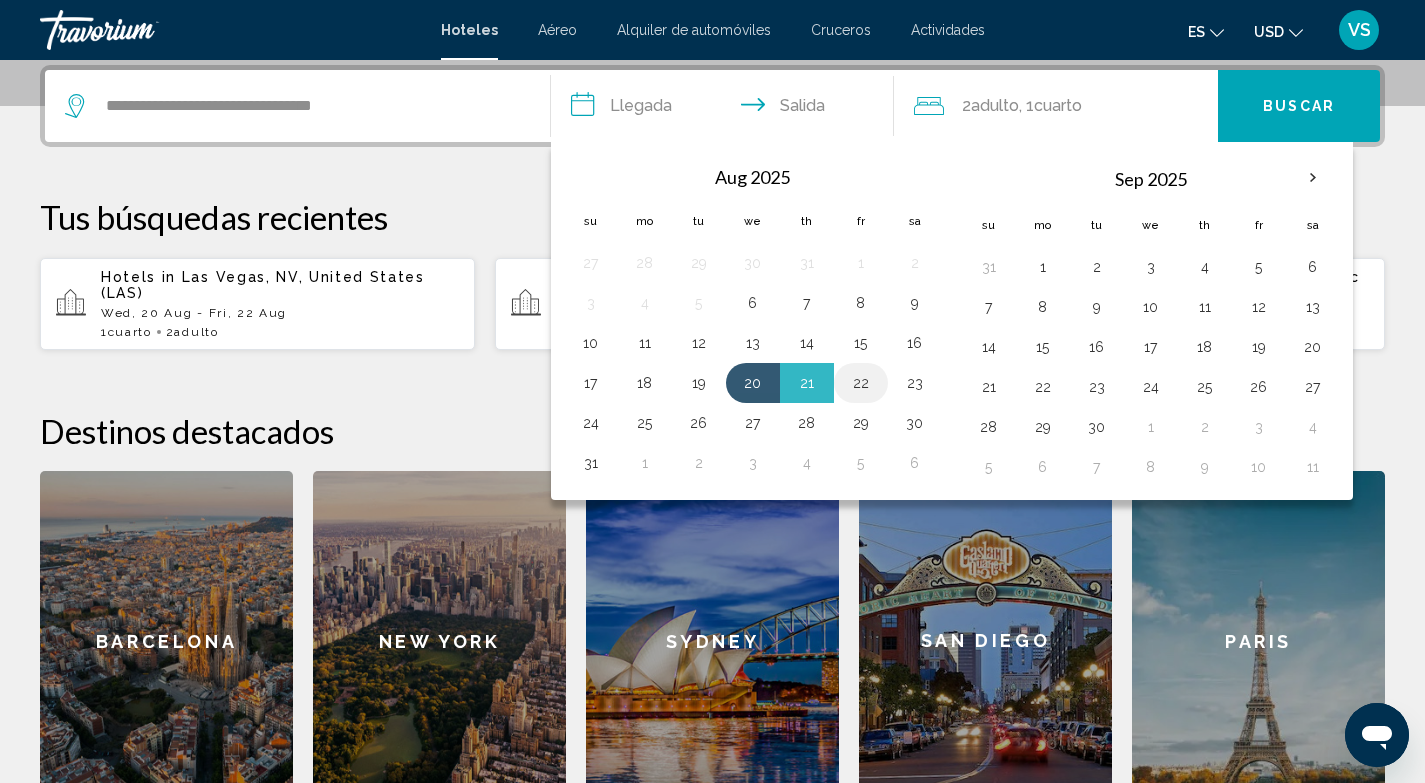 click on "22" at bounding box center (861, 383) 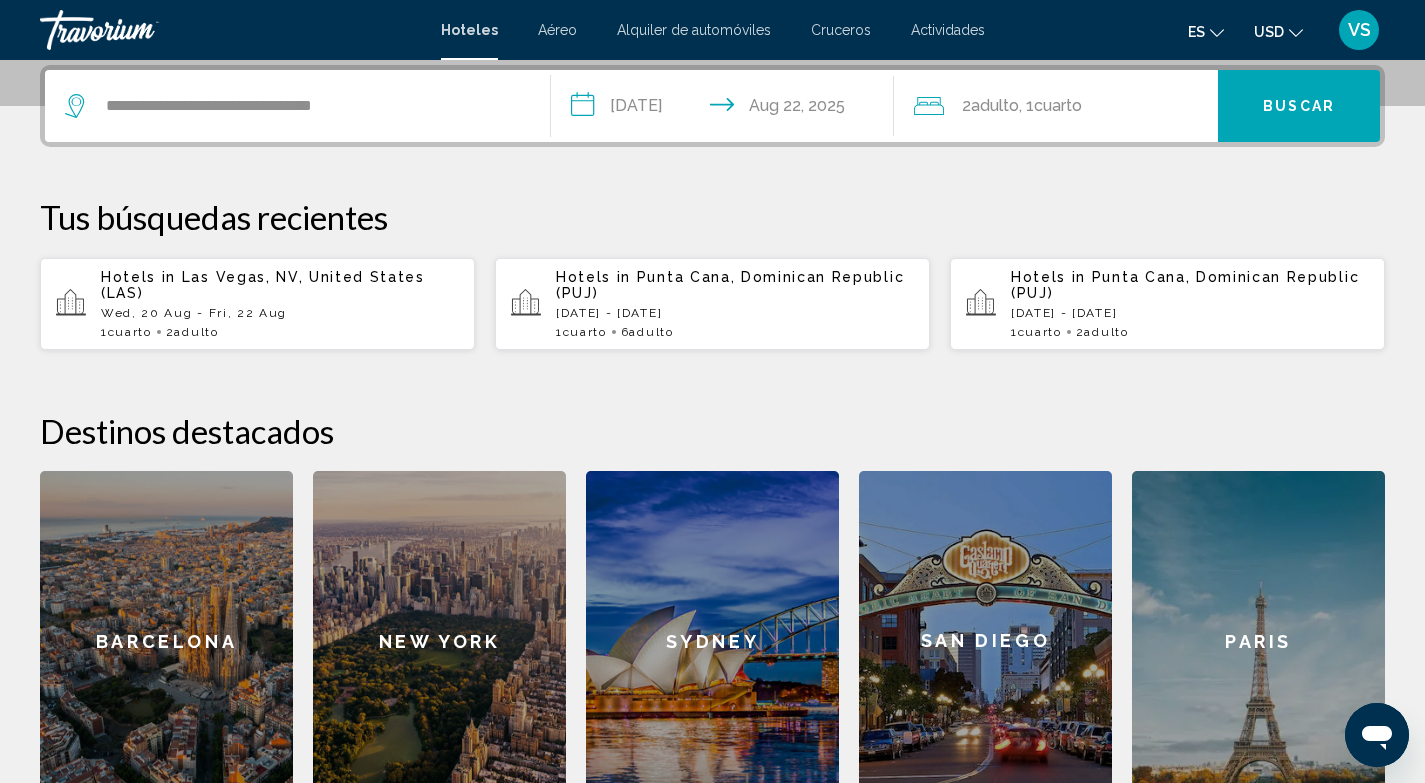 click on "Buscar" at bounding box center [1299, 107] 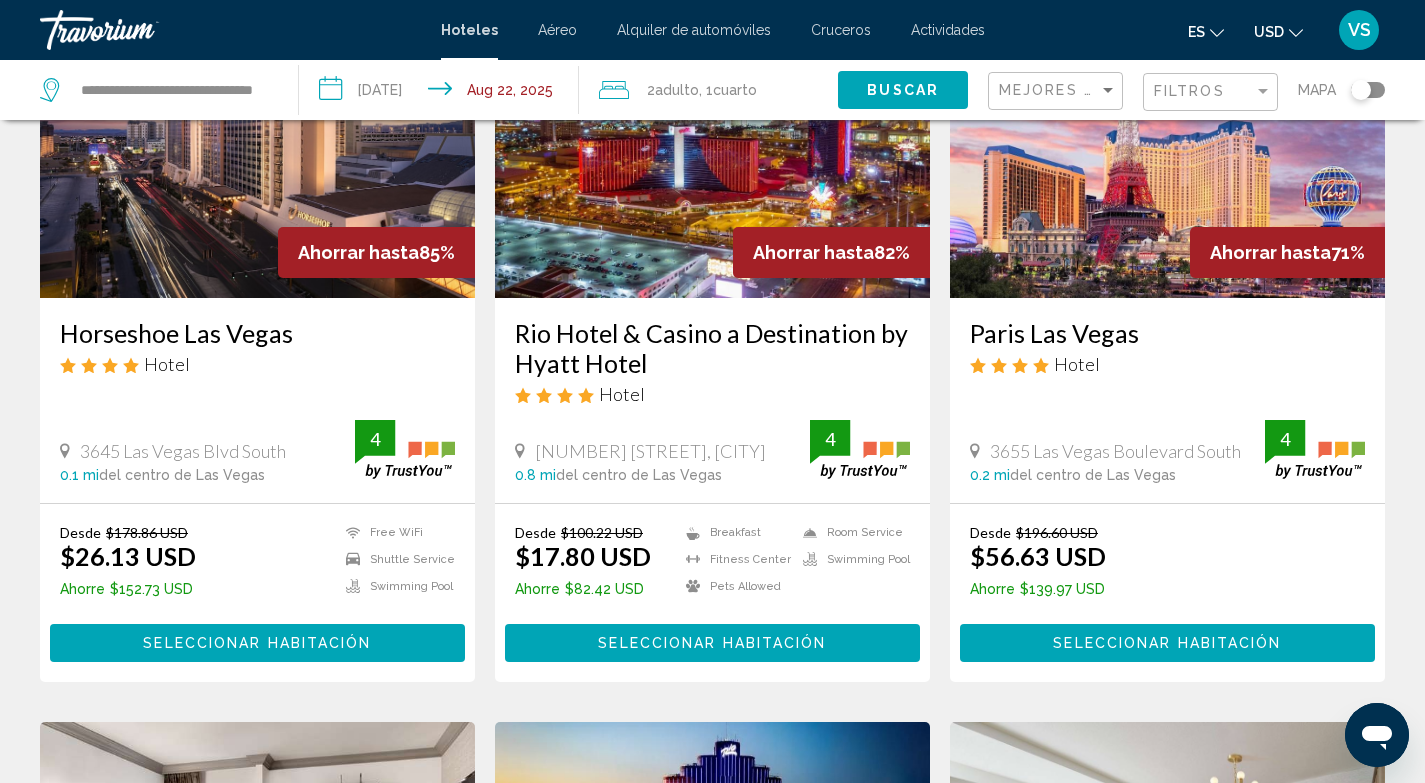 scroll, scrollTop: 239, scrollLeft: 0, axis: vertical 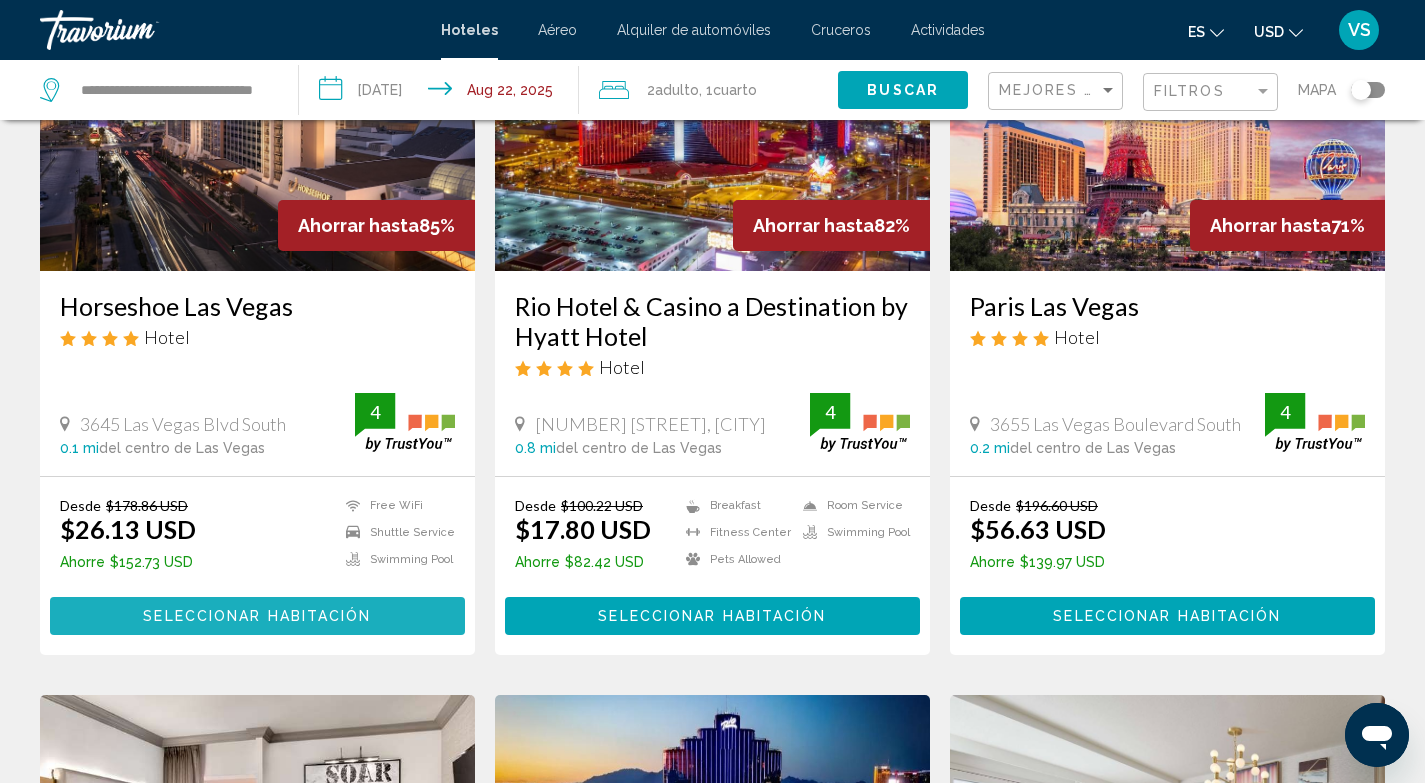 click on "Seleccionar habitación" at bounding box center (257, 617) 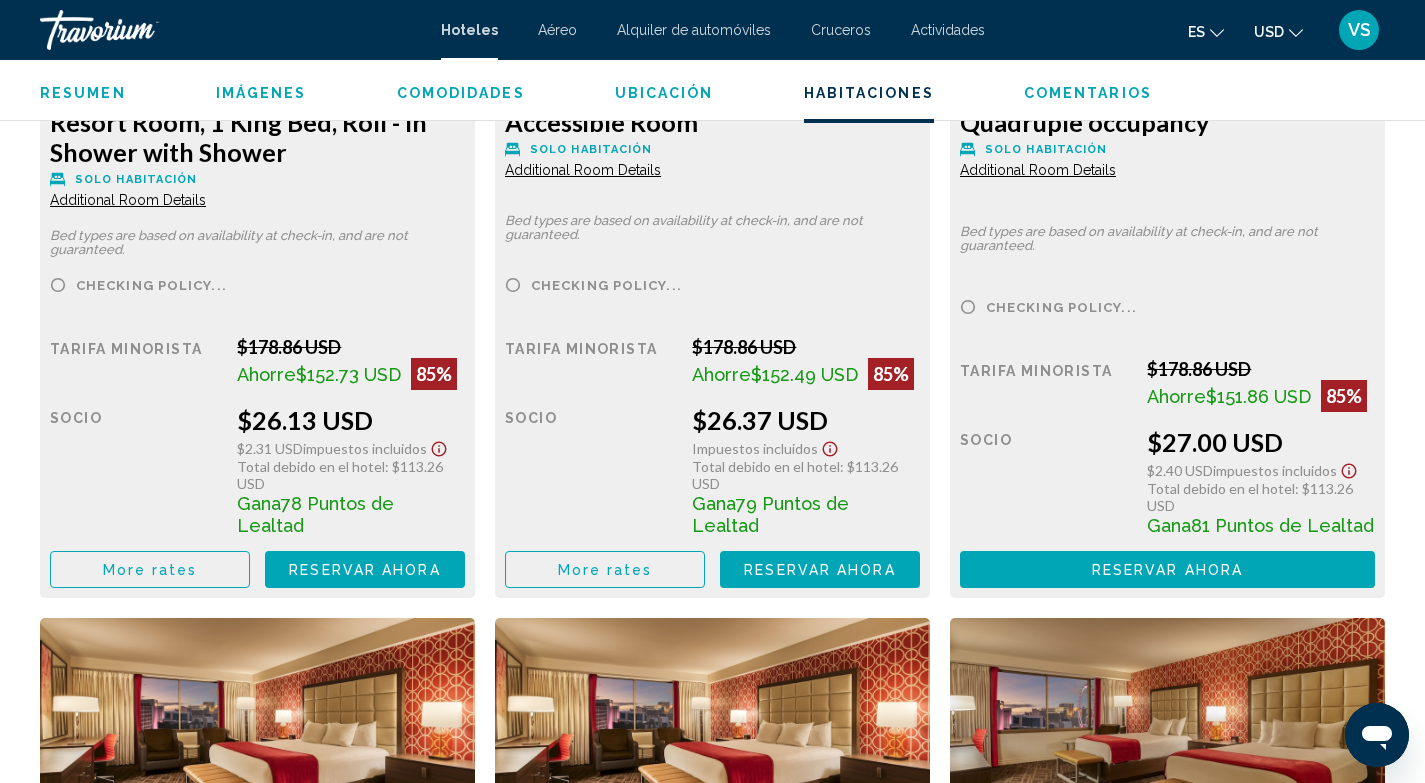 scroll, scrollTop: 2979, scrollLeft: 0, axis: vertical 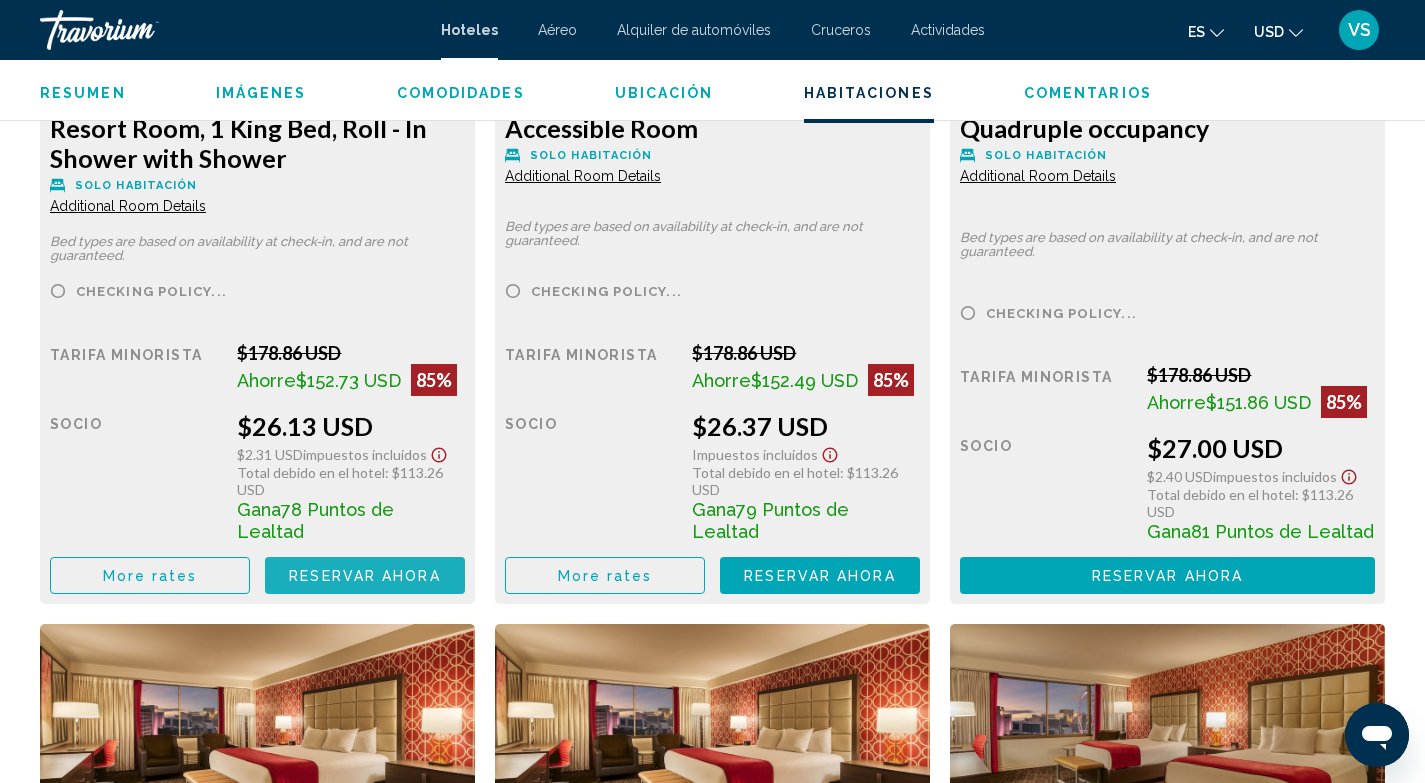 click on "Reservar ahora" at bounding box center (364, 576) 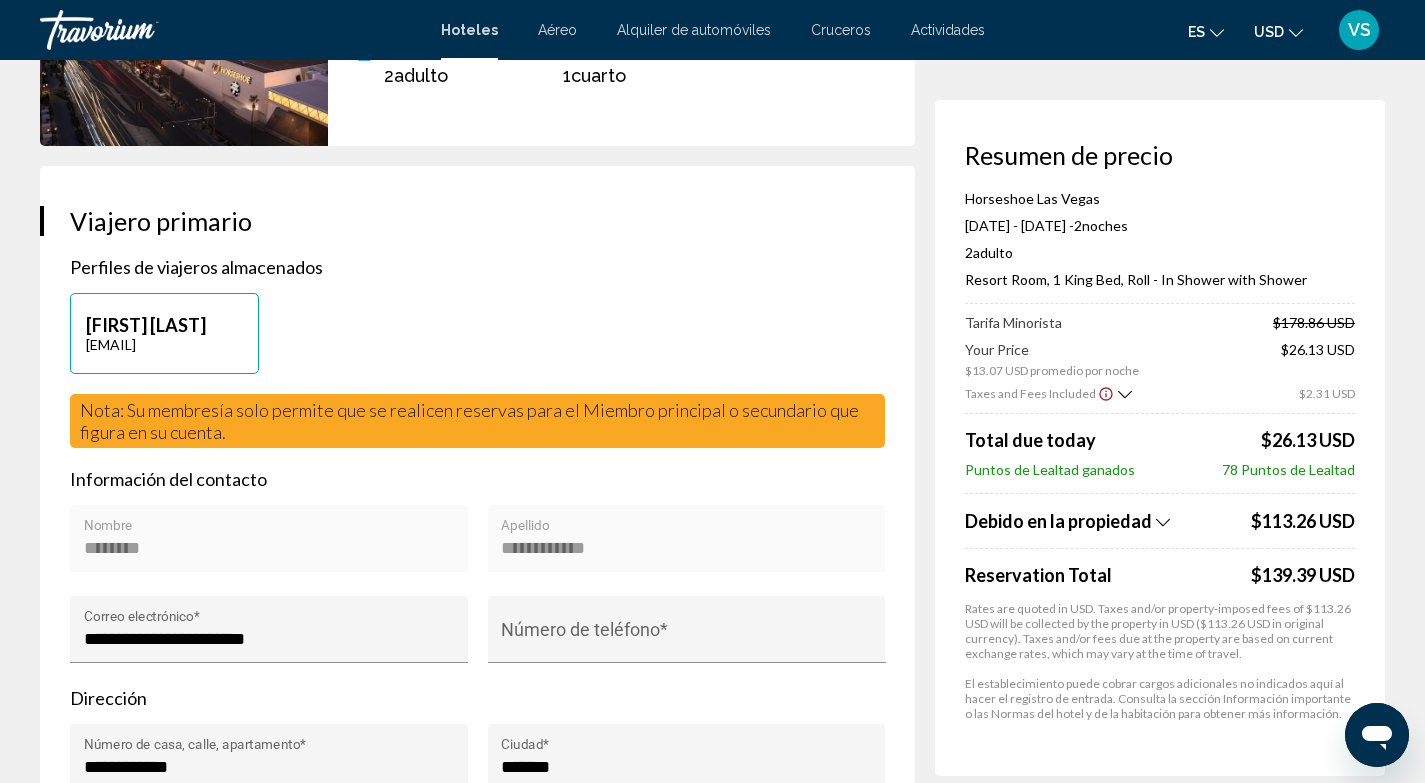scroll, scrollTop: 0, scrollLeft: 0, axis: both 